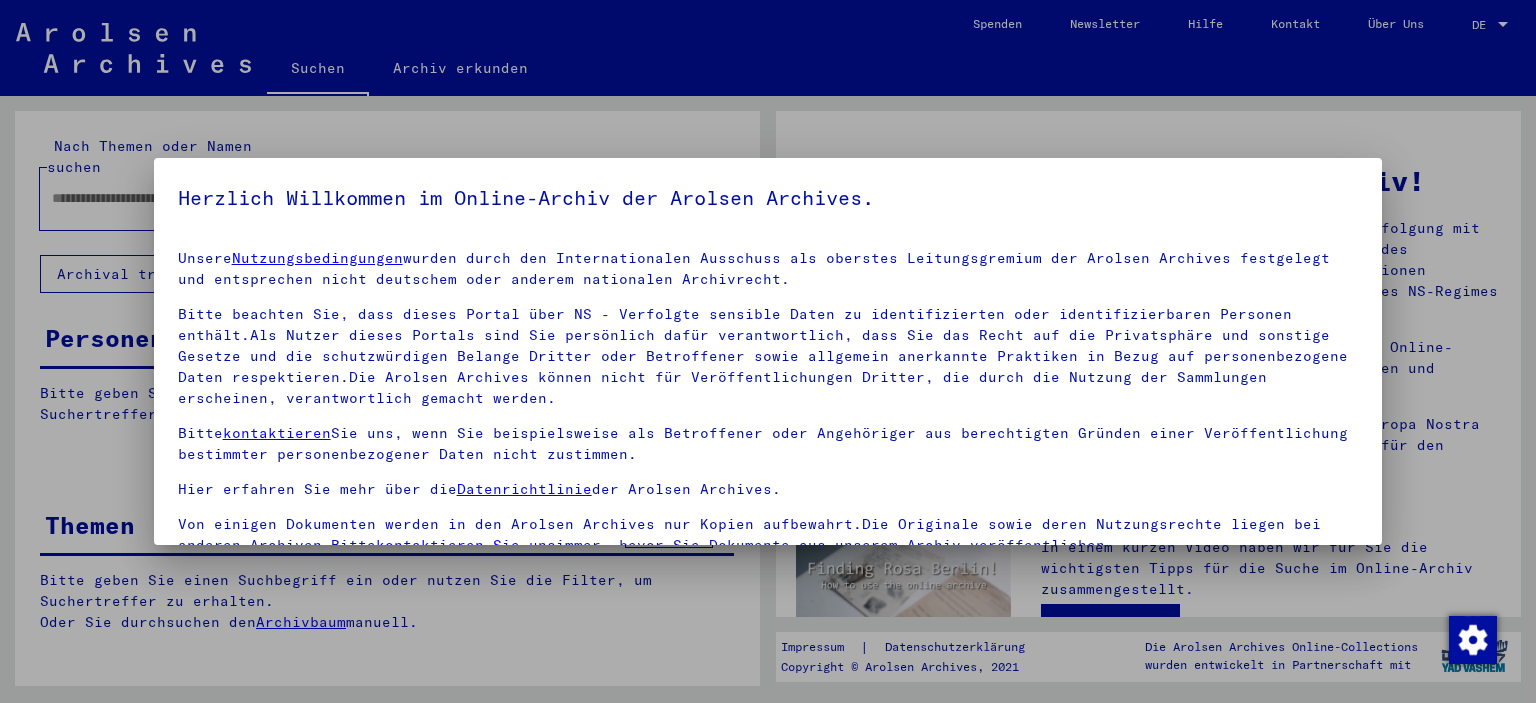 scroll, scrollTop: 0, scrollLeft: 0, axis: both 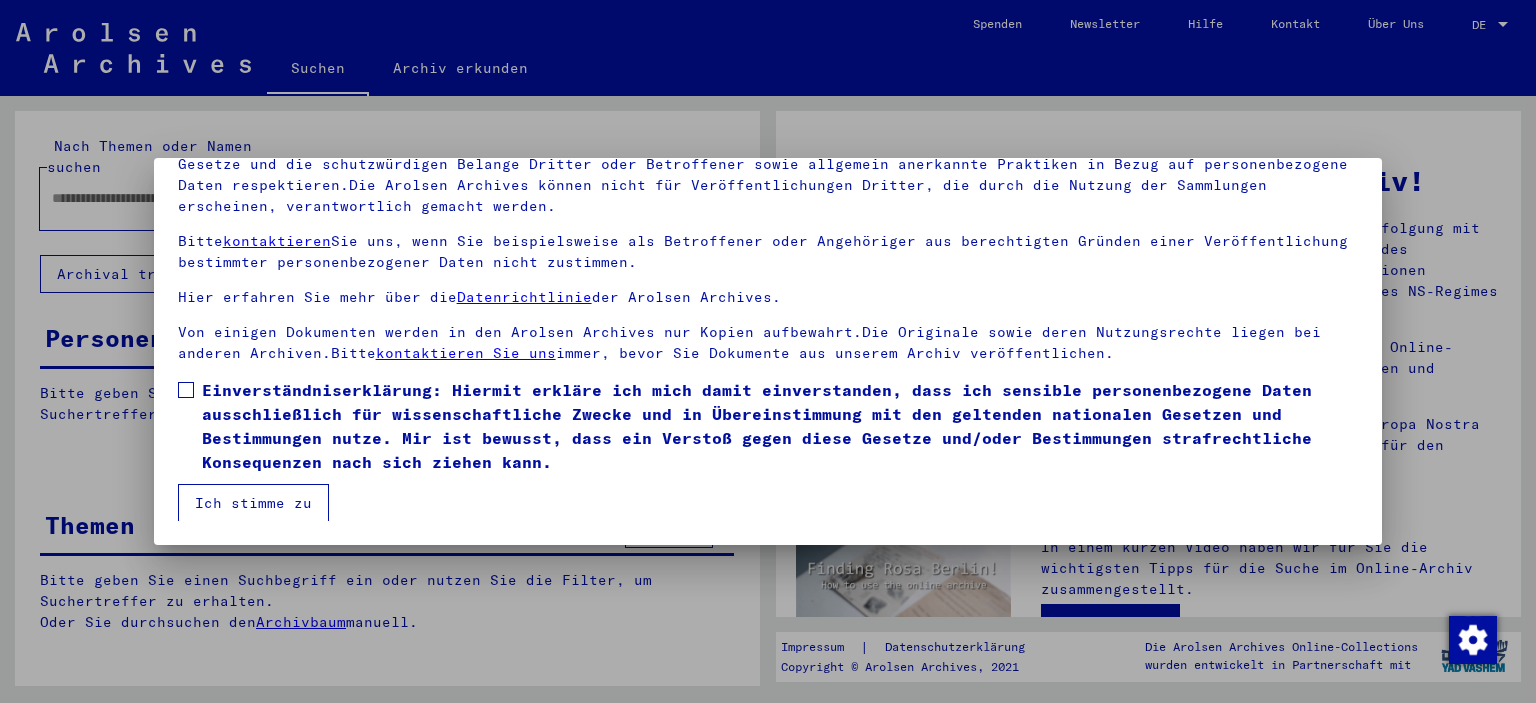 click on "Einverständniserklärung: Hiermit erkläre ich mich damit einverstanden, dass ich sensible personenbezogene Daten ausschließlich für wissenschaftliche Zwecke und in Übereinstimmung mit den geltenden nationalen Gesetzen und Bestimmungen nutze. Mir ist bewusst, dass ein Verstoß gegen diese Gesetze und/oder Bestimmungen strafrechtliche Konsequenzen nach sich ziehen kann." at bounding box center [768, 426] 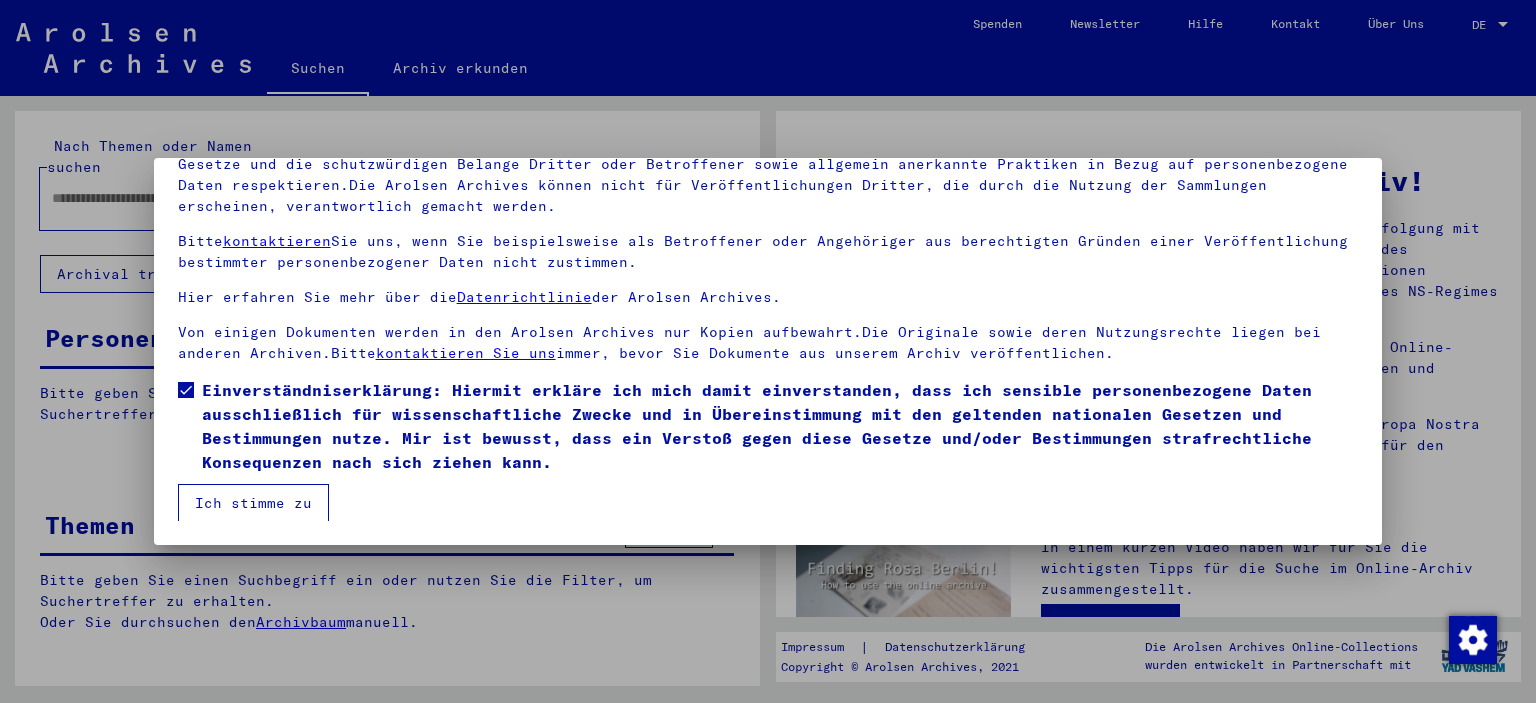 click on "Ich stimme zu" at bounding box center (253, 503) 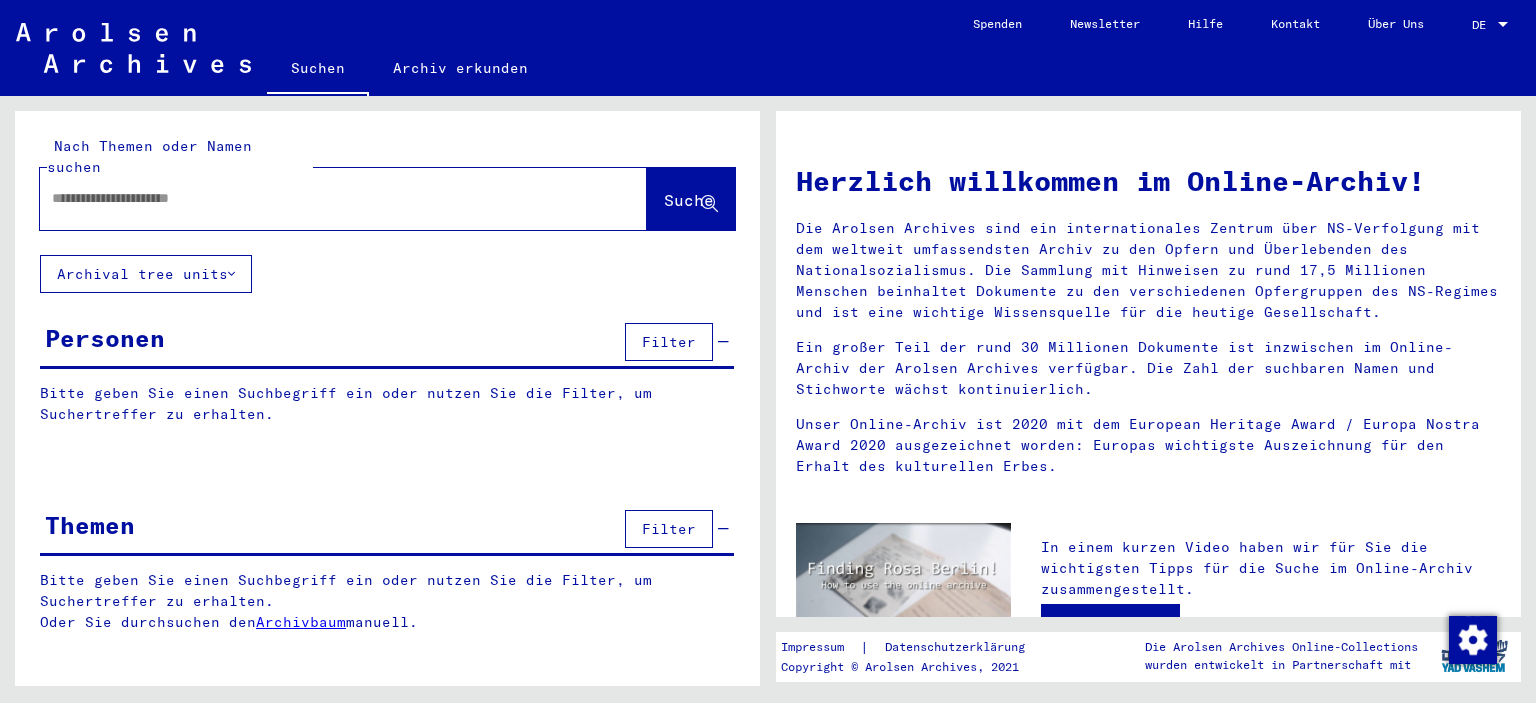 click at bounding box center (319, 198) 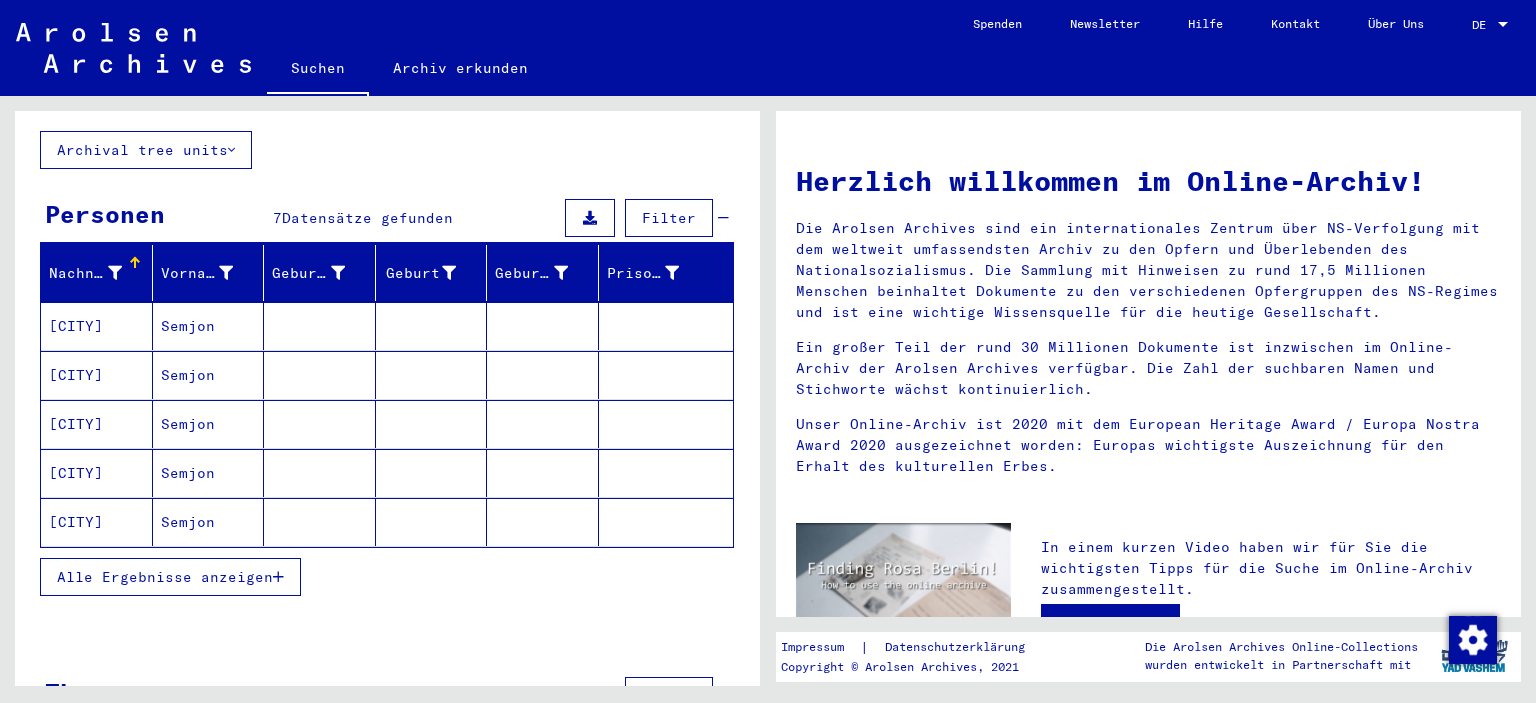 scroll, scrollTop: 172, scrollLeft: 0, axis: vertical 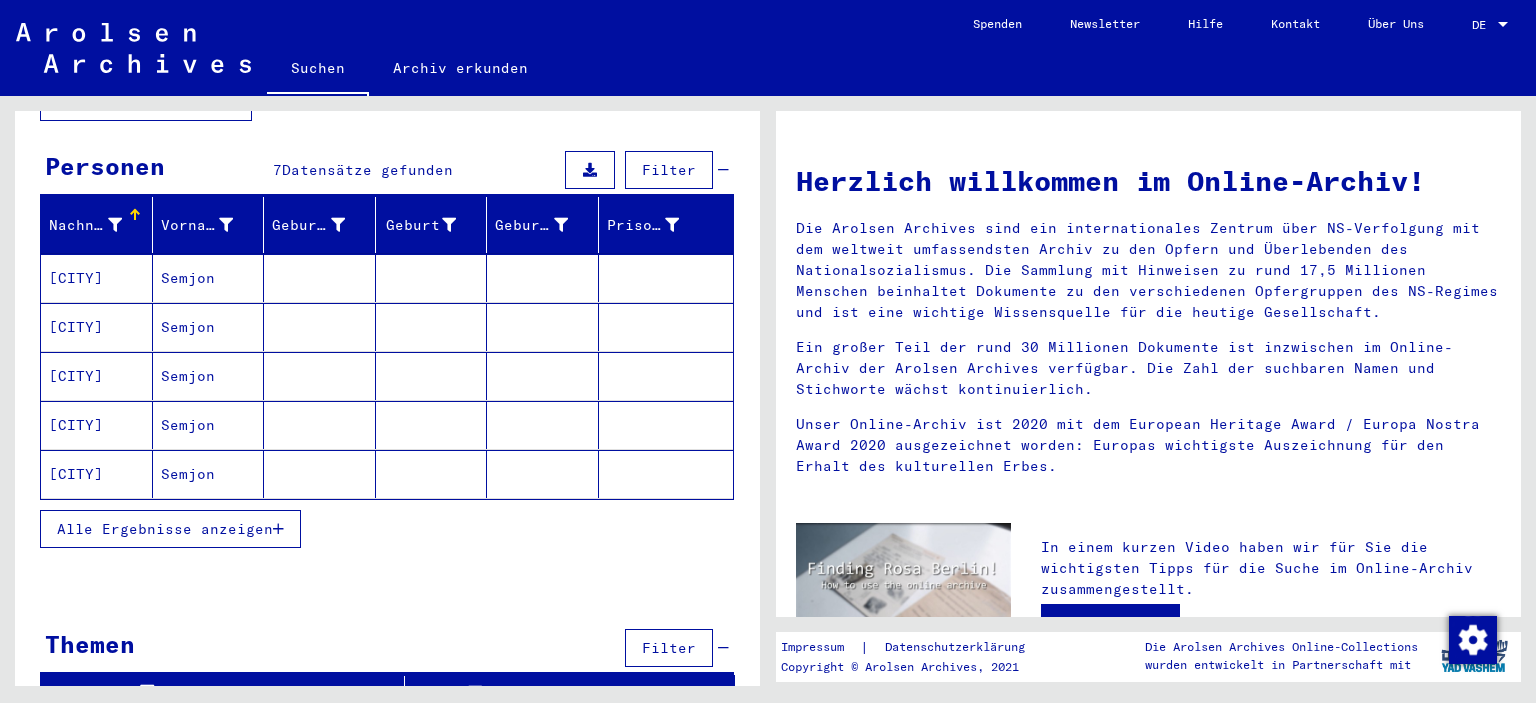 click on "Semjon" at bounding box center (209, 327) 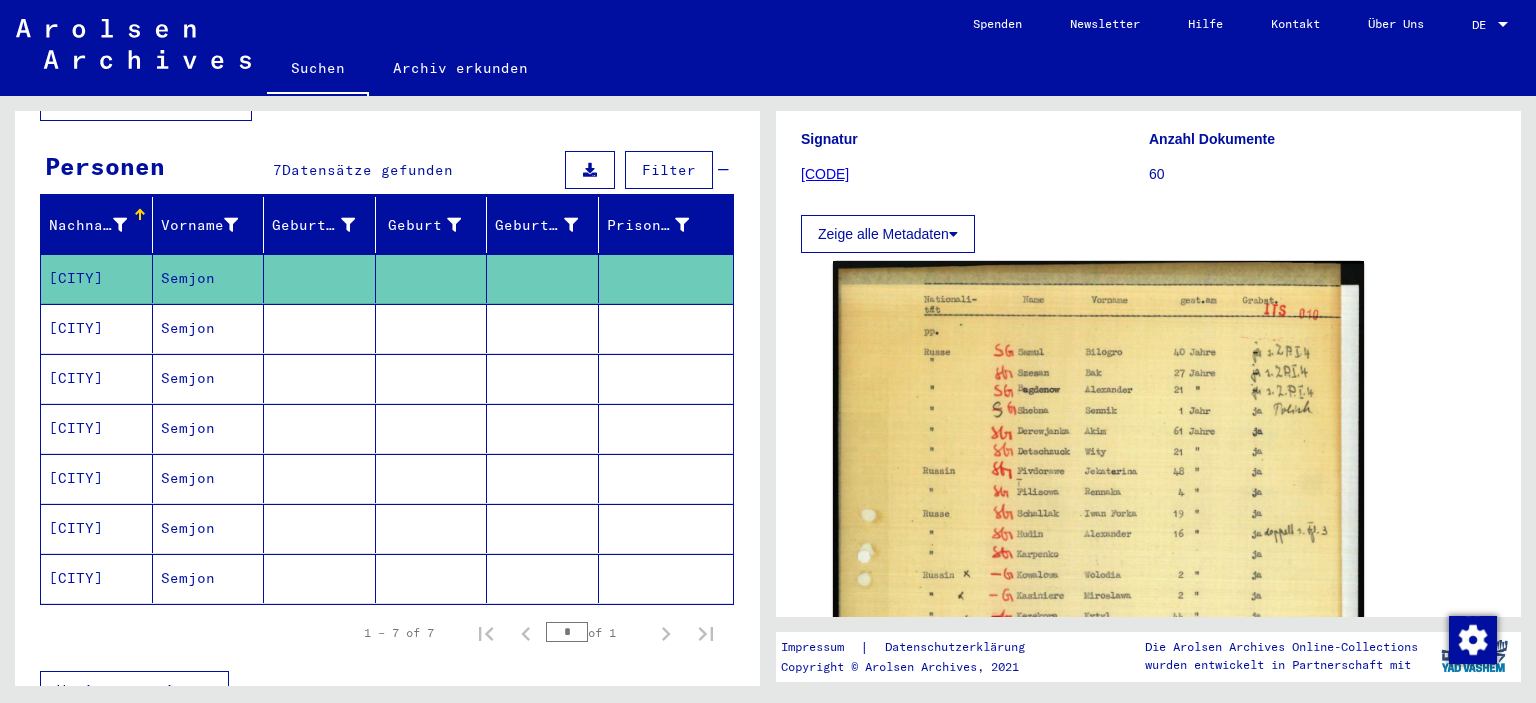 scroll, scrollTop: 260, scrollLeft: 0, axis: vertical 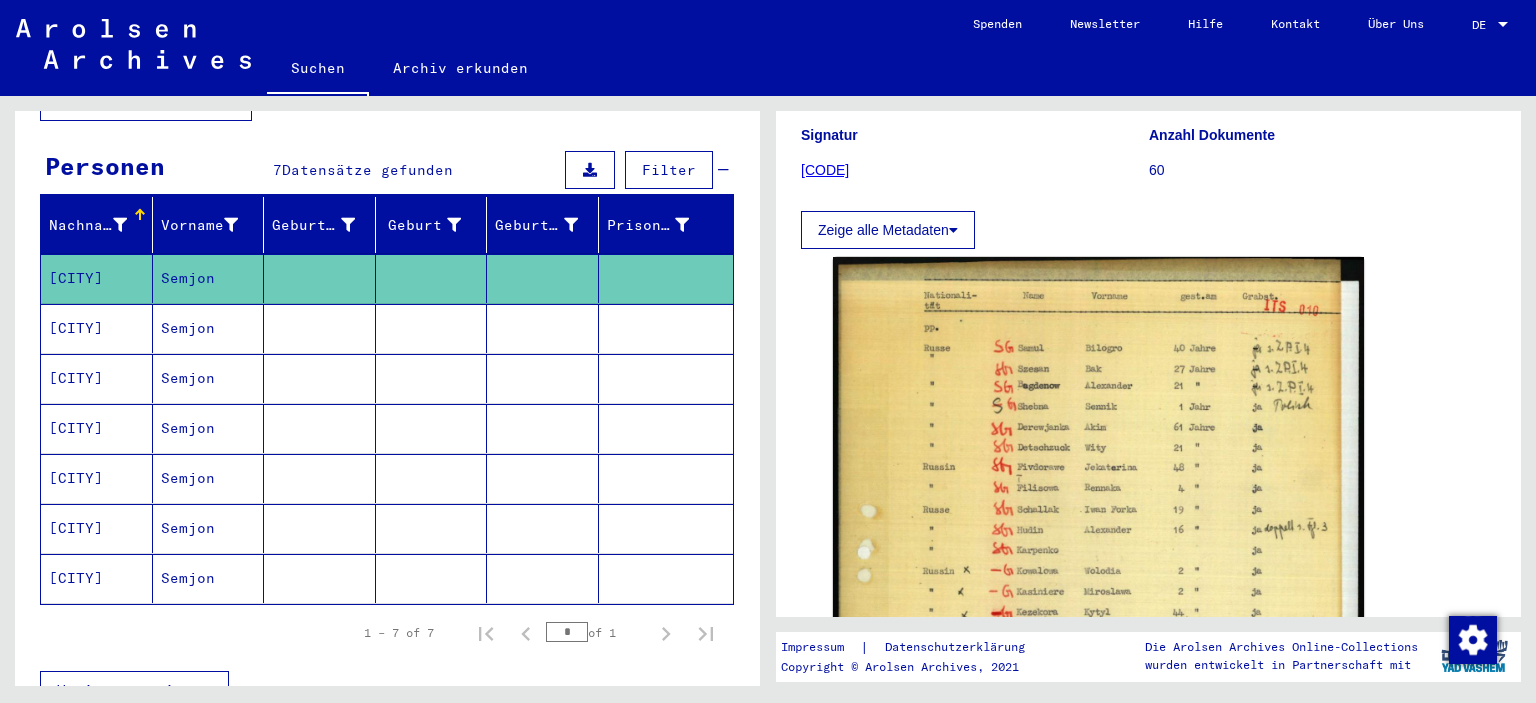 click at bounding box center (432, 378) 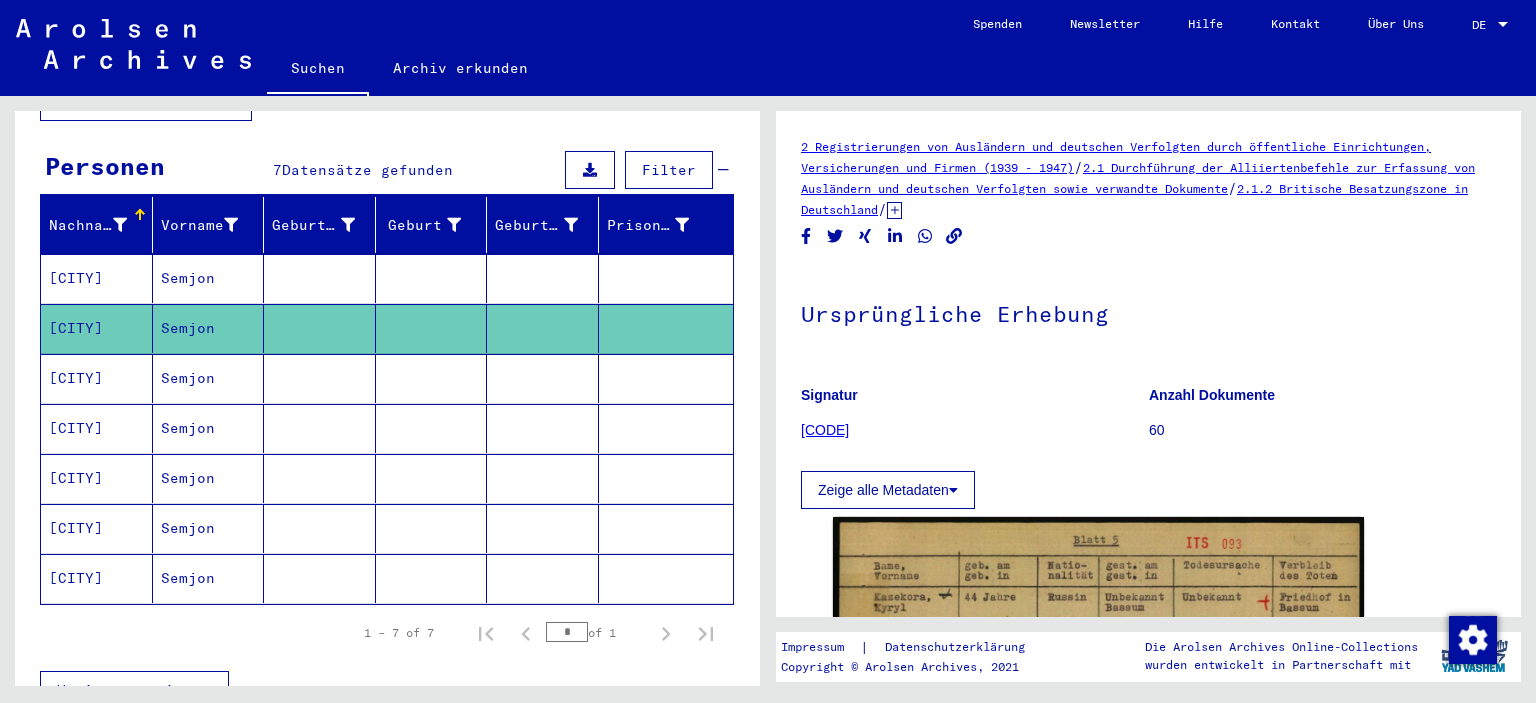scroll, scrollTop: 0, scrollLeft: 0, axis: both 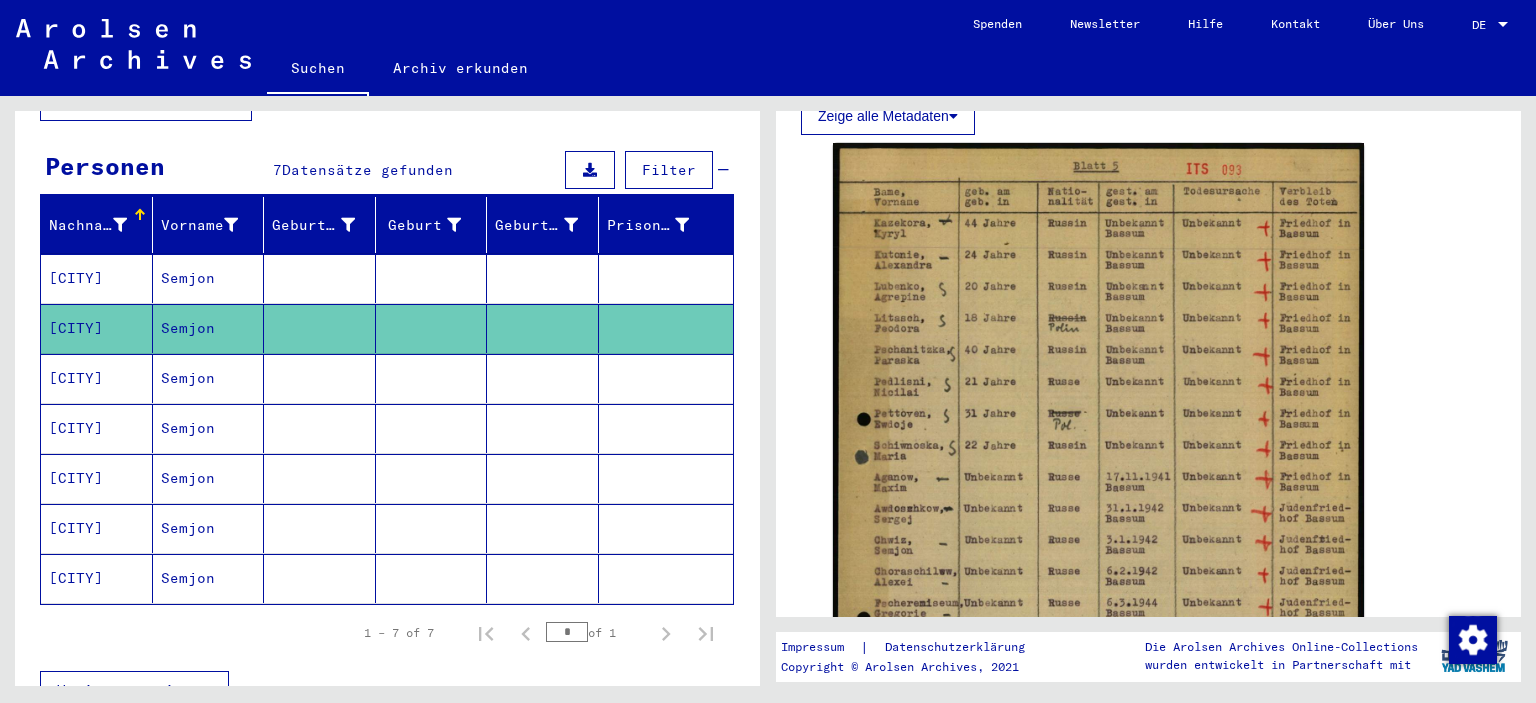 click at bounding box center [666, 428] 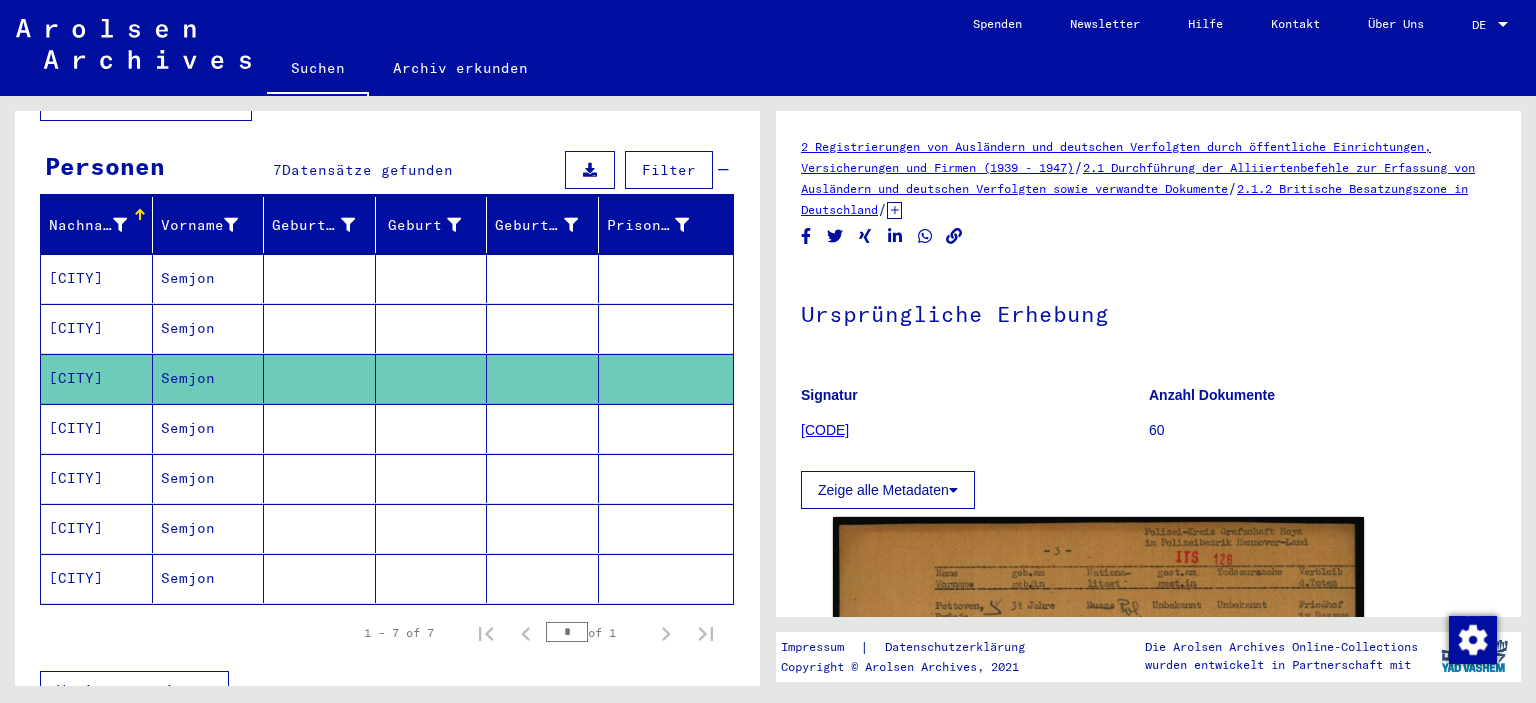 scroll, scrollTop: 378, scrollLeft: 0, axis: vertical 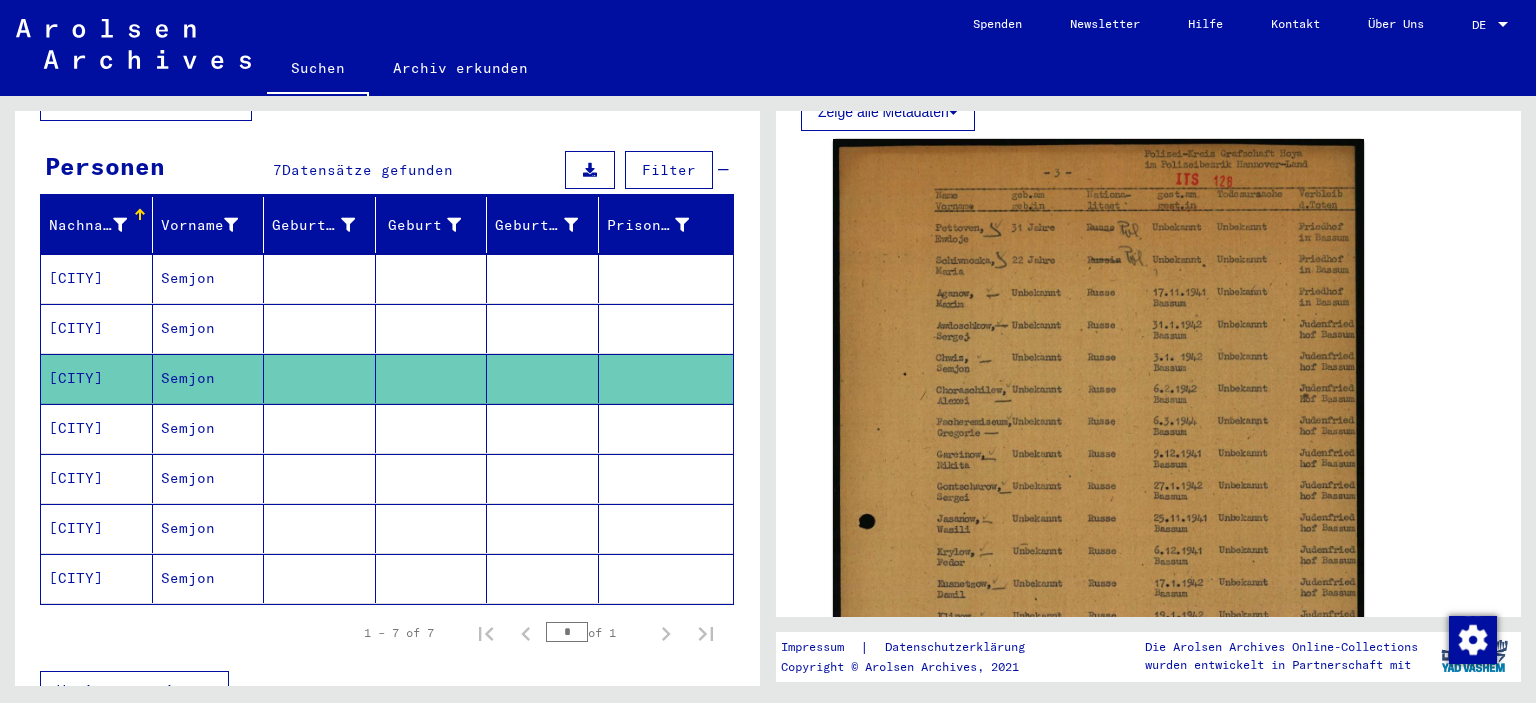 click at bounding box center [666, 478] 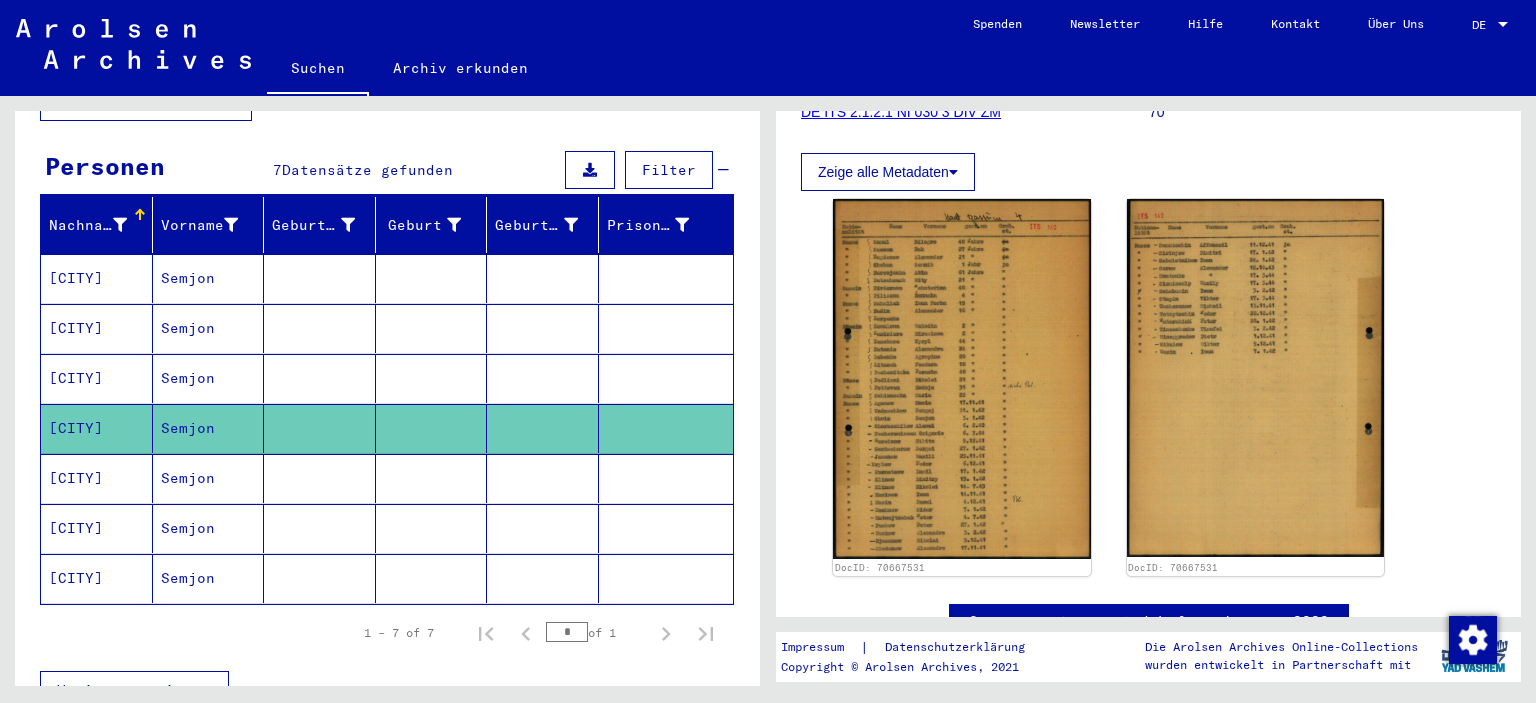 scroll, scrollTop: 494, scrollLeft: 0, axis: vertical 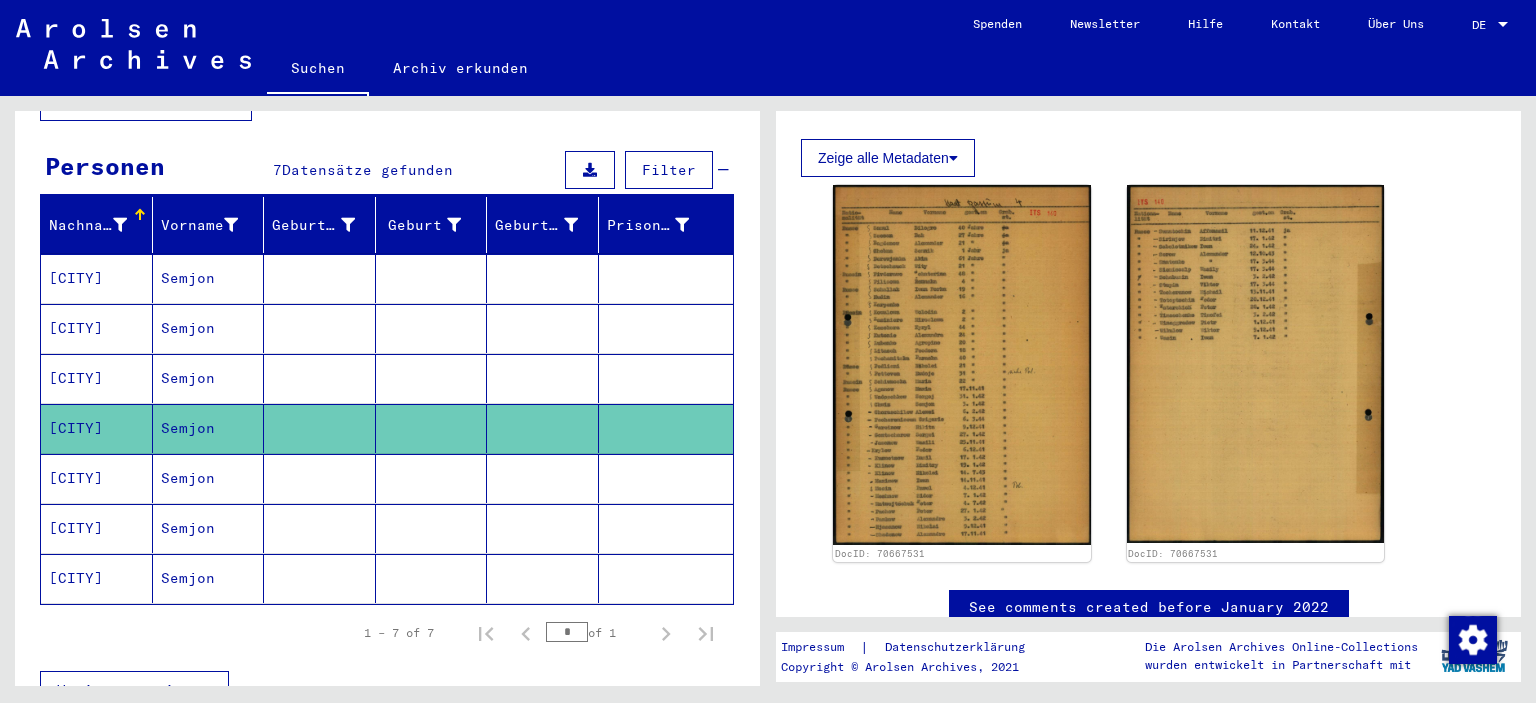 click at bounding box center [543, 528] 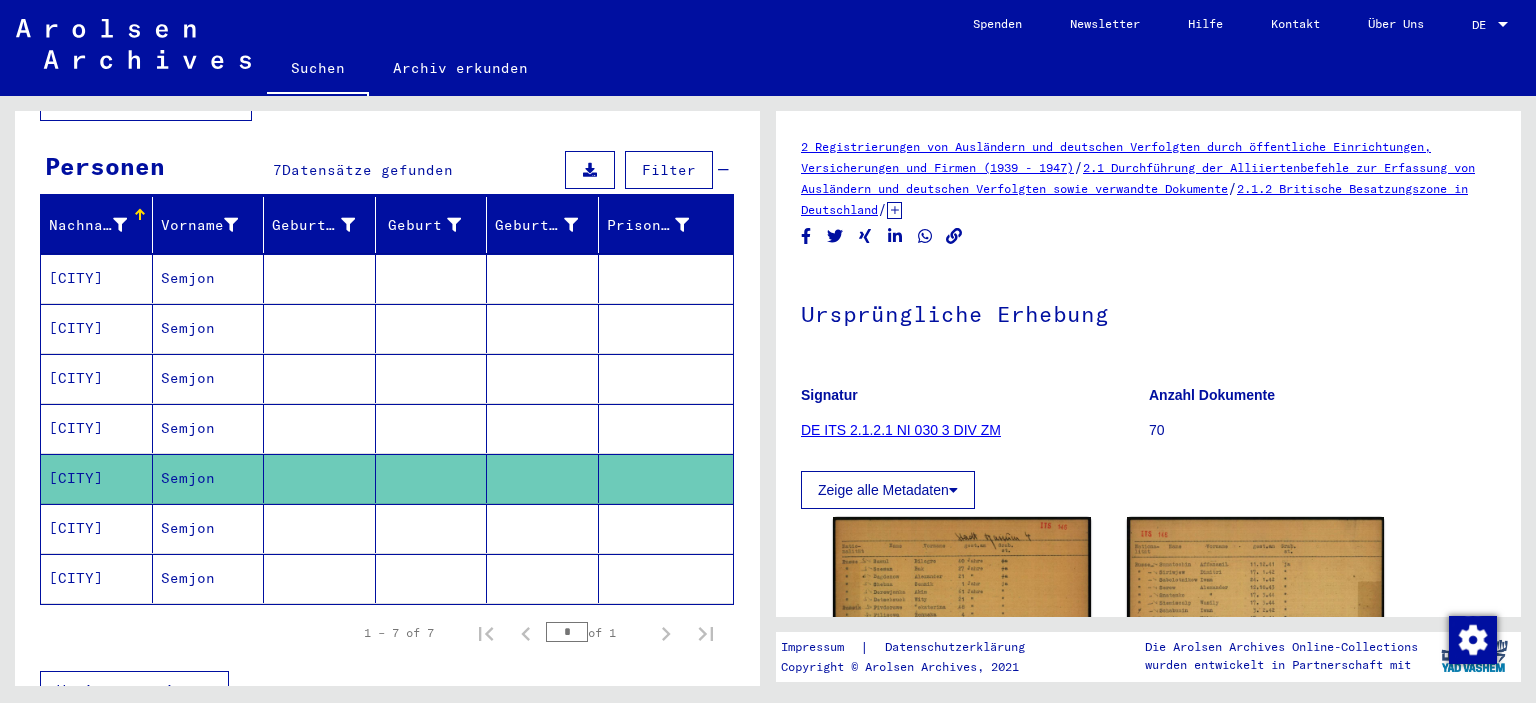 scroll, scrollTop: 459, scrollLeft: 0, axis: vertical 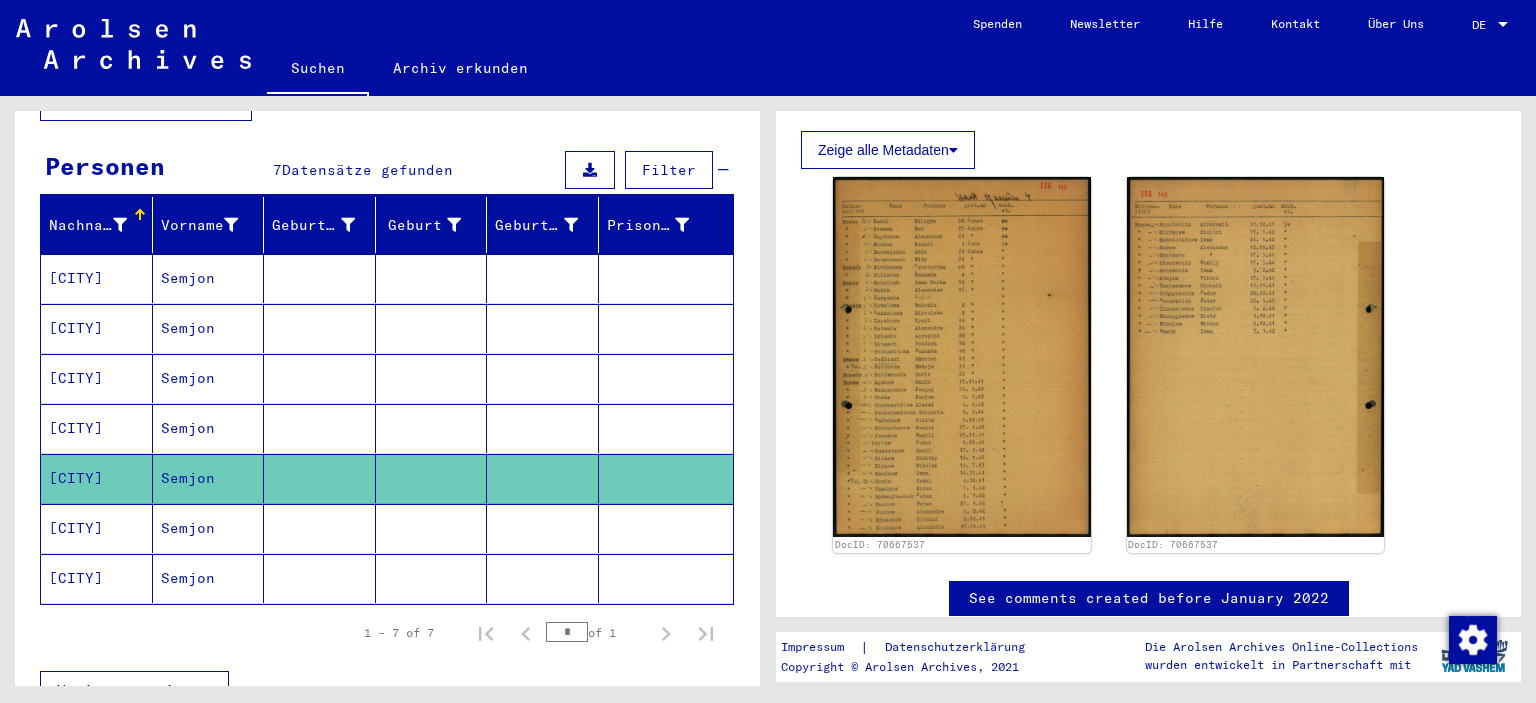 click at bounding box center [666, 578] 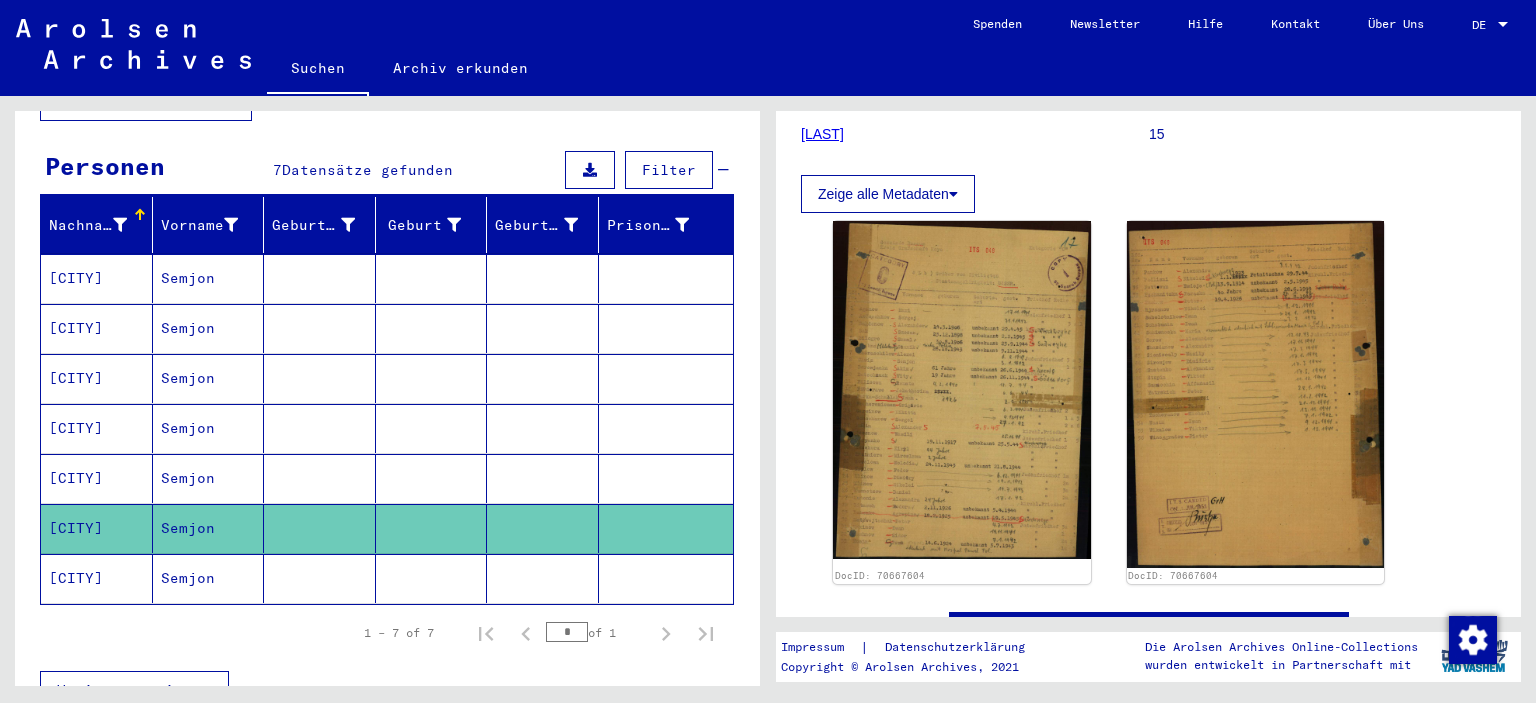 scroll, scrollTop: 315, scrollLeft: 0, axis: vertical 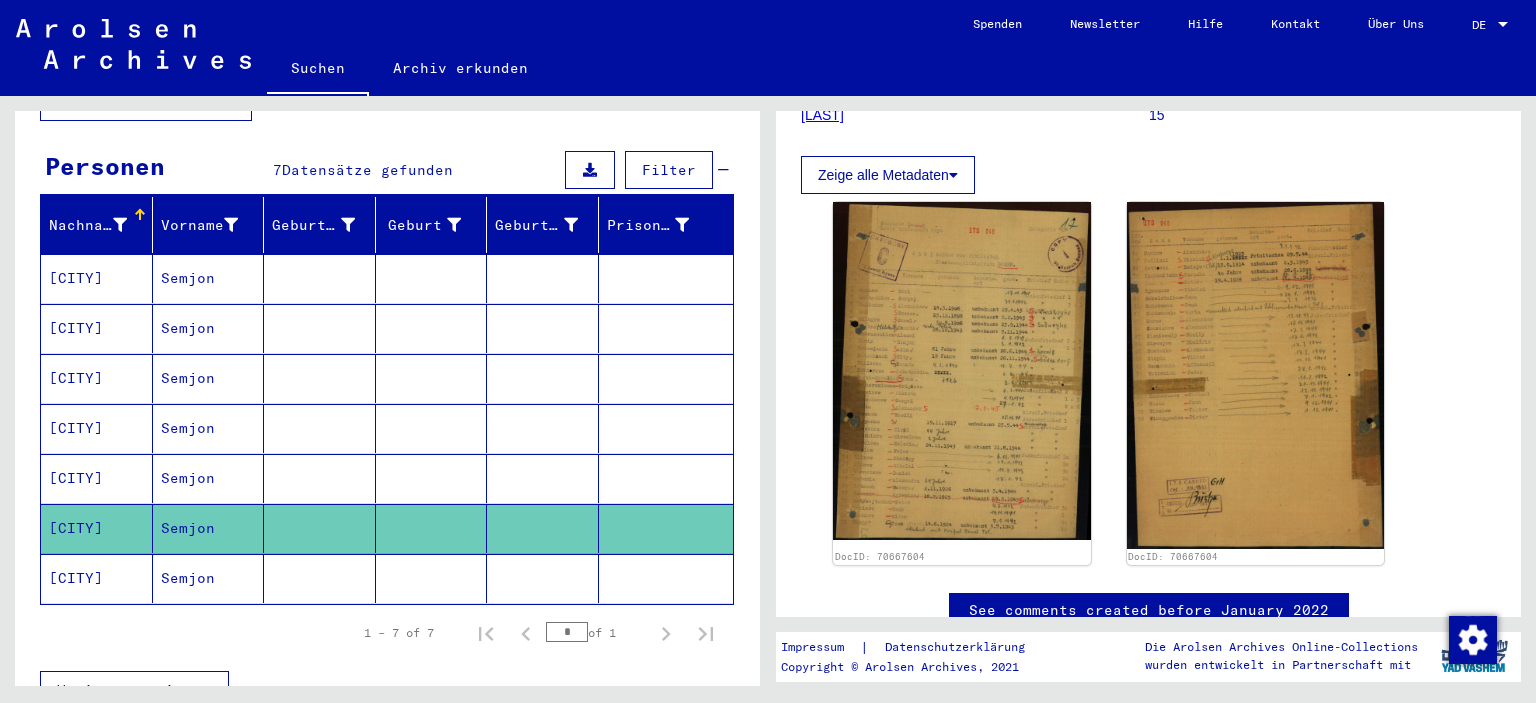 click 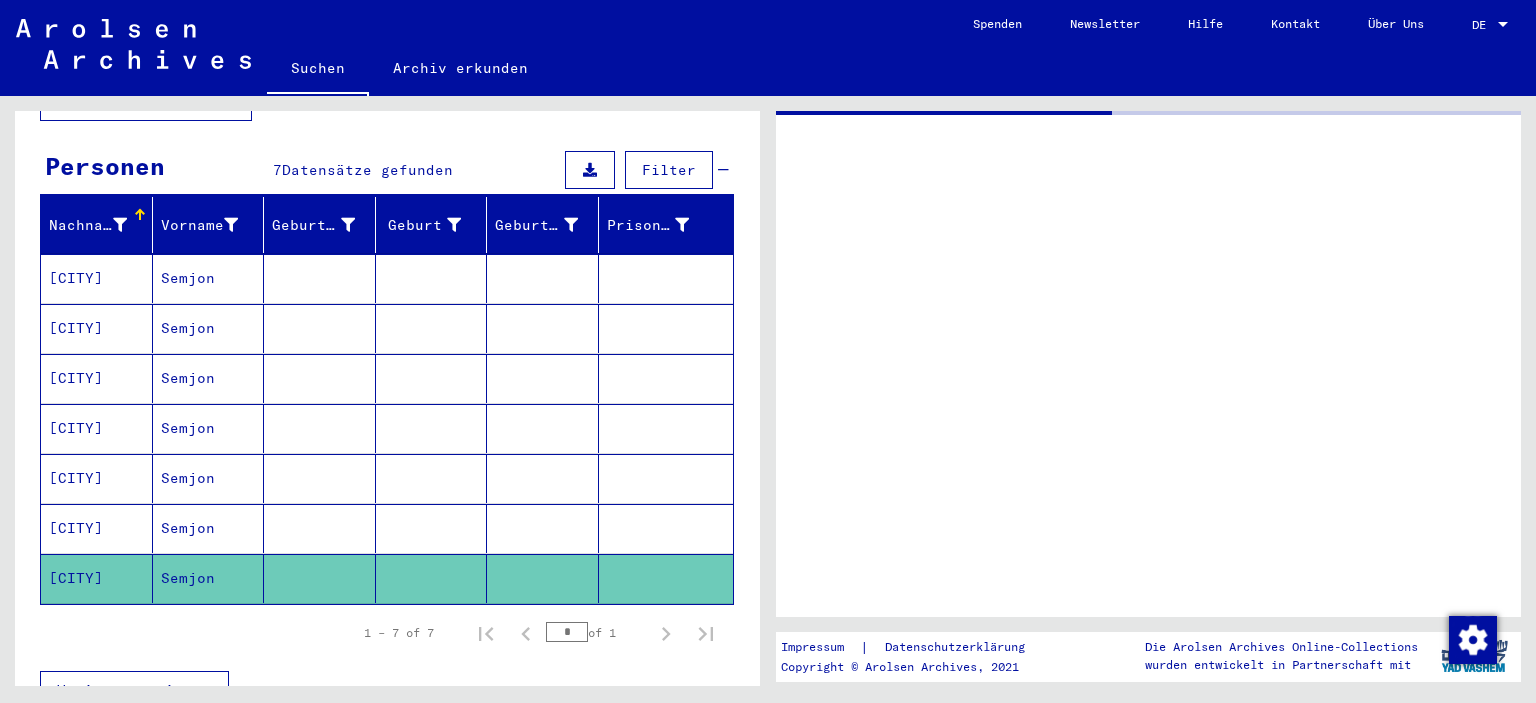 scroll 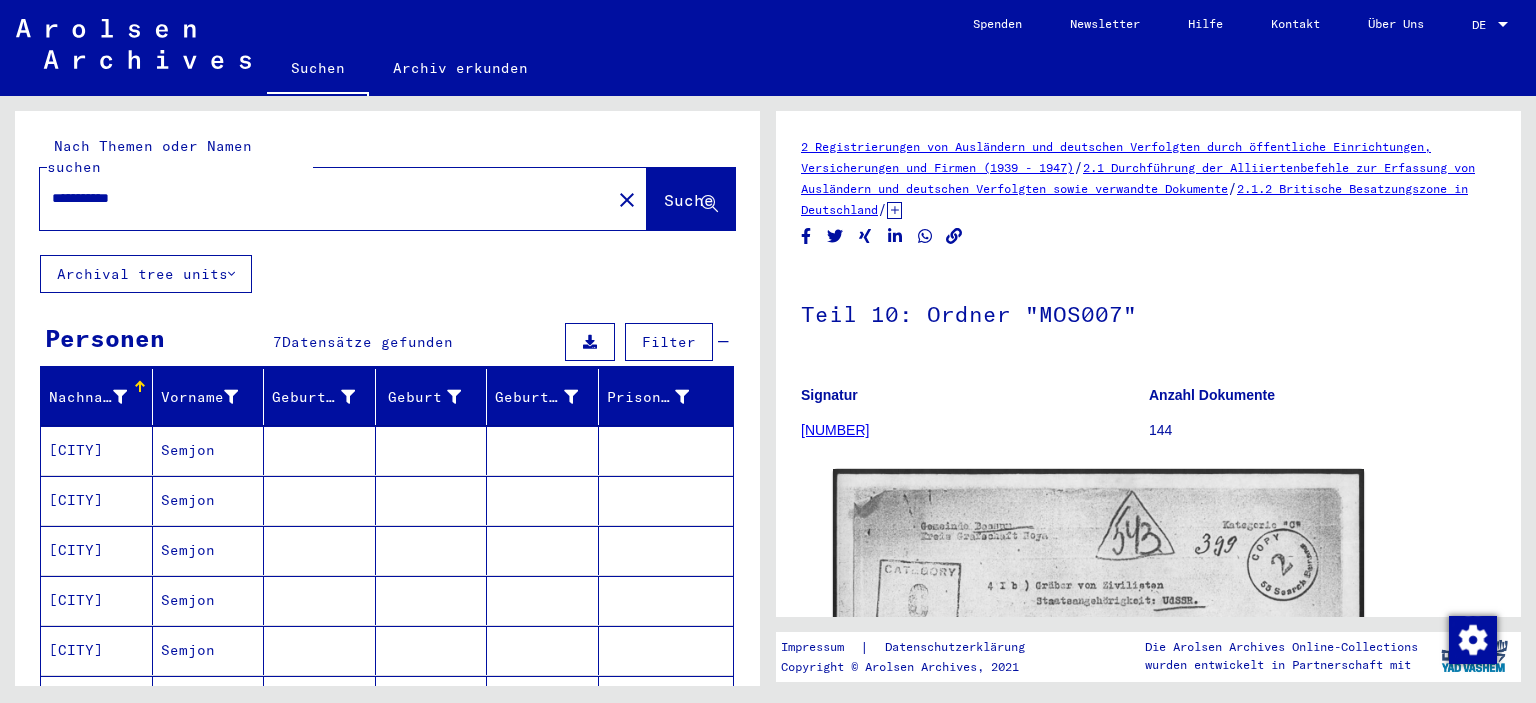 drag, startPoint x: 192, startPoint y: 182, endPoint x: 0, endPoint y: 195, distance: 192.4396 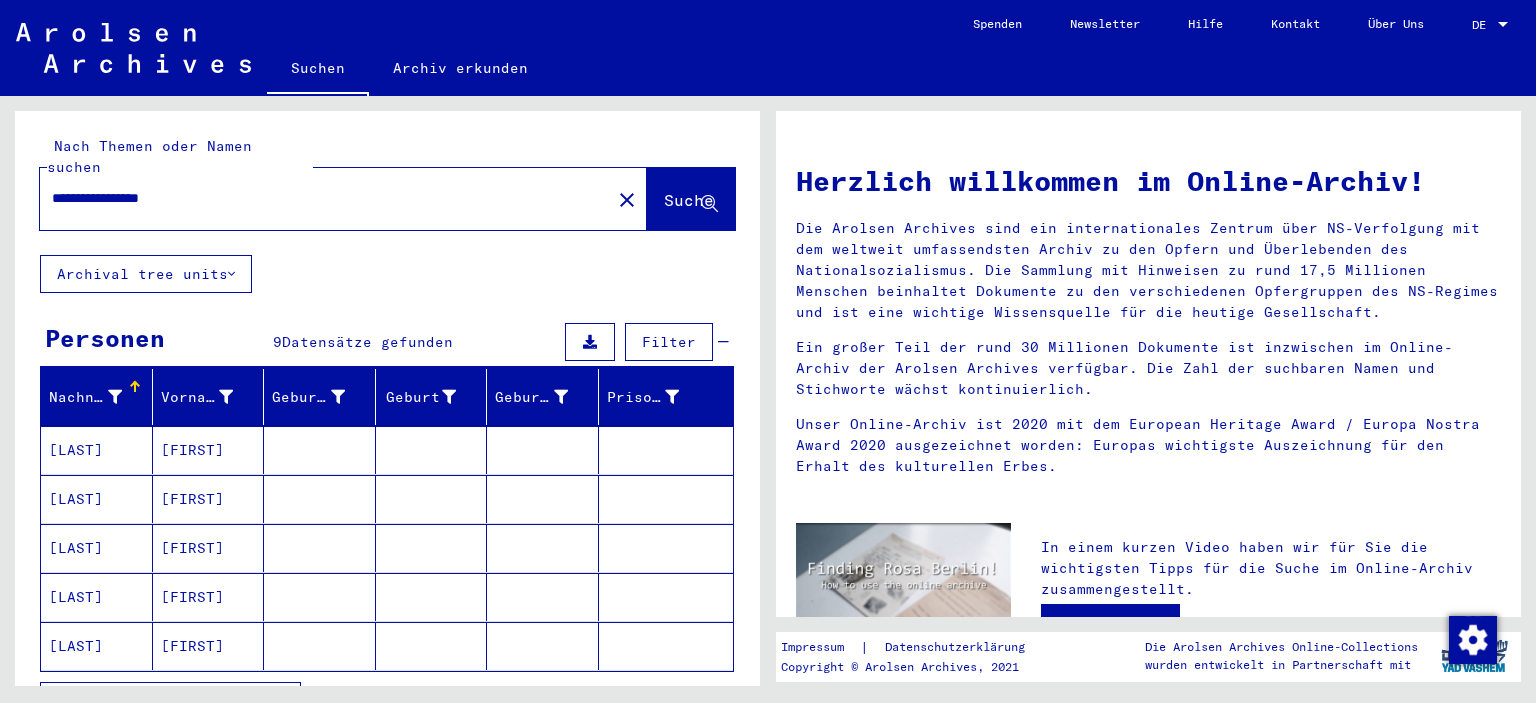 click on "[FIRST]" at bounding box center (209, 499) 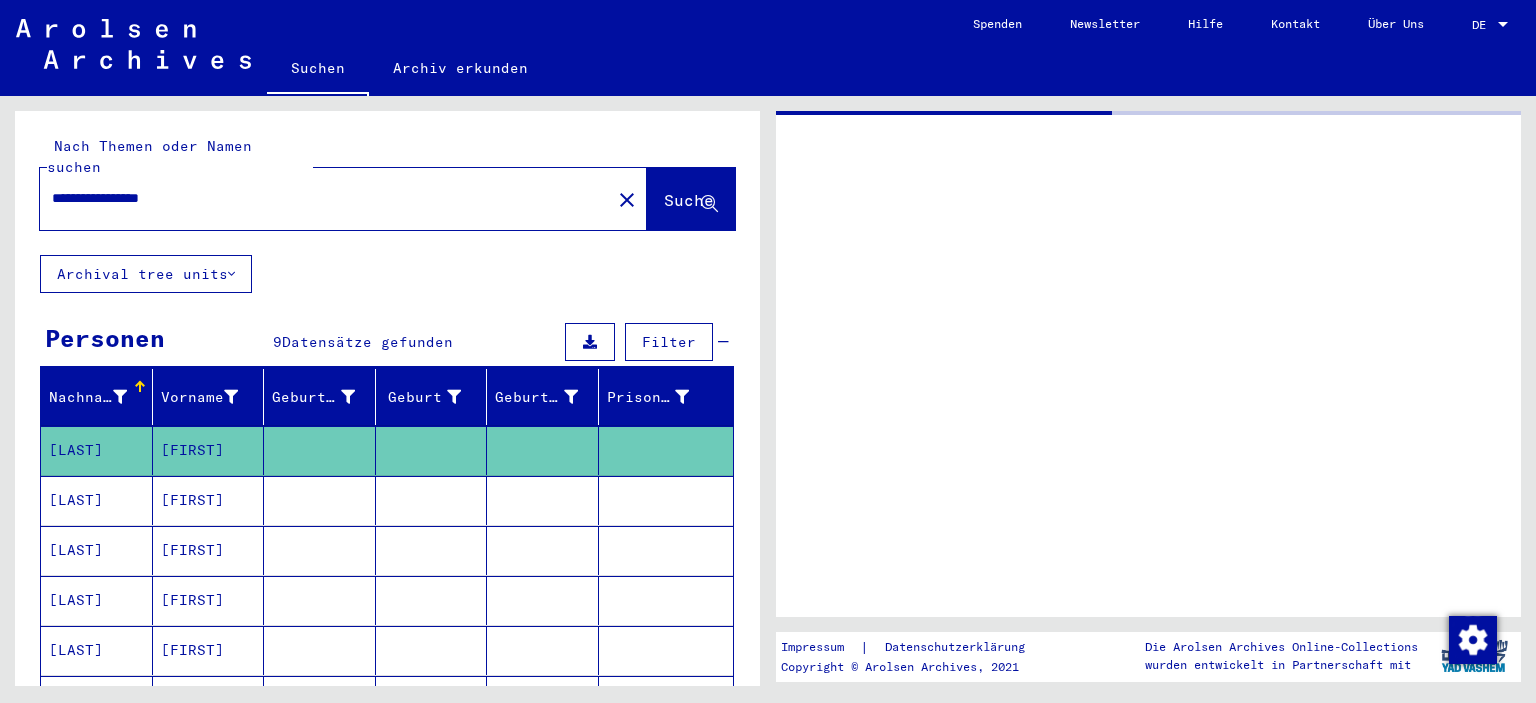 click on "[FIRST]" 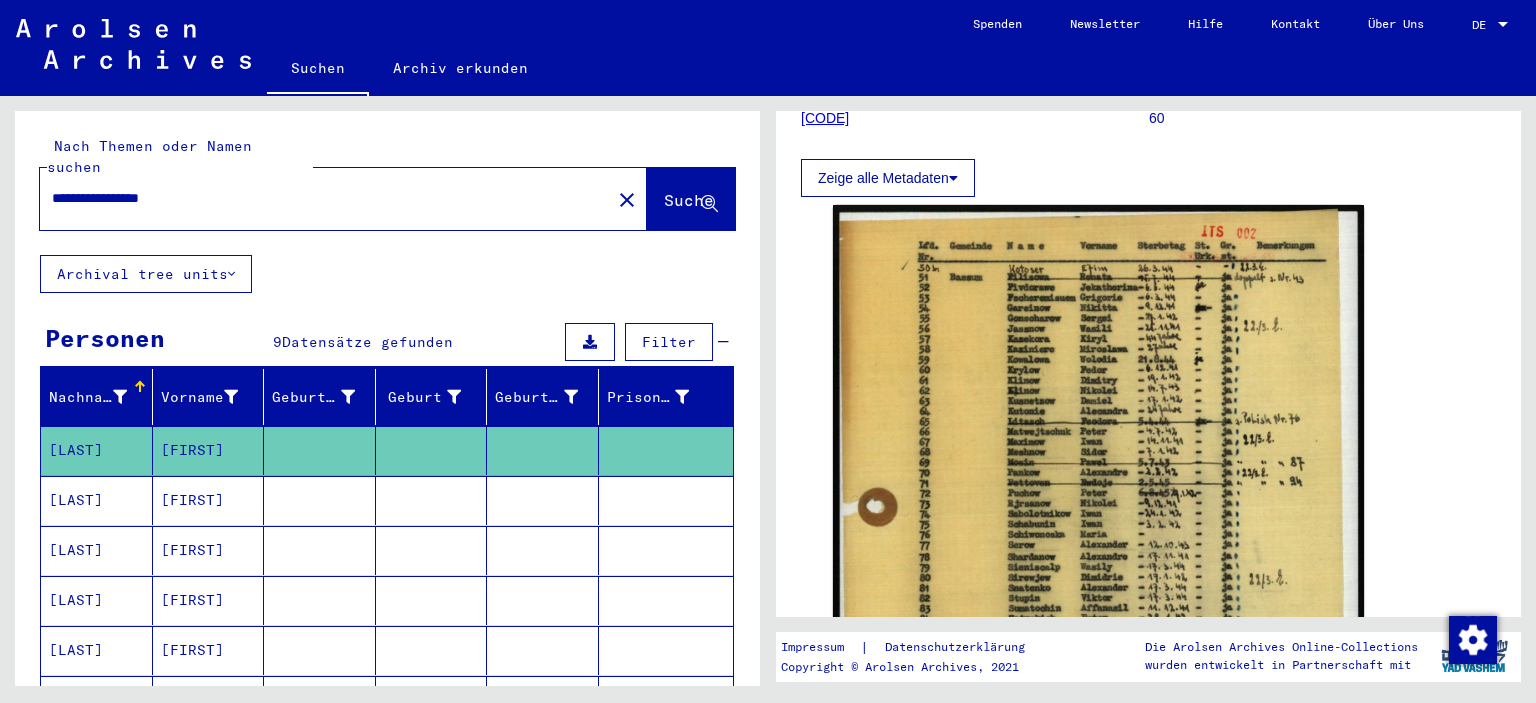 click at bounding box center (543, 550) 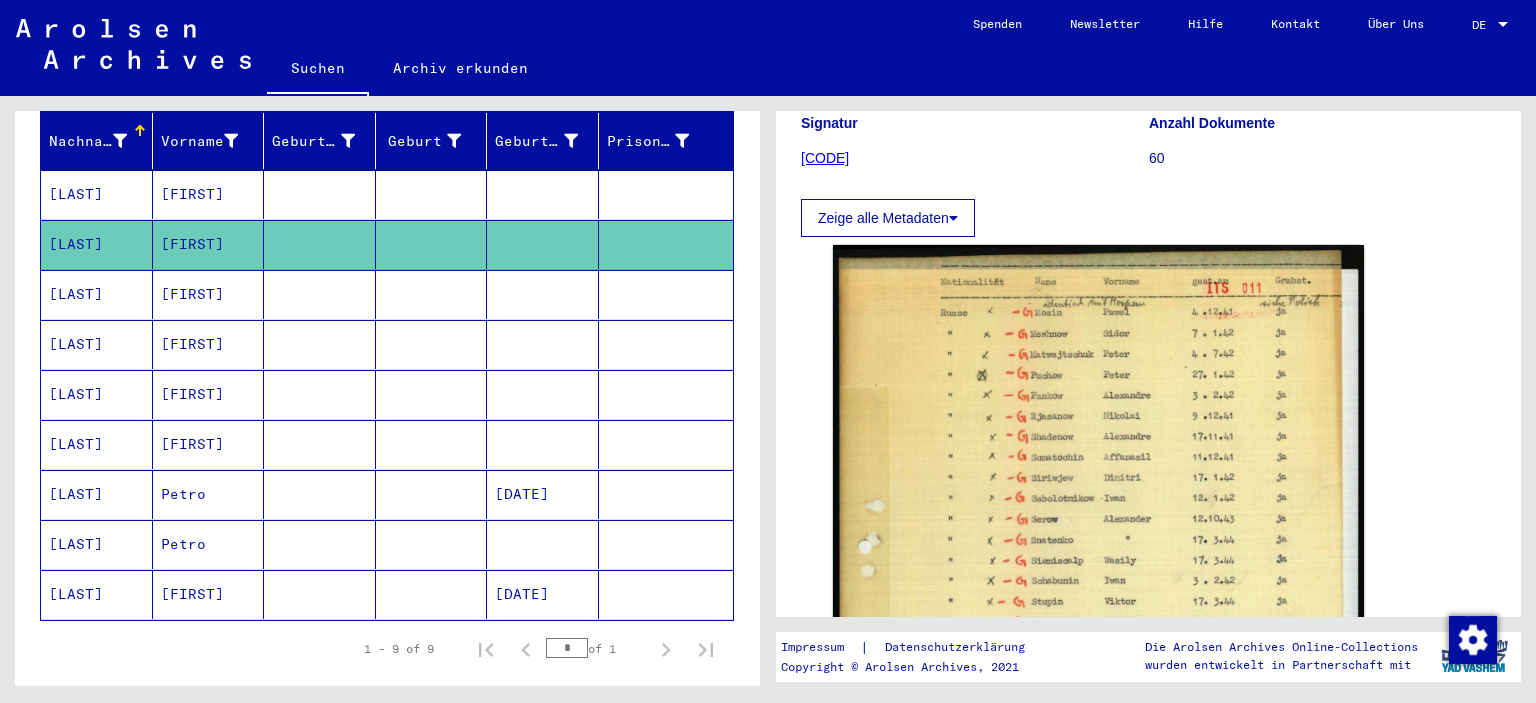 click at bounding box center (543, 344) 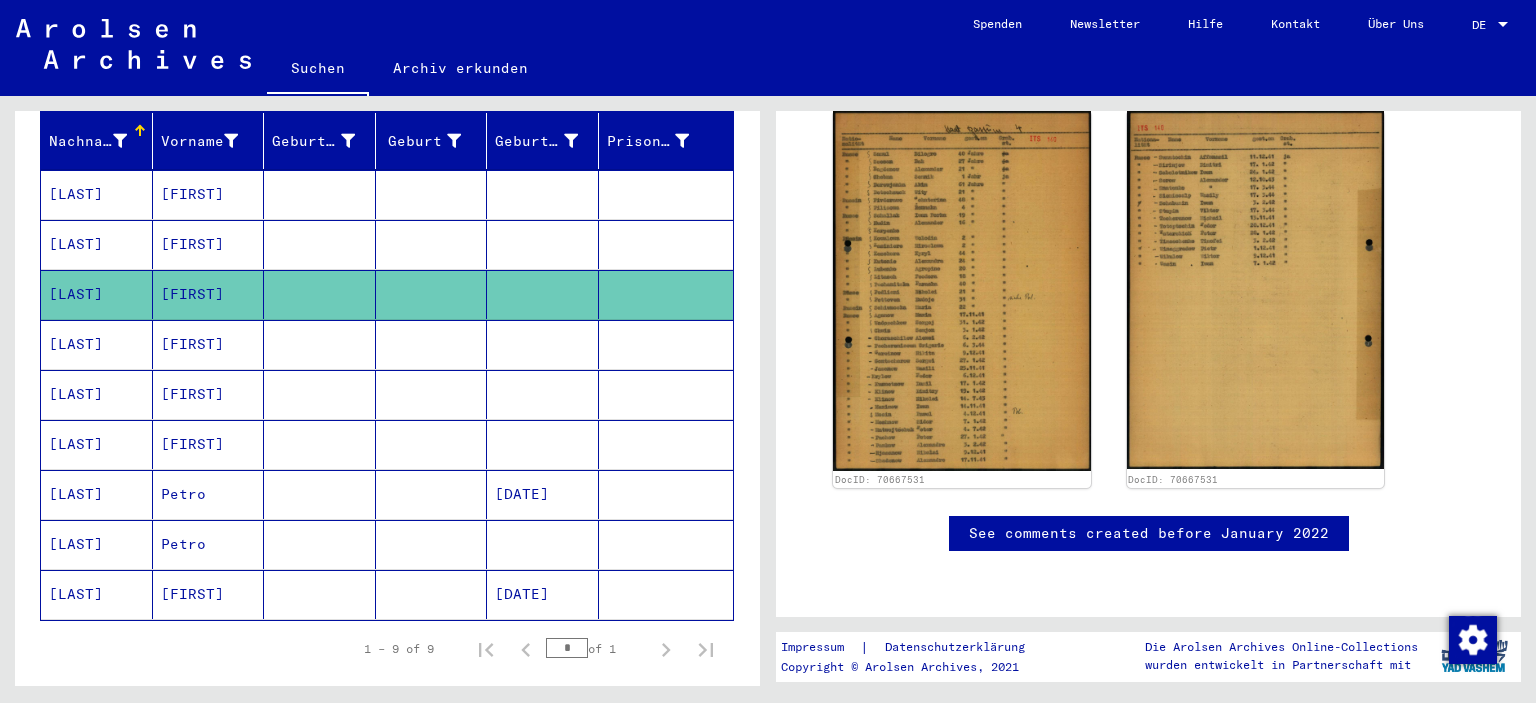 click at bounding box center [666, 394] 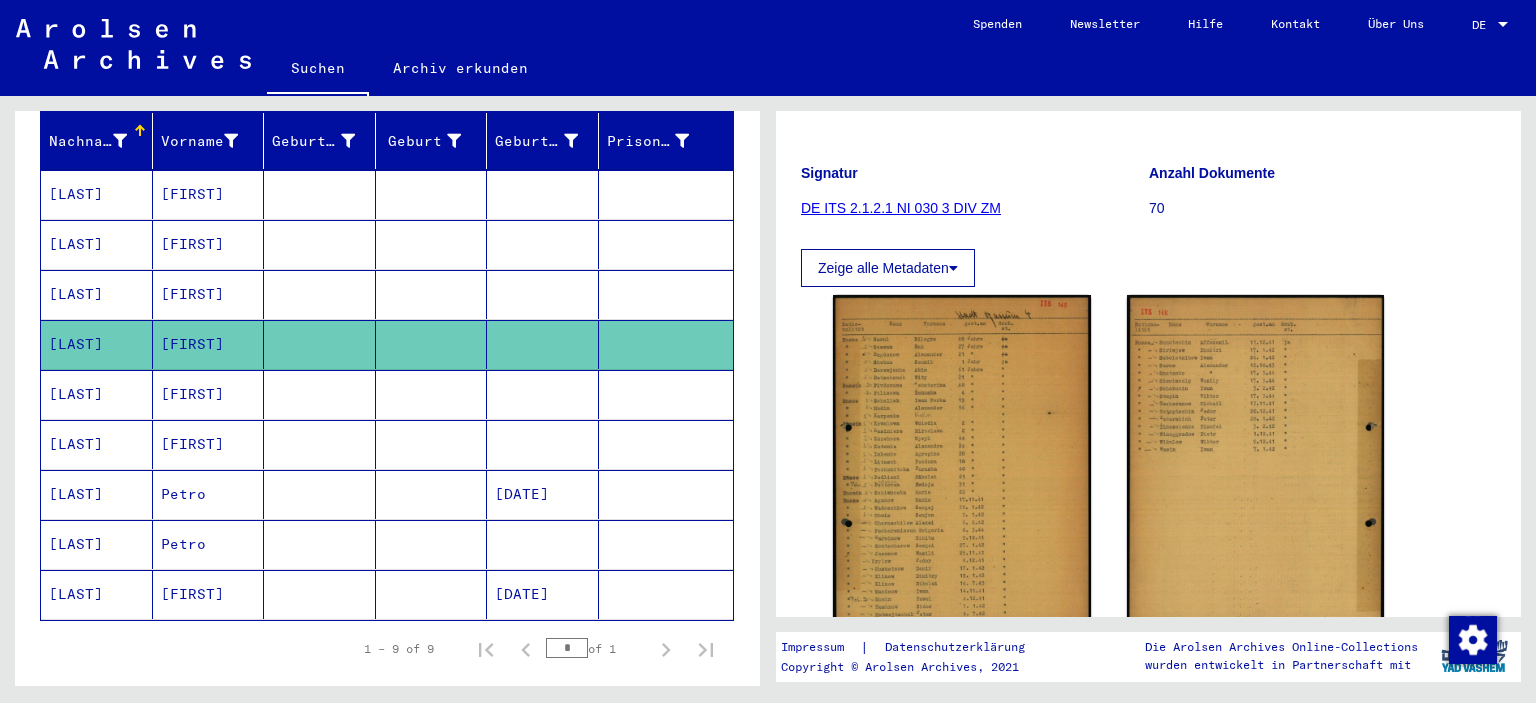 click at bounding box center [666, 444] 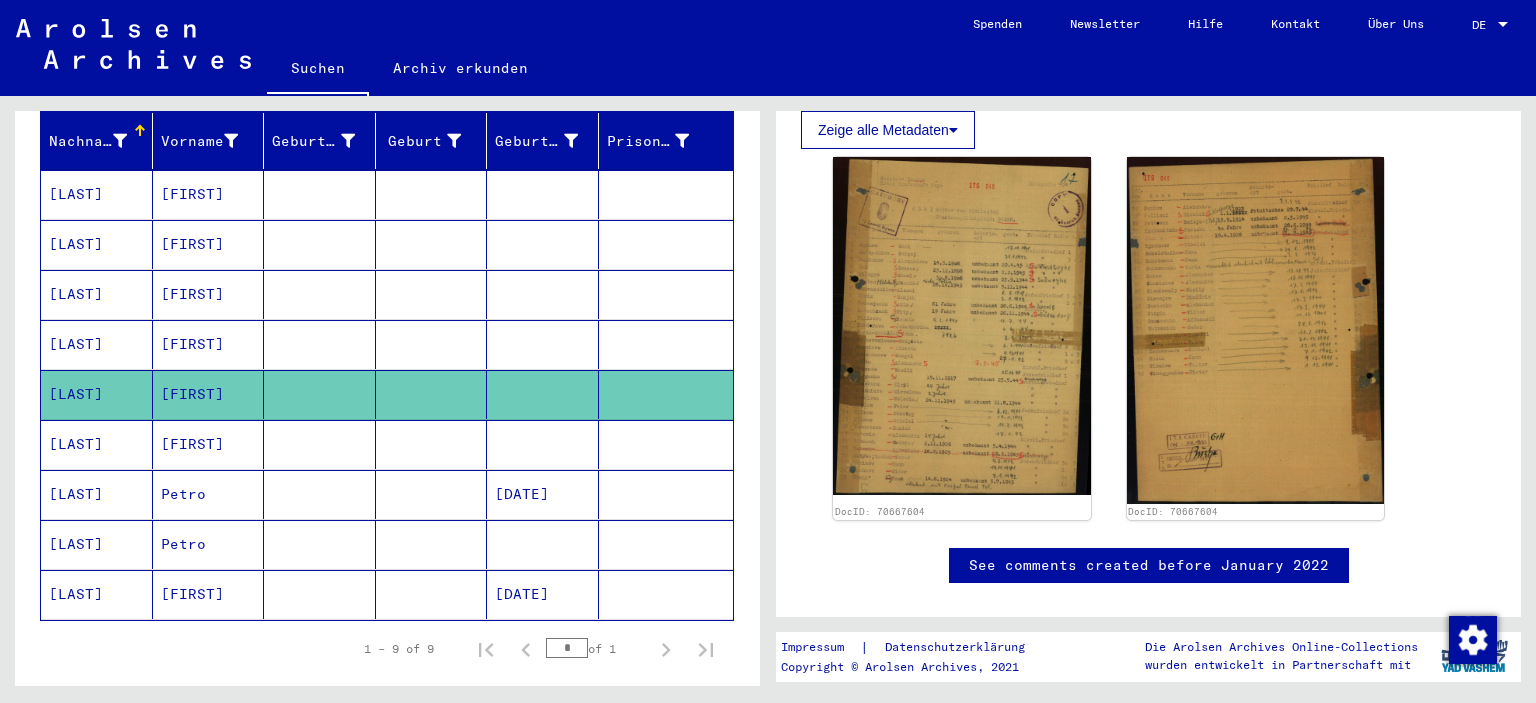 click at bounding box center [666, 494] 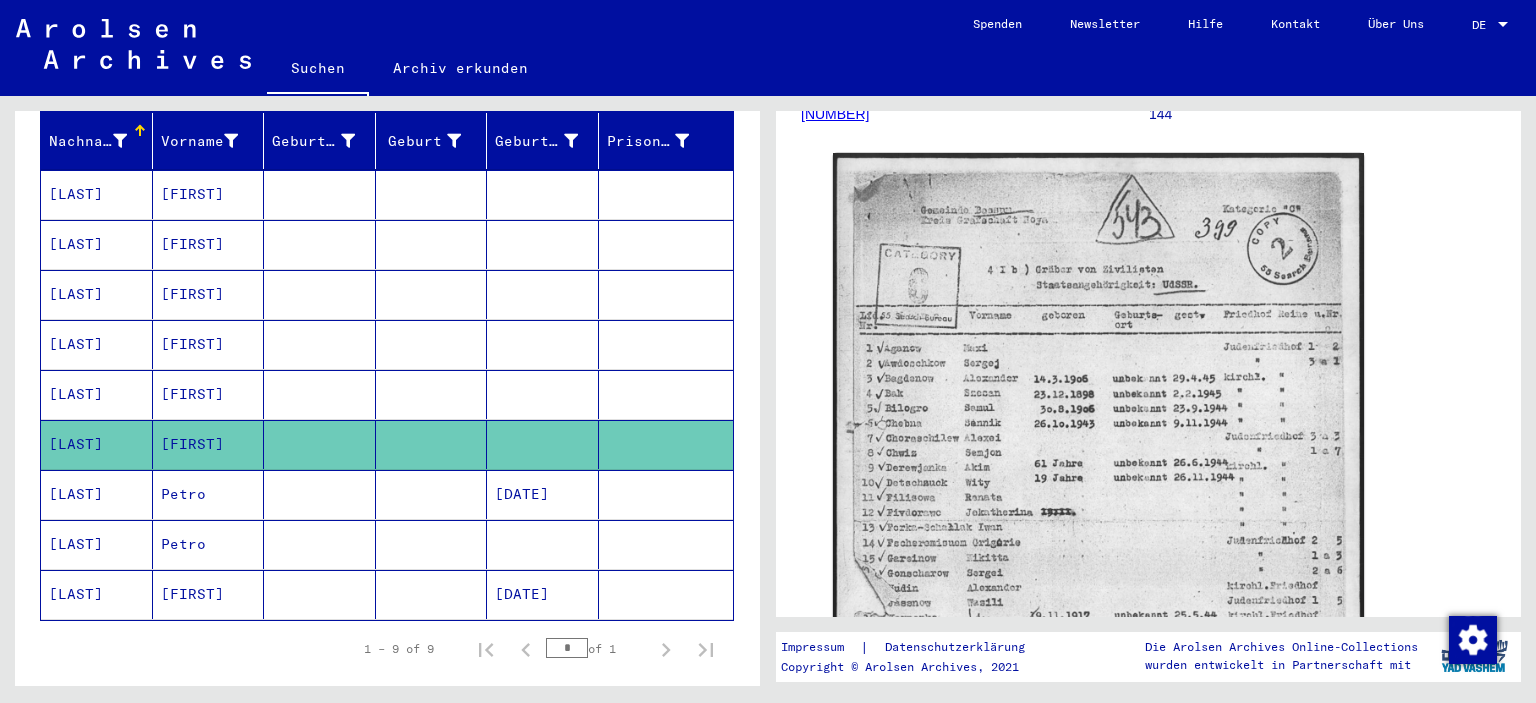 click at bounding box center (666, 544) 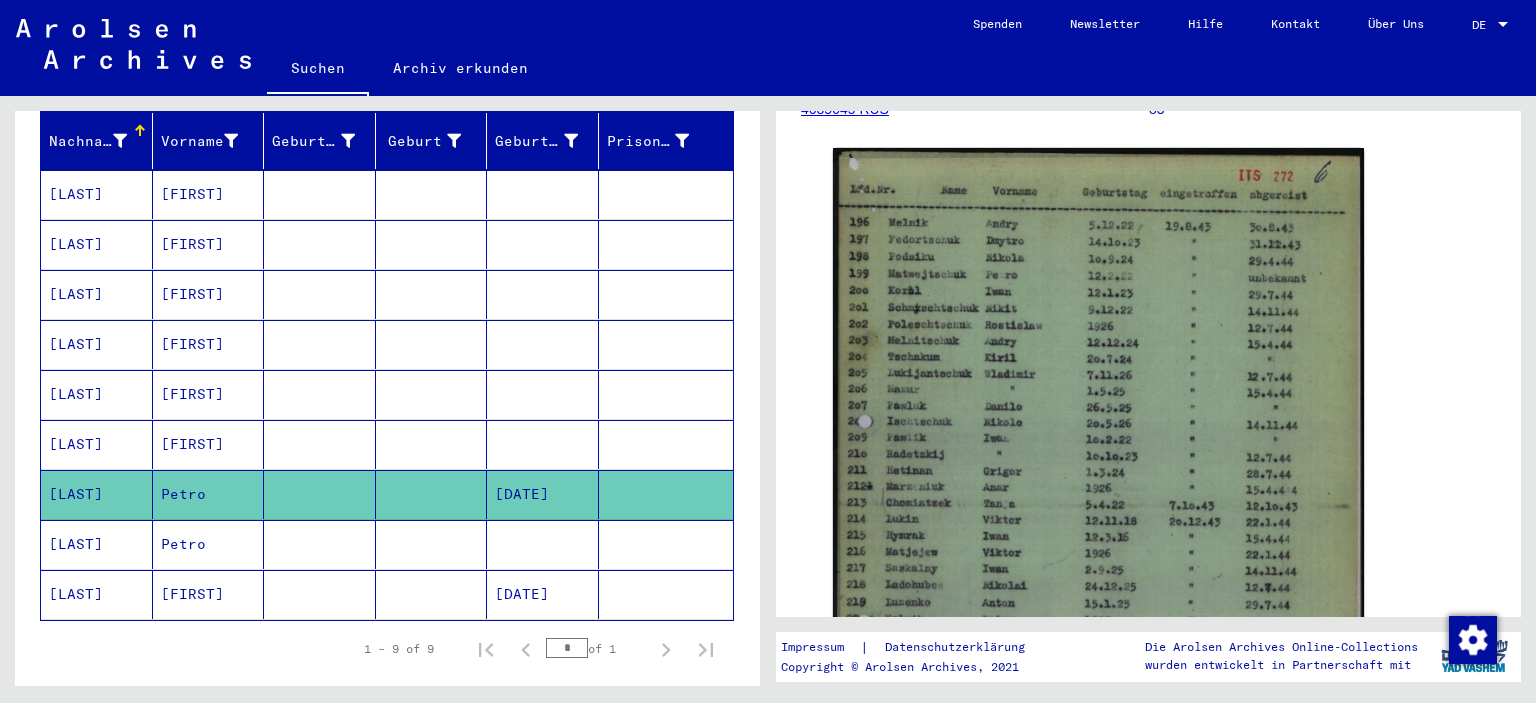 click at bounding box center [666, 594] 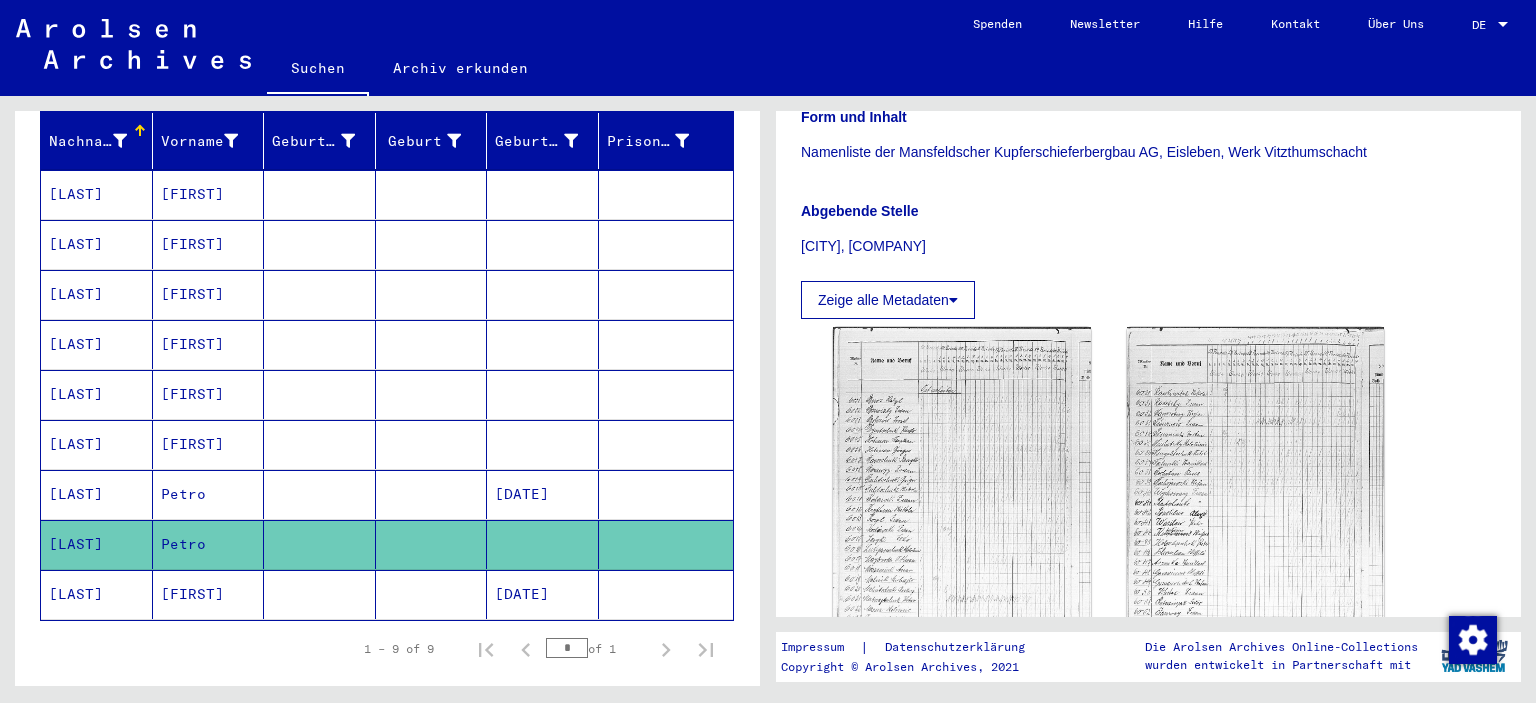 click 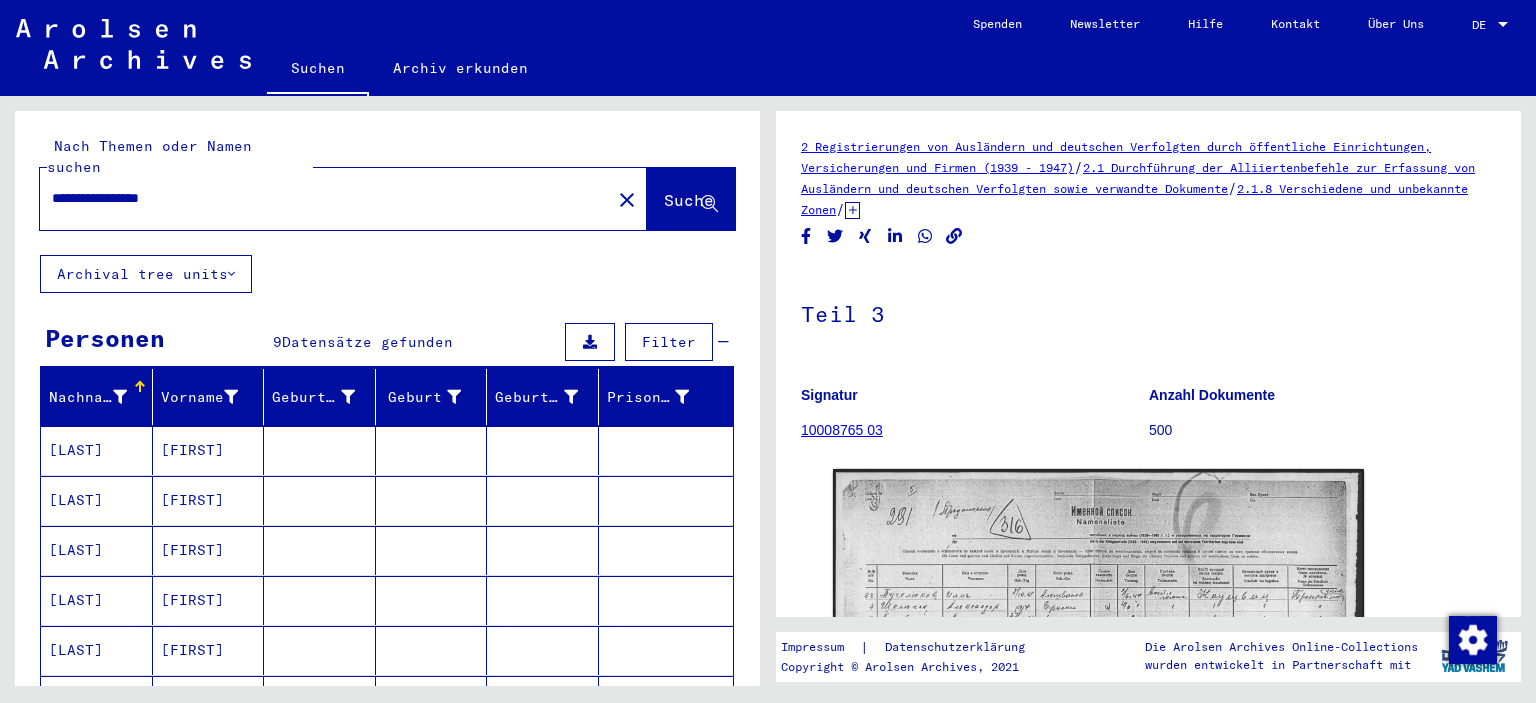 drag, startPoint x: 249, startPoint y: 159, endPoint x: 95, endPoint y: 170, distance: 154.39236 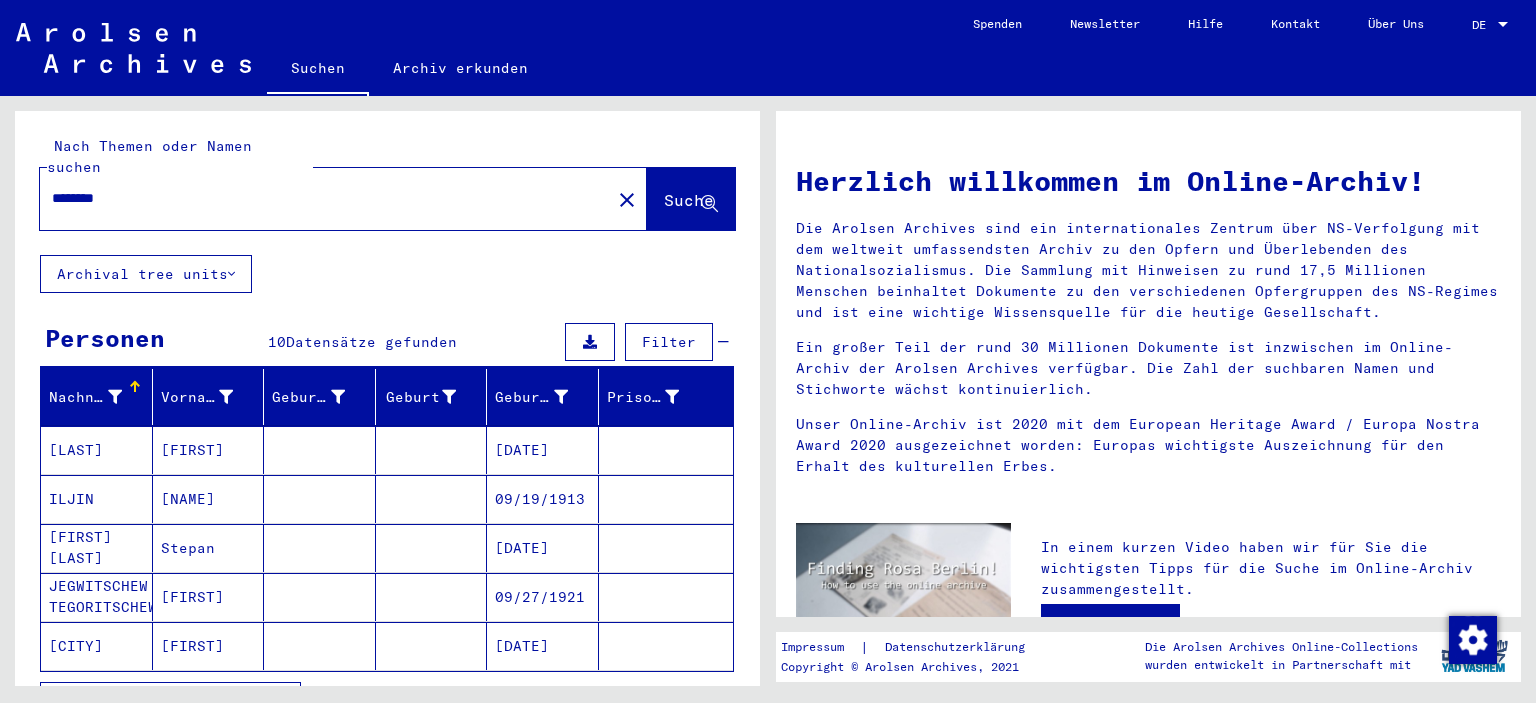 click on "[FIRST]" at bounding box center [209, 499] 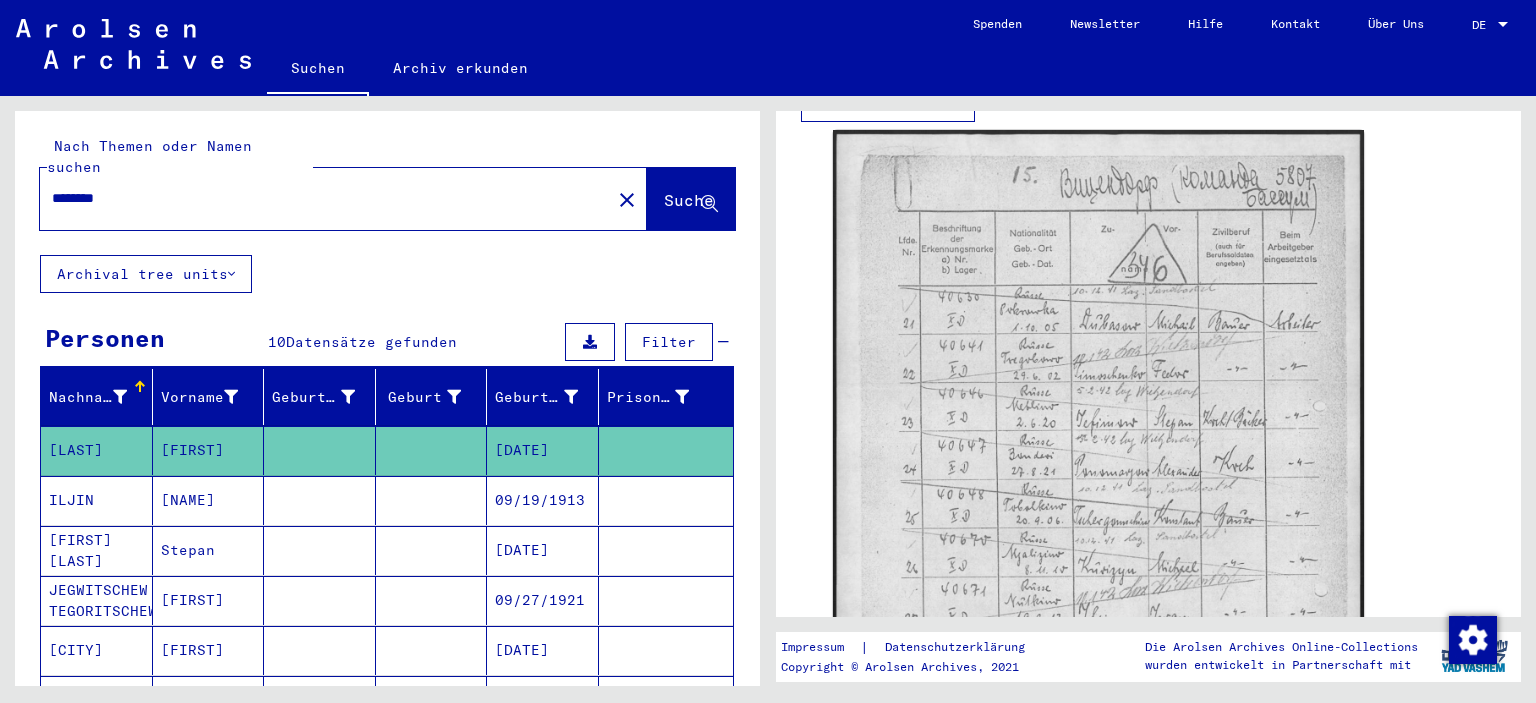 drag, startPoint x: 283, startPoint y: 163, endPoint x: 1, endPoint y: 204, distance: 284.9649 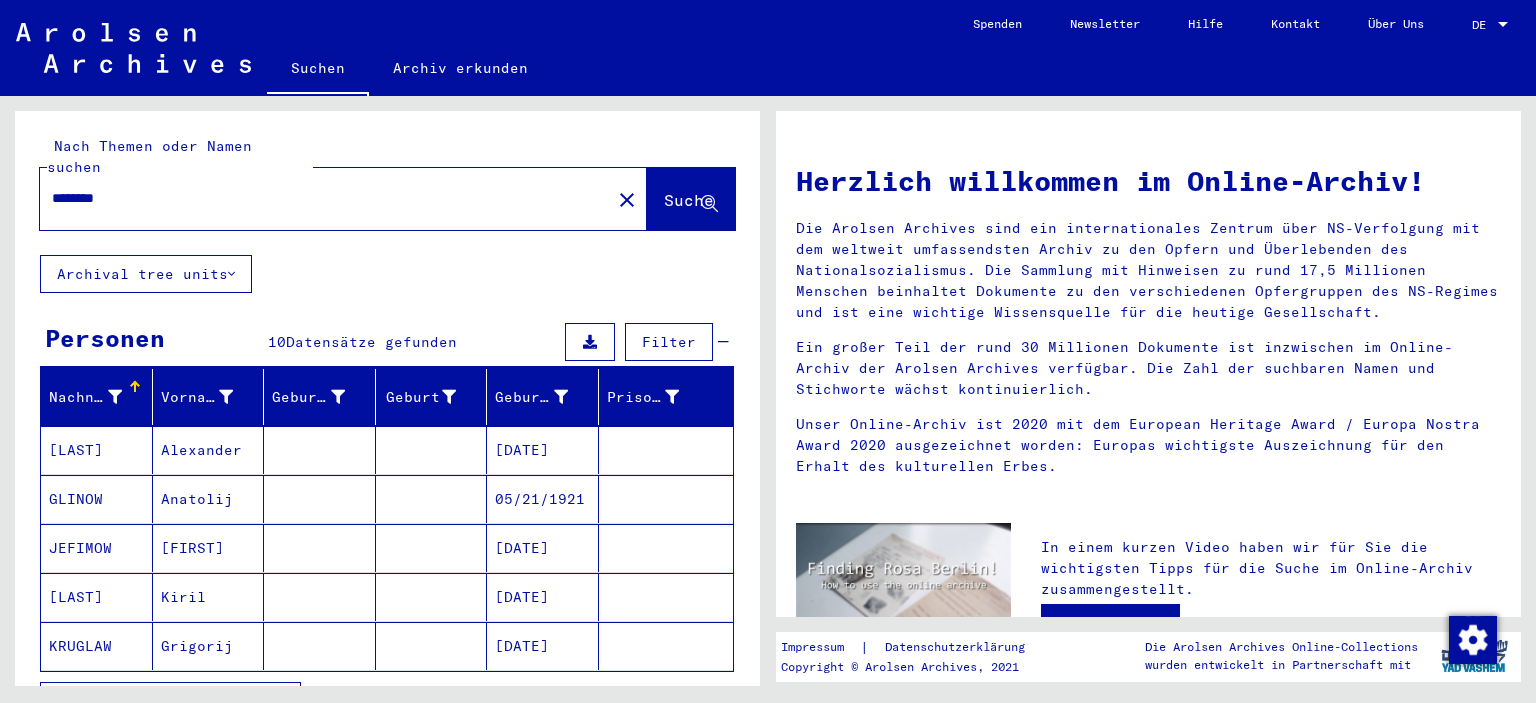 click at bounding box center [666, 499] 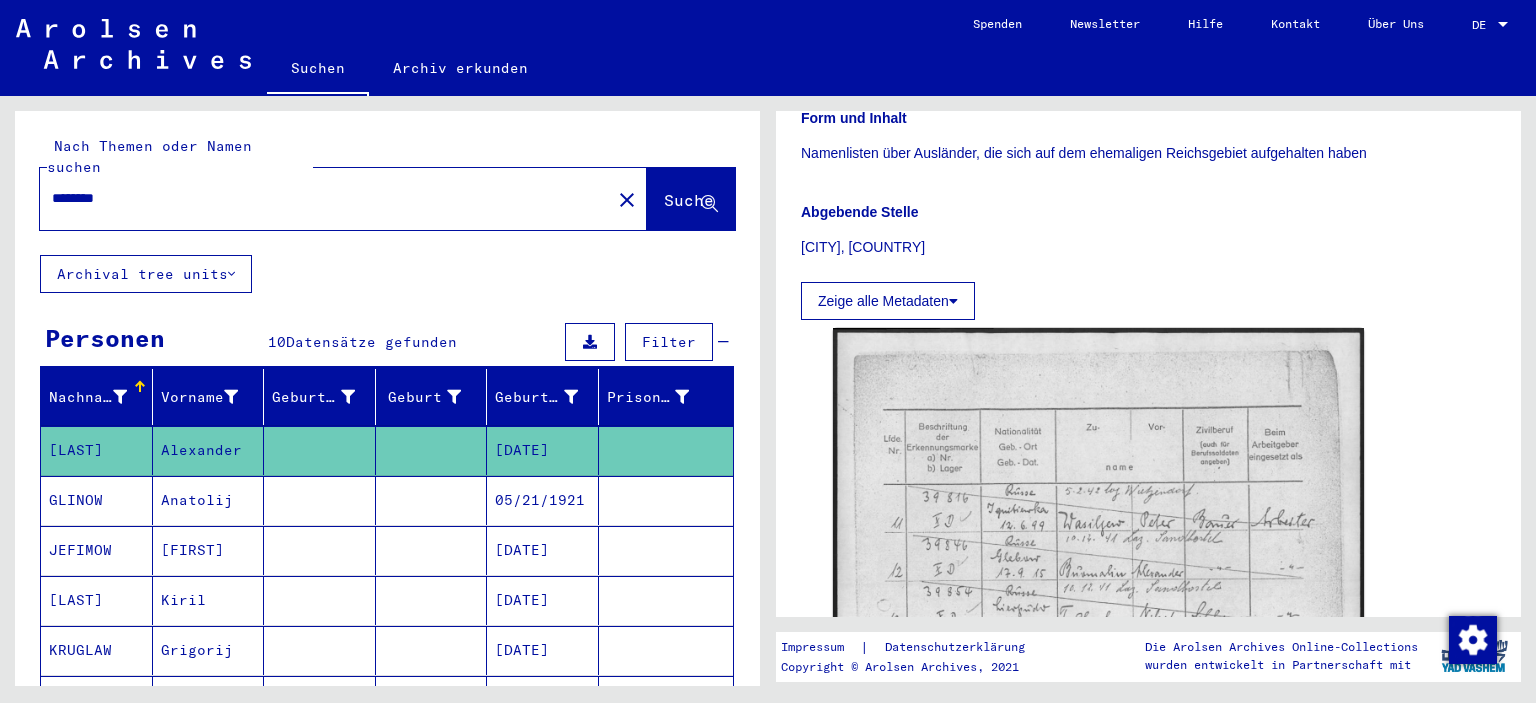 scroll, scrollTop: 0, scrollLeft: 0, axis: both 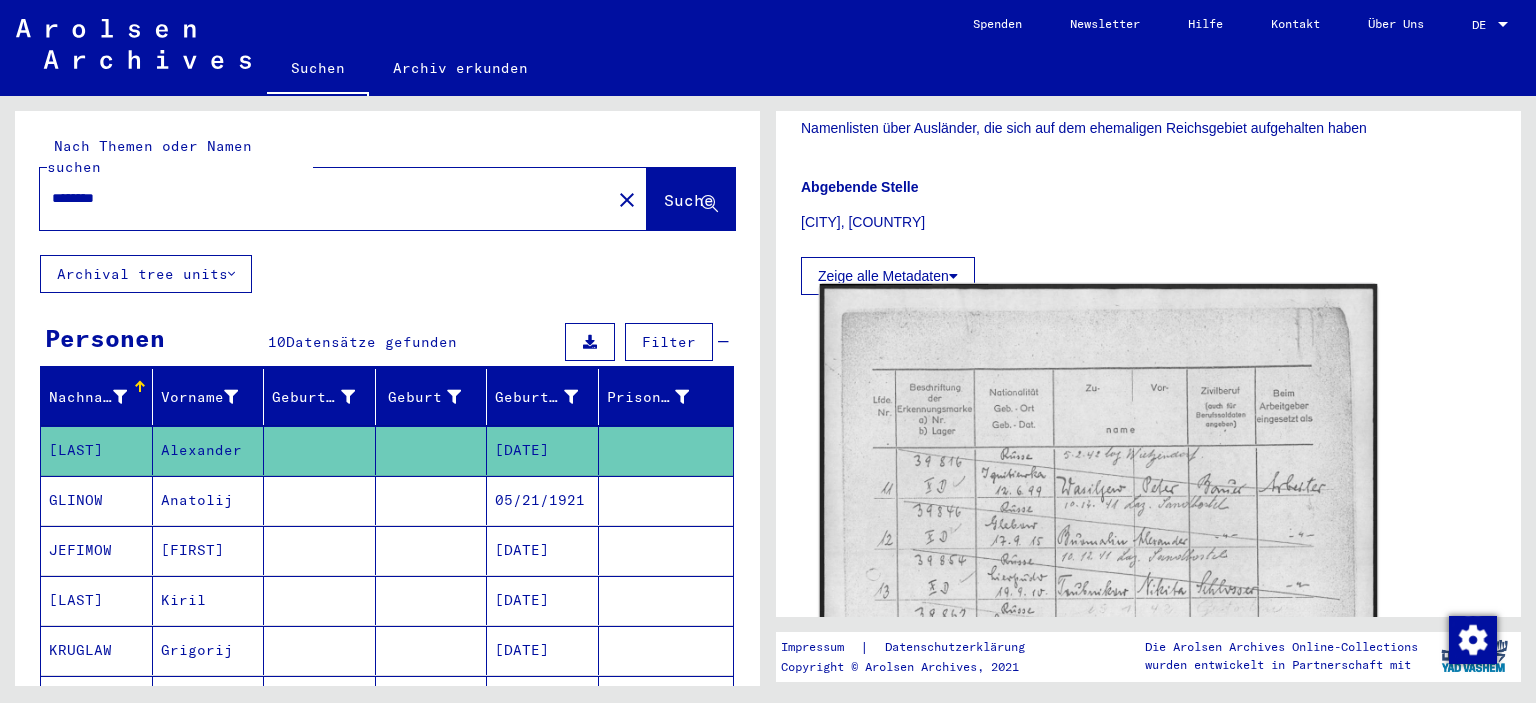 click 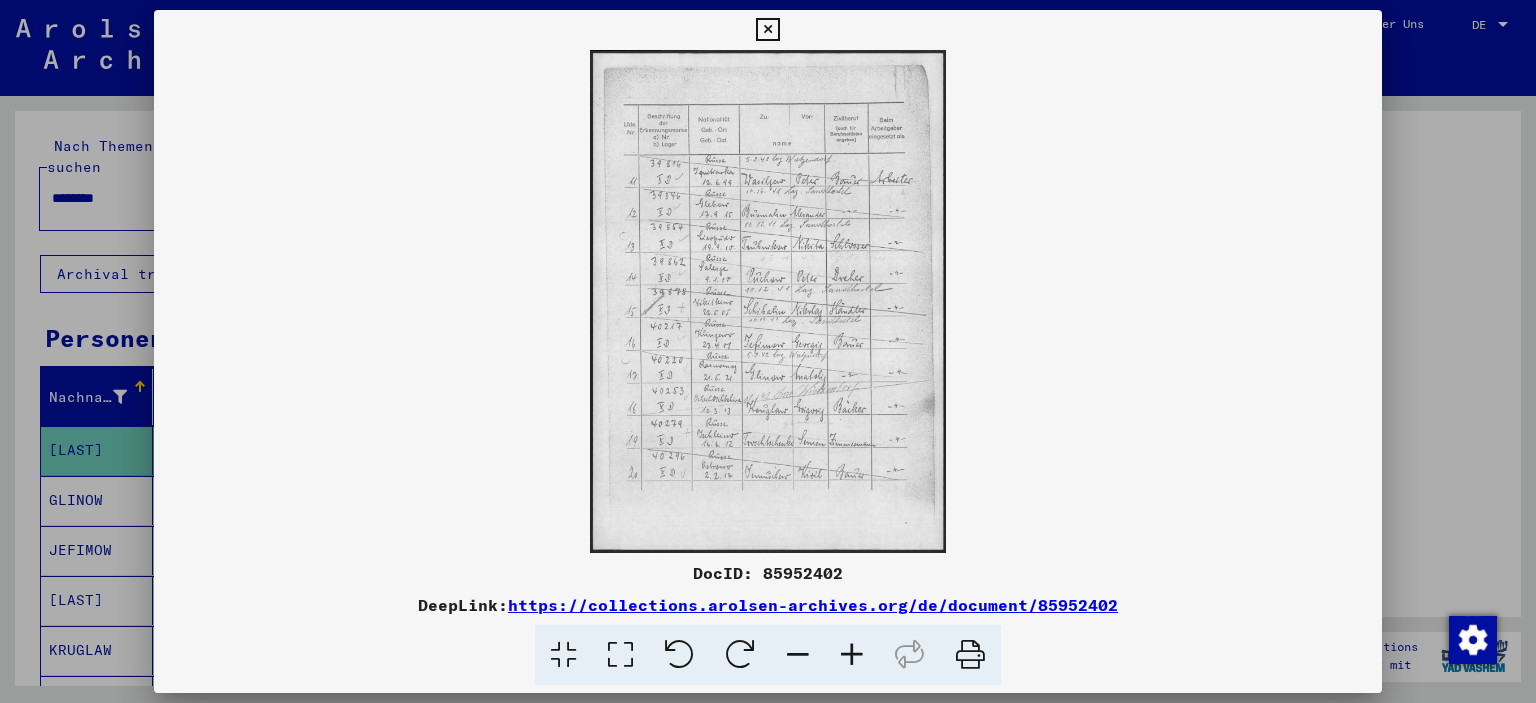click at bounding box center [768, 351] 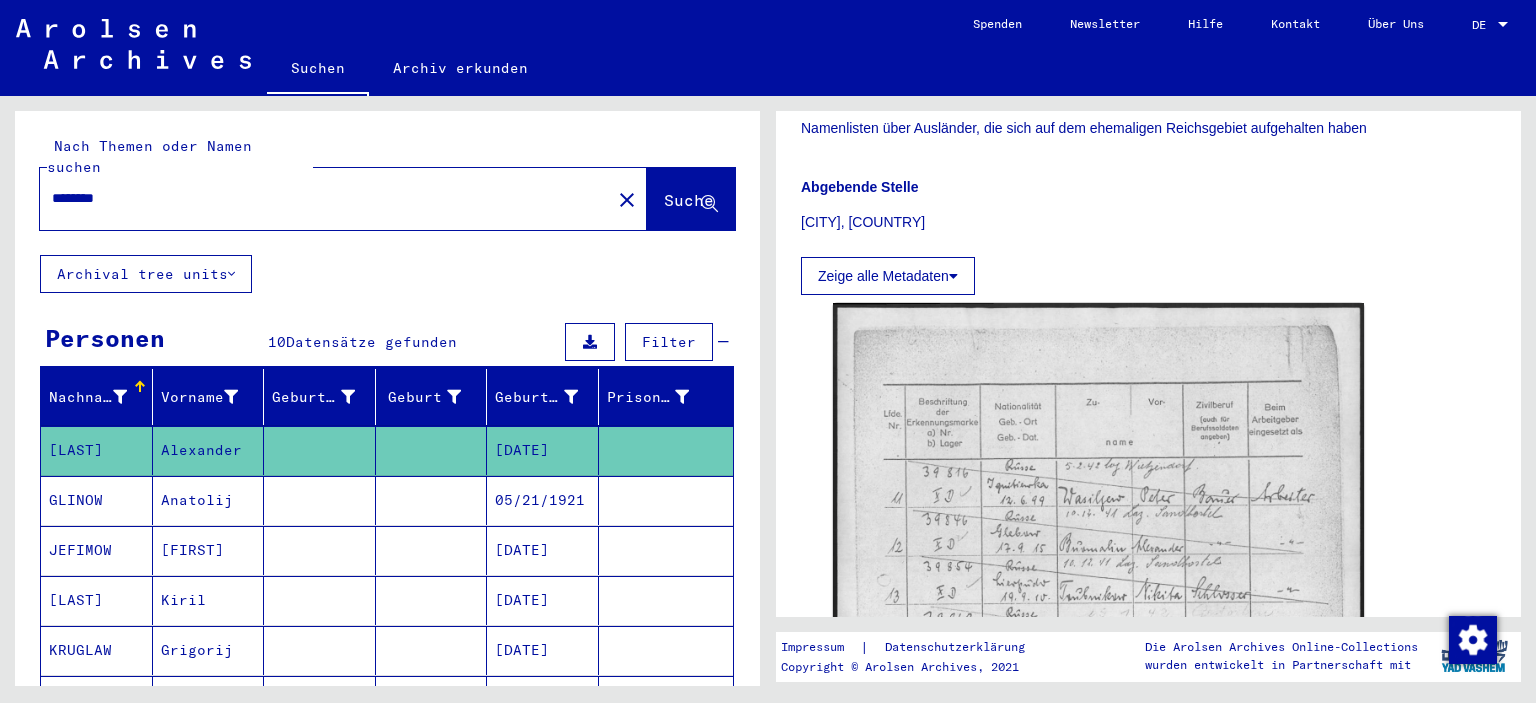 click on "********" at bounding box center [325, 198] 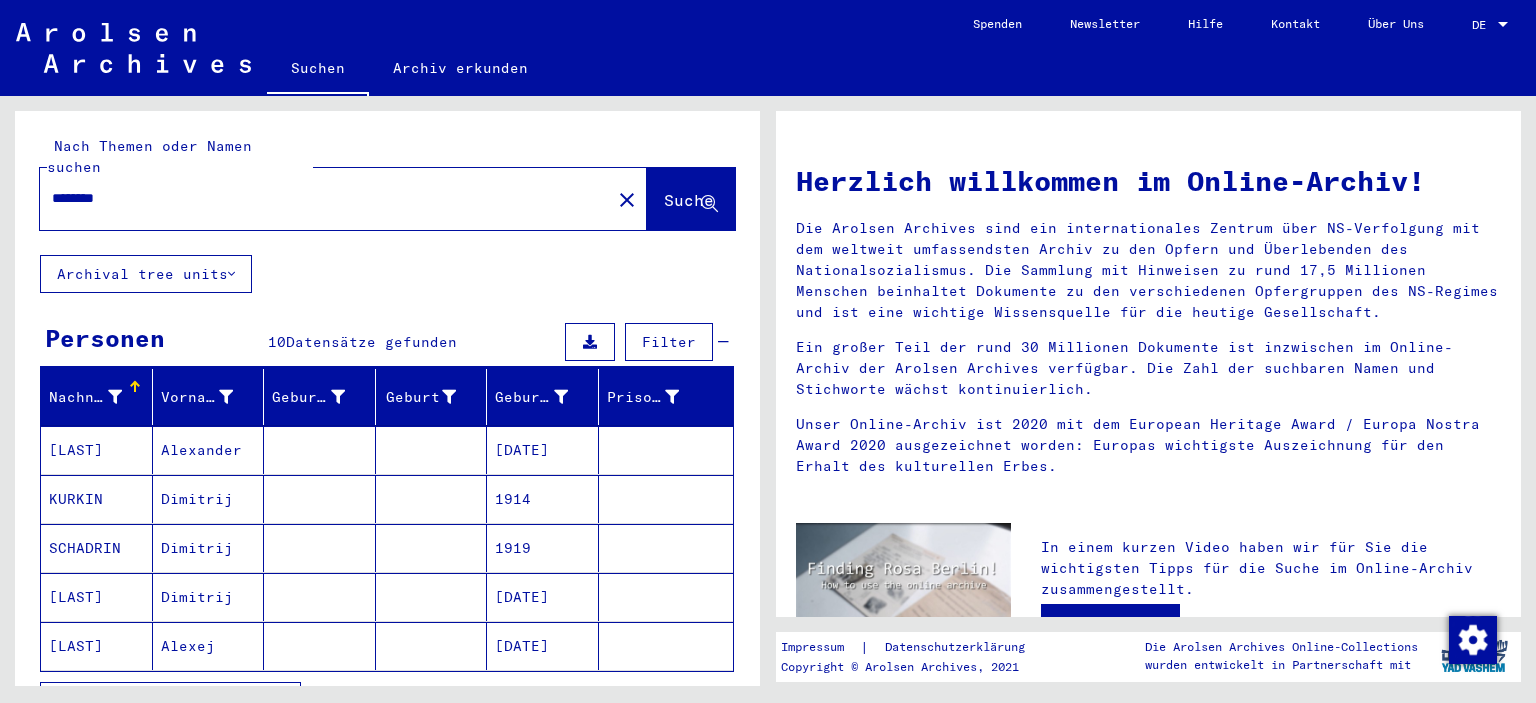 click at bounding box center (432, 499) 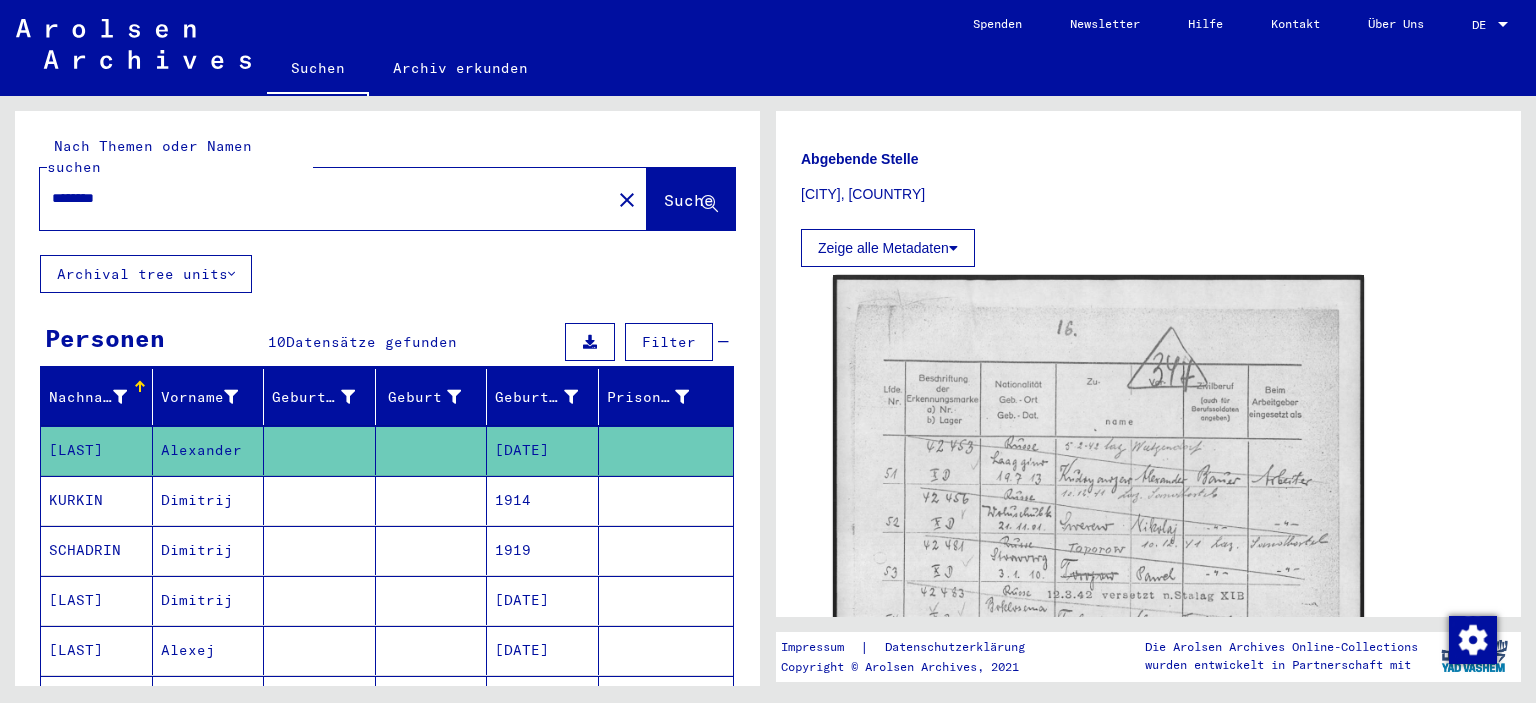scroll, scrollTop: 0, scrollLeft: 0, axis: both 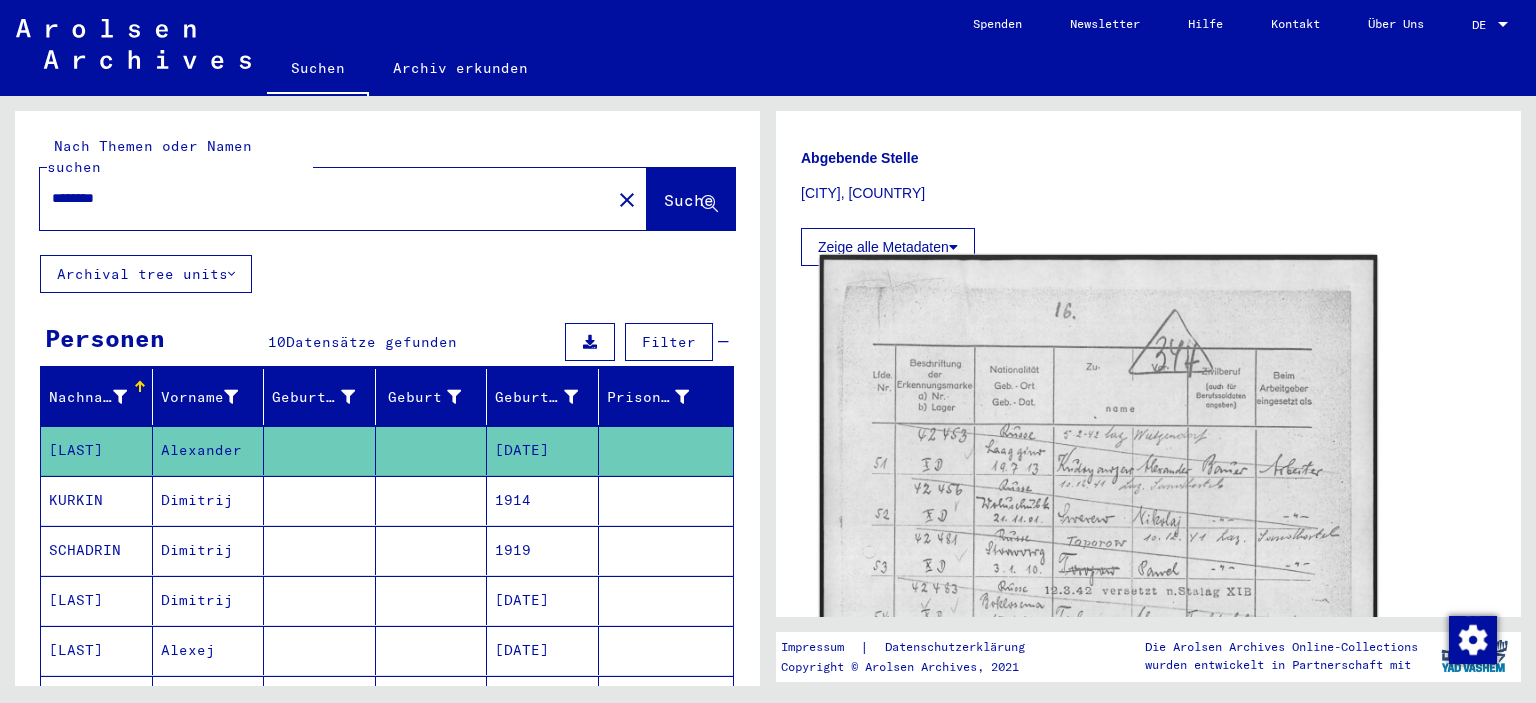 click 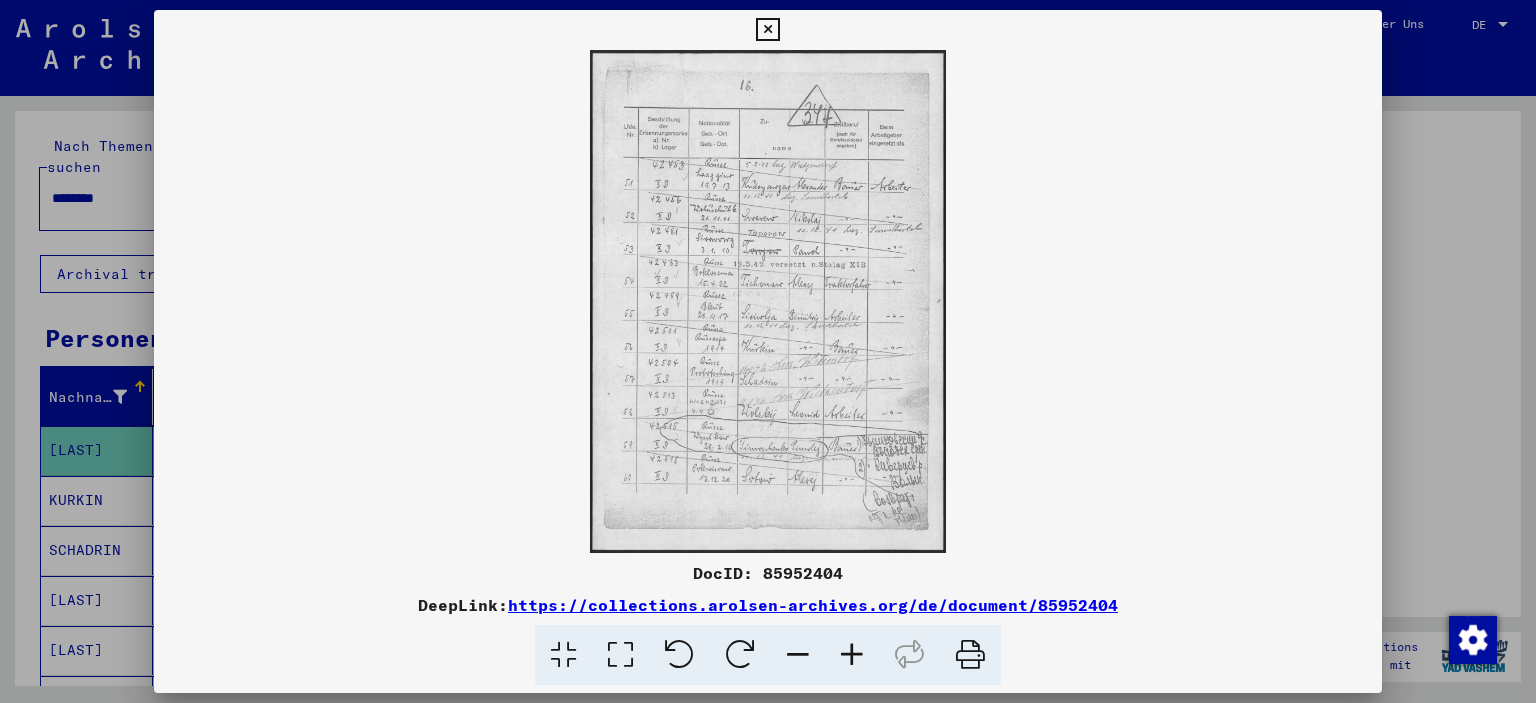 click at bounding box center (768, 351) 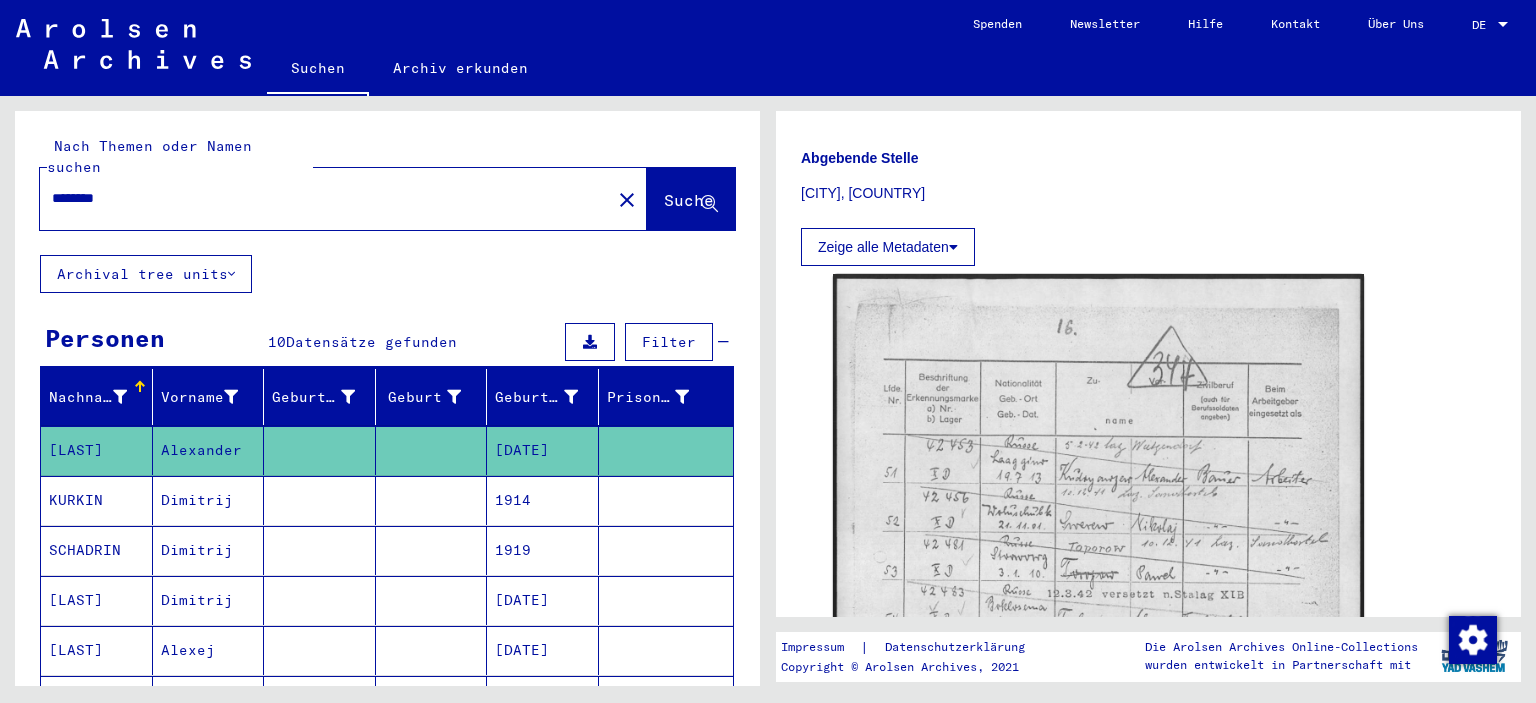 click on "********" at bounding box center [325, 198] 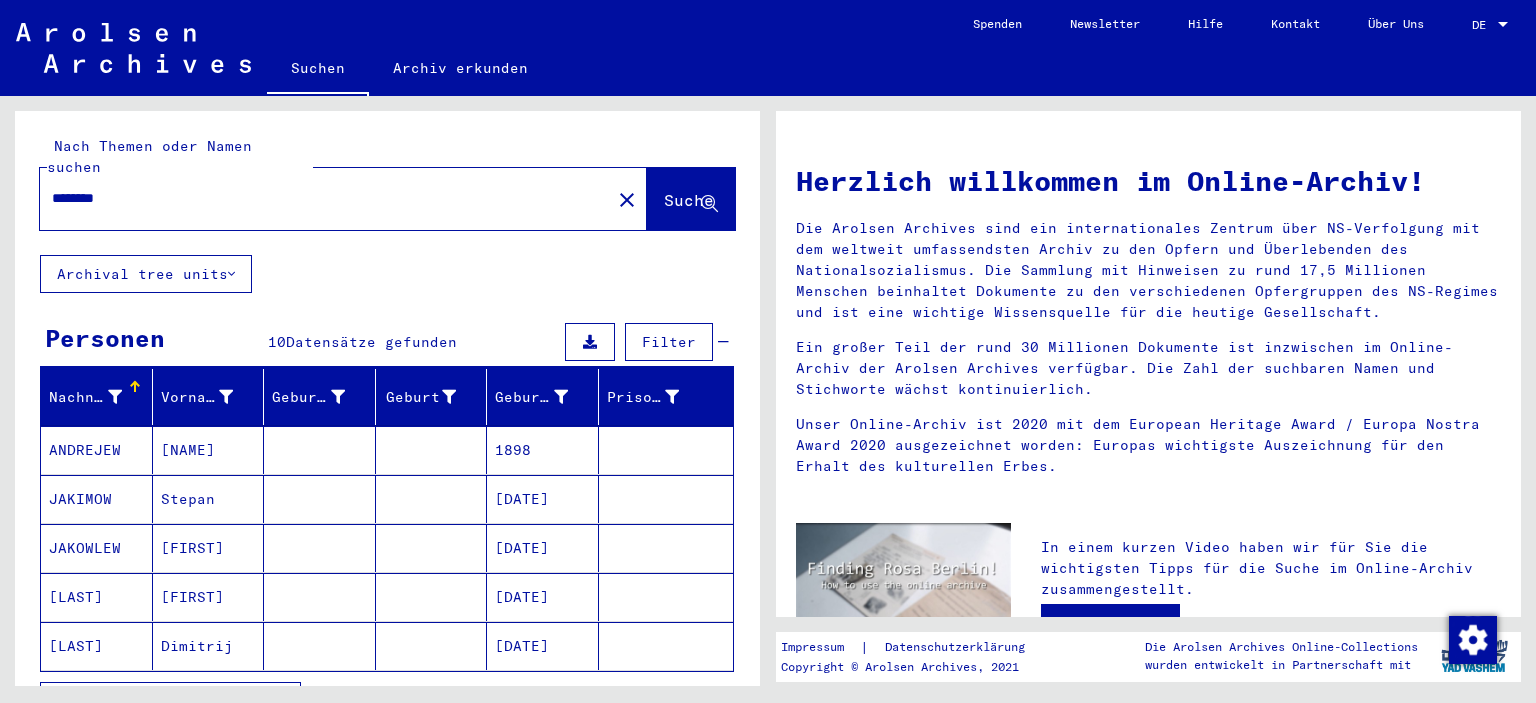 click at bounding box center [432, 548] 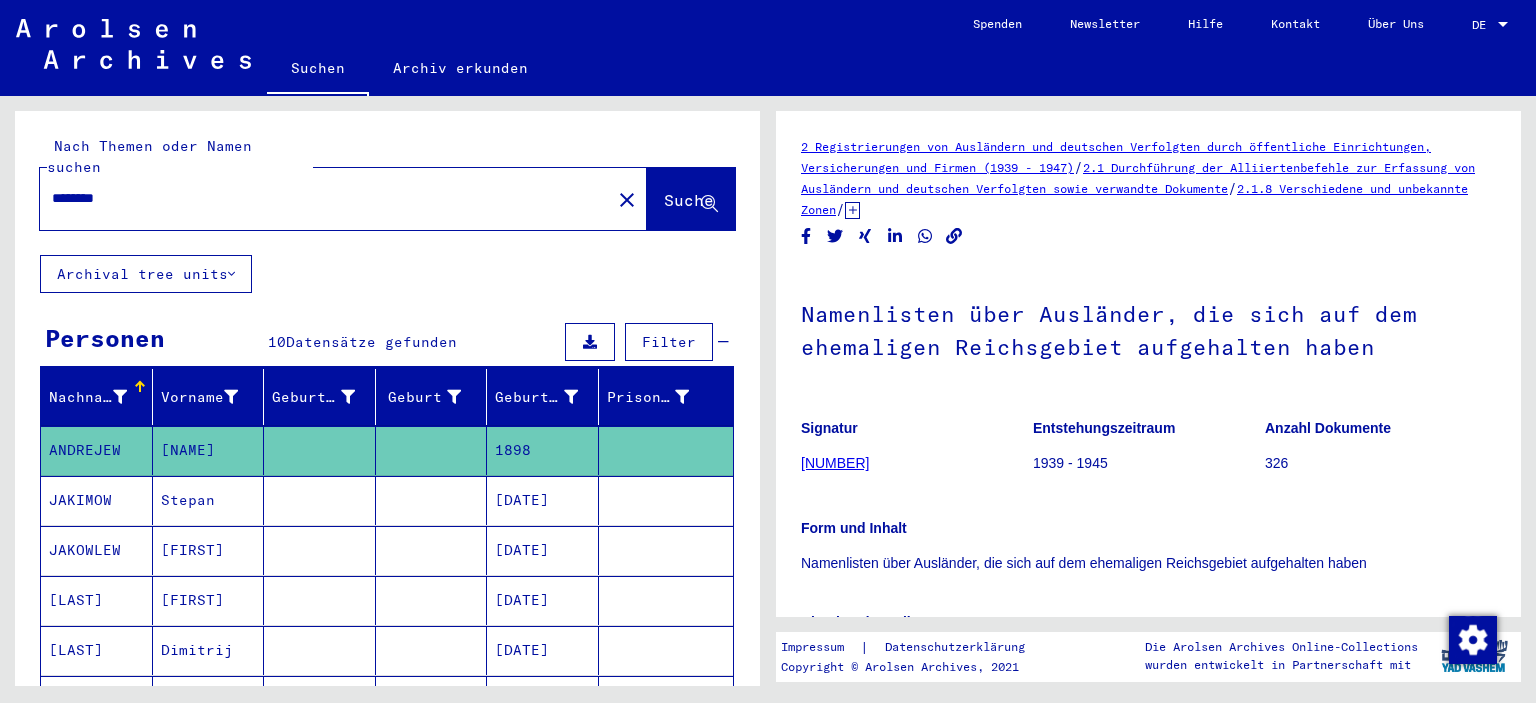 scroll, scrollTop: 0, scrollLeft: 0, axis: both 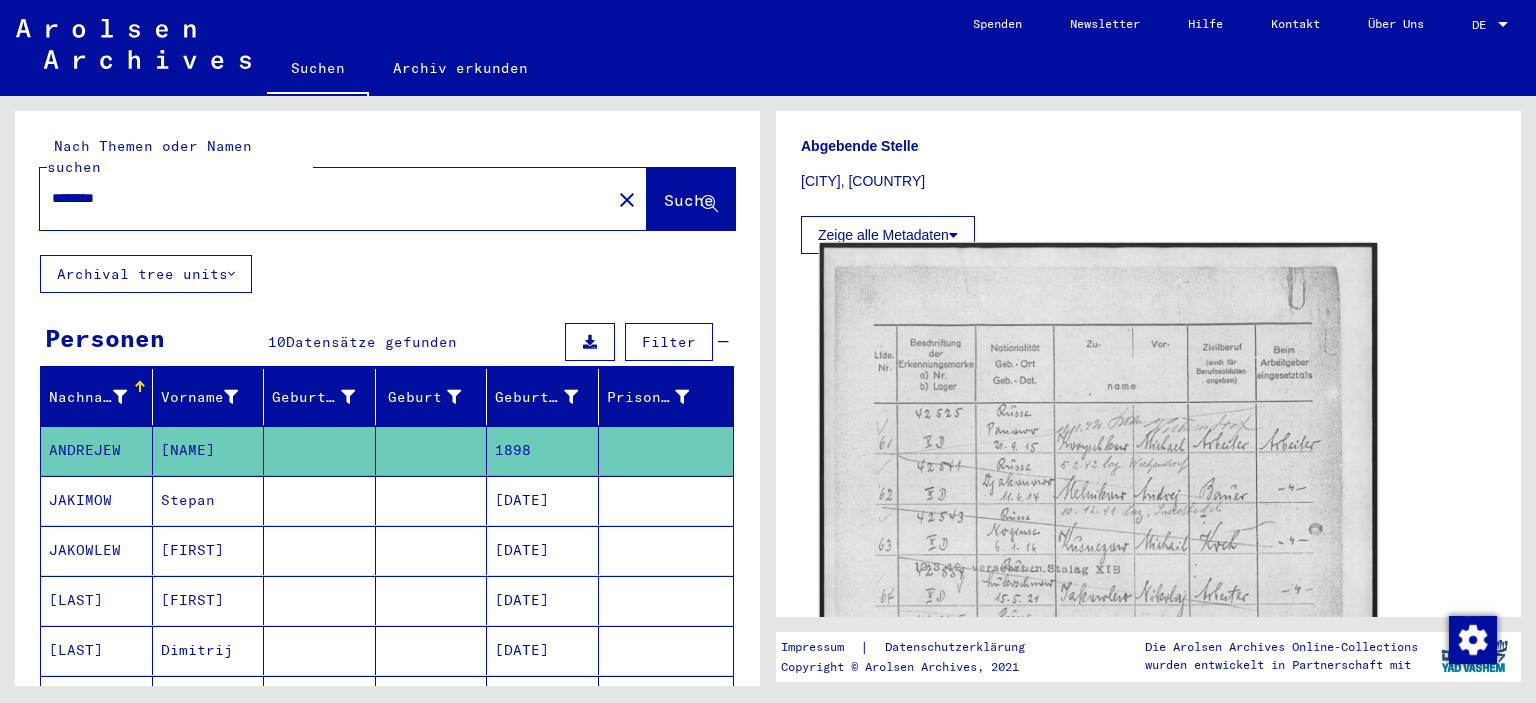 click 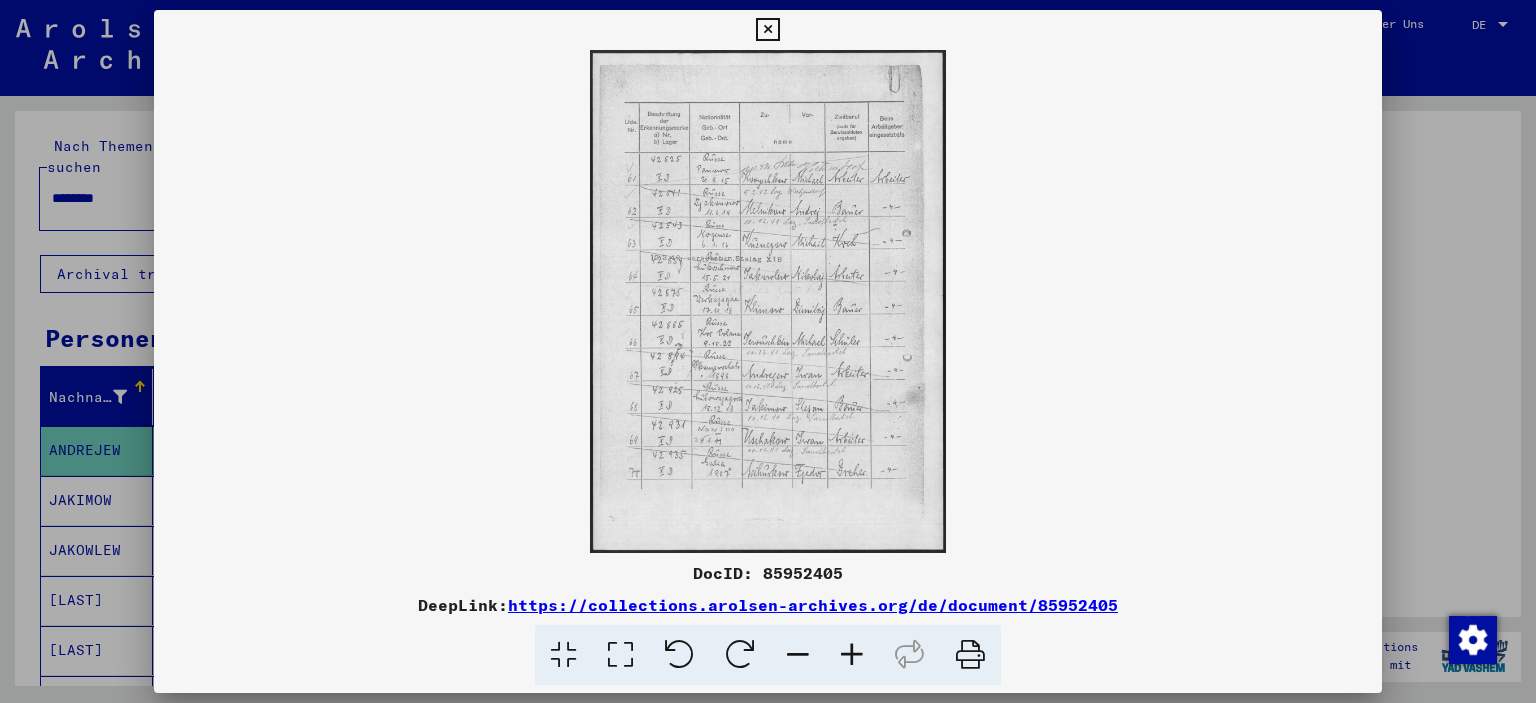 click at bounding box center [768, 351] 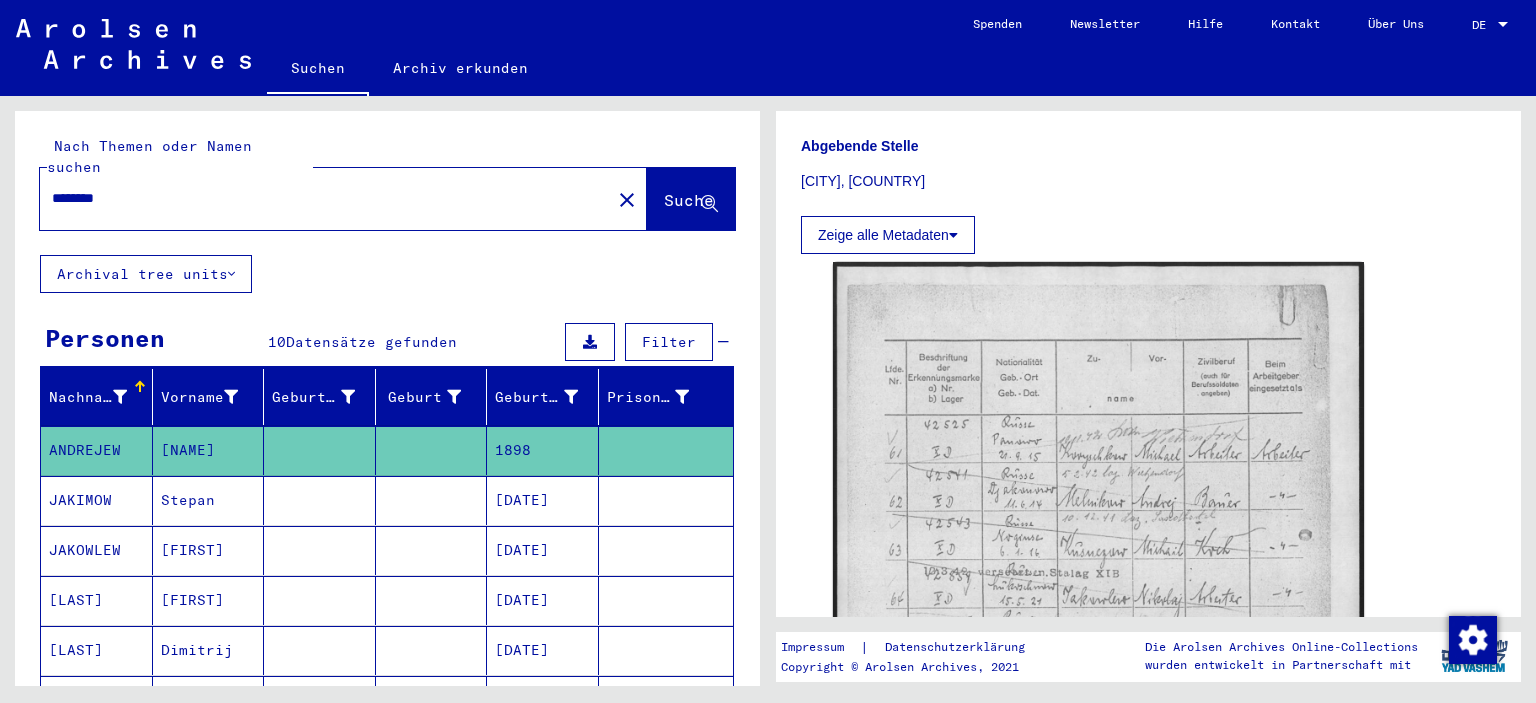 click on "********" 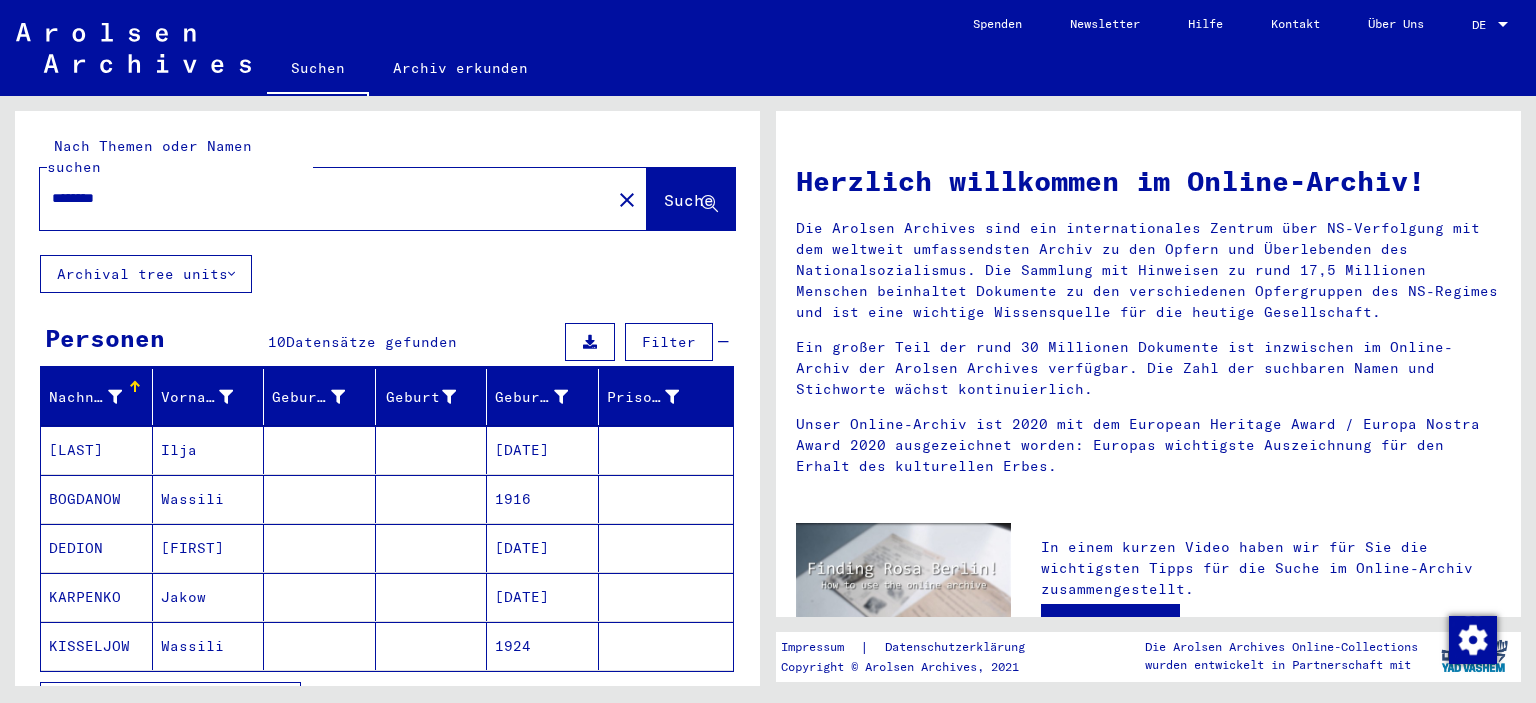 click on "Wassili" at bounding box center [209, 548] 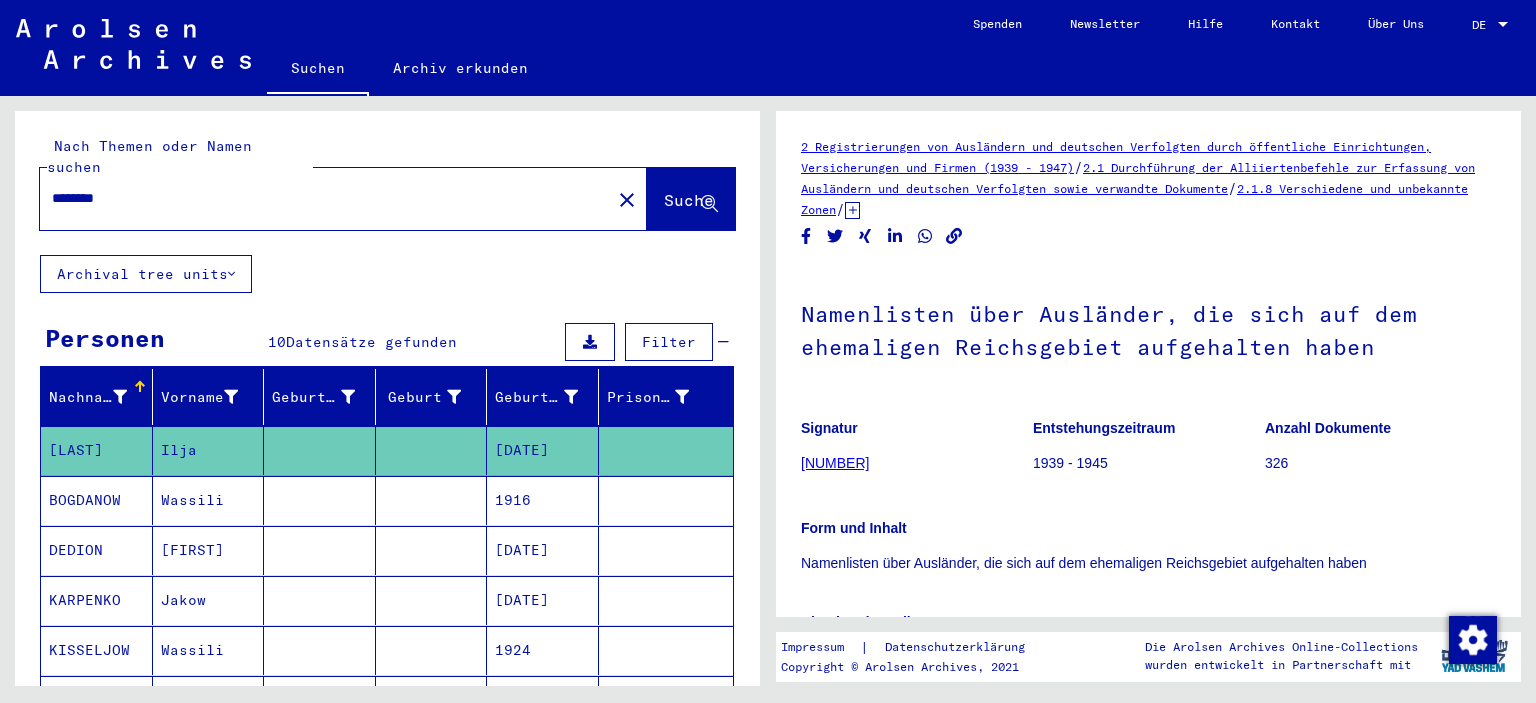 scroll, scrollTop: 0, scrollLeft: 0, axis: both 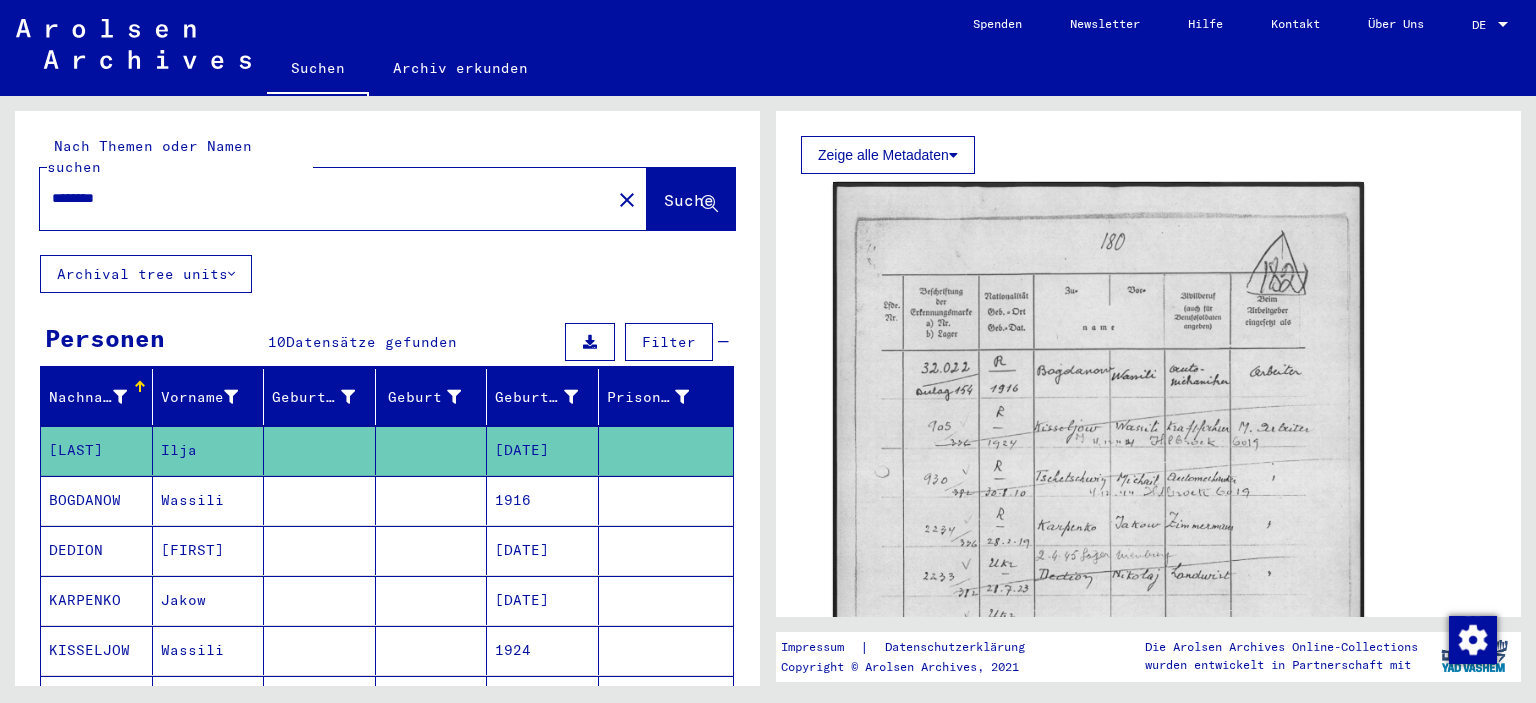 click at bounding box center [432, 650] 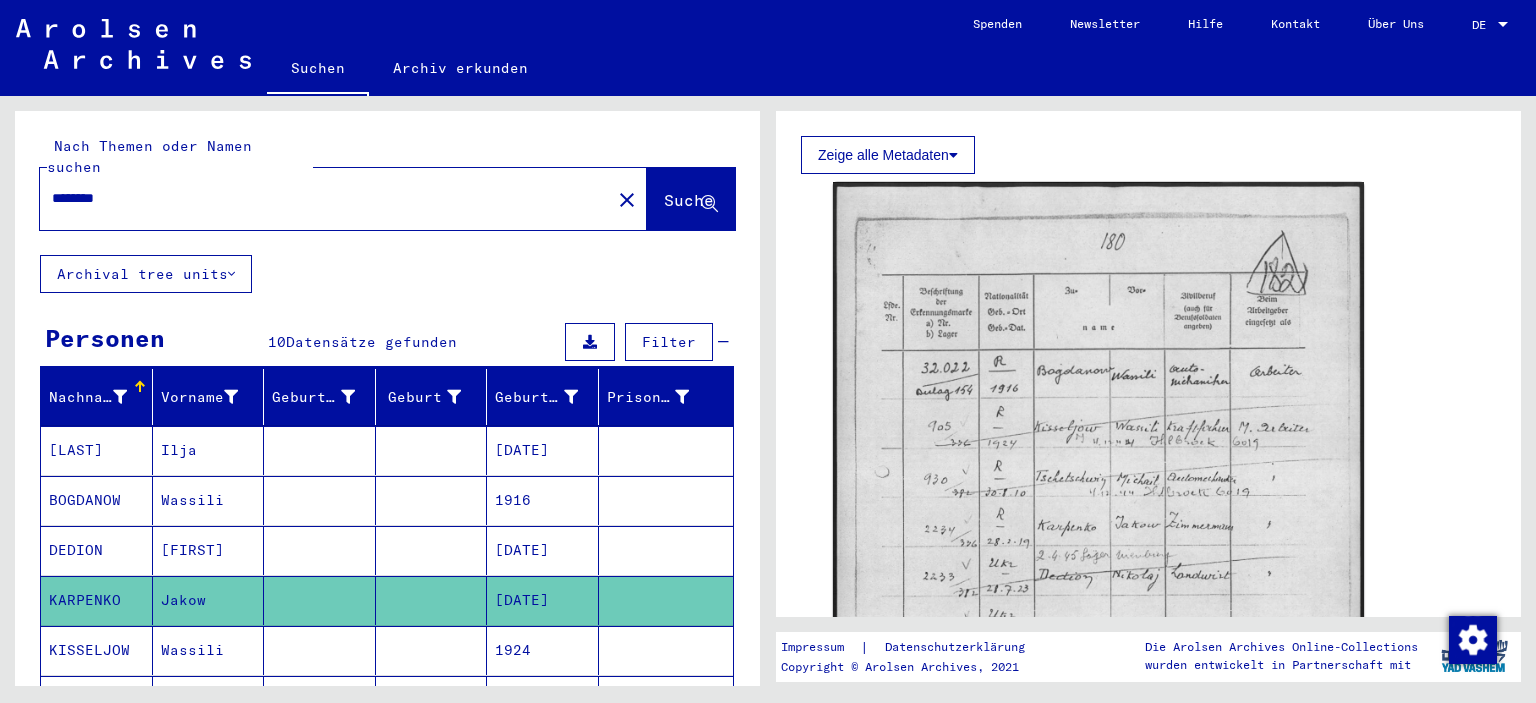 click on "[DATE]" at bounding box center (543, 600) 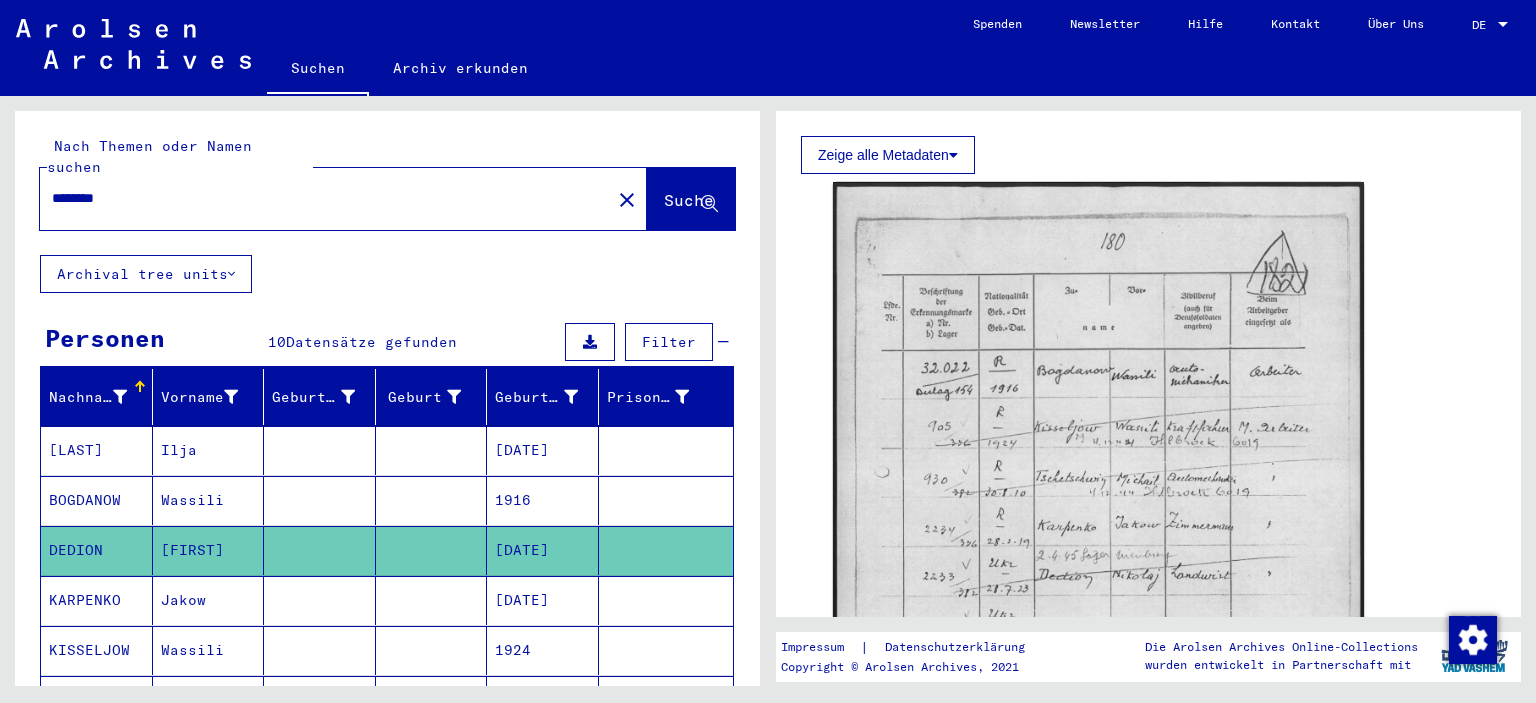 click on "********" at bounding box center (325, 198) 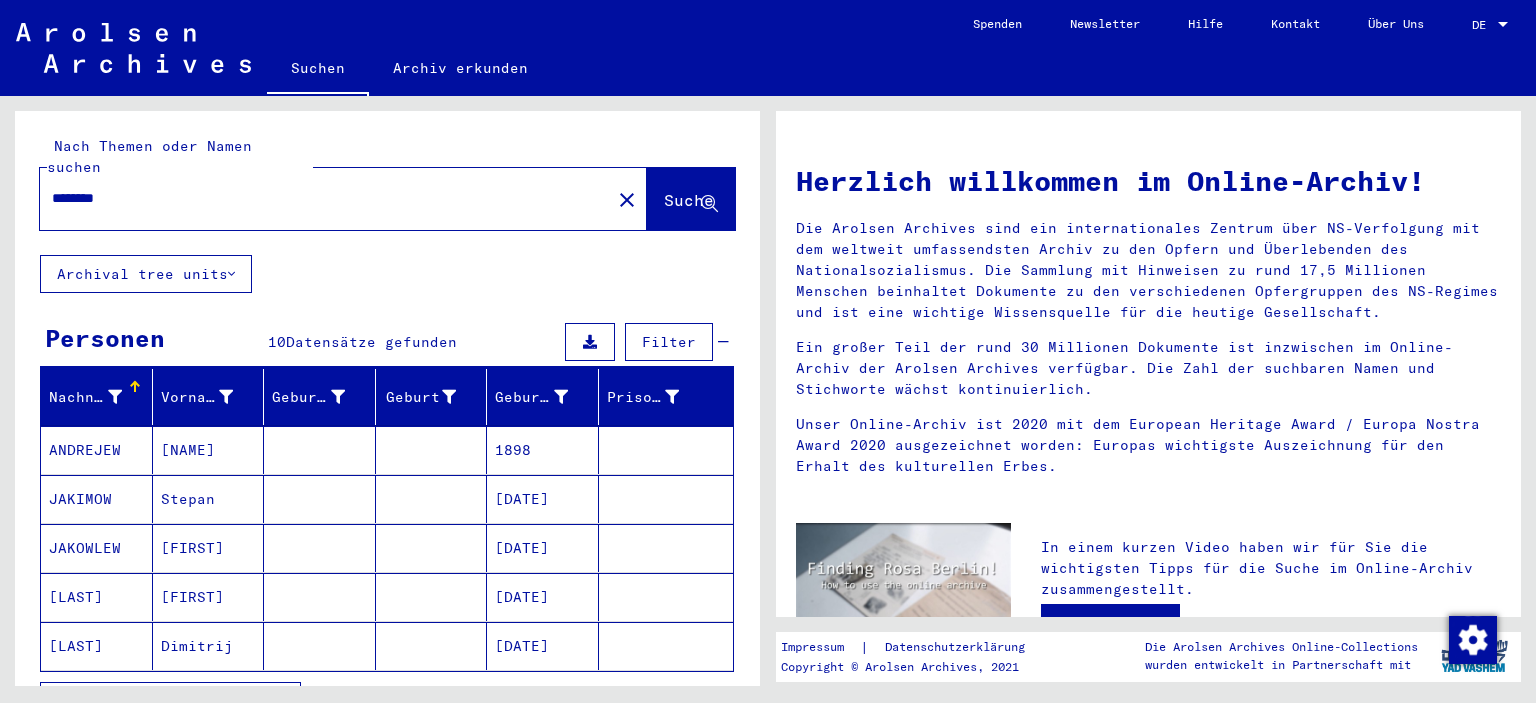 click at bounding box center (666, 499) 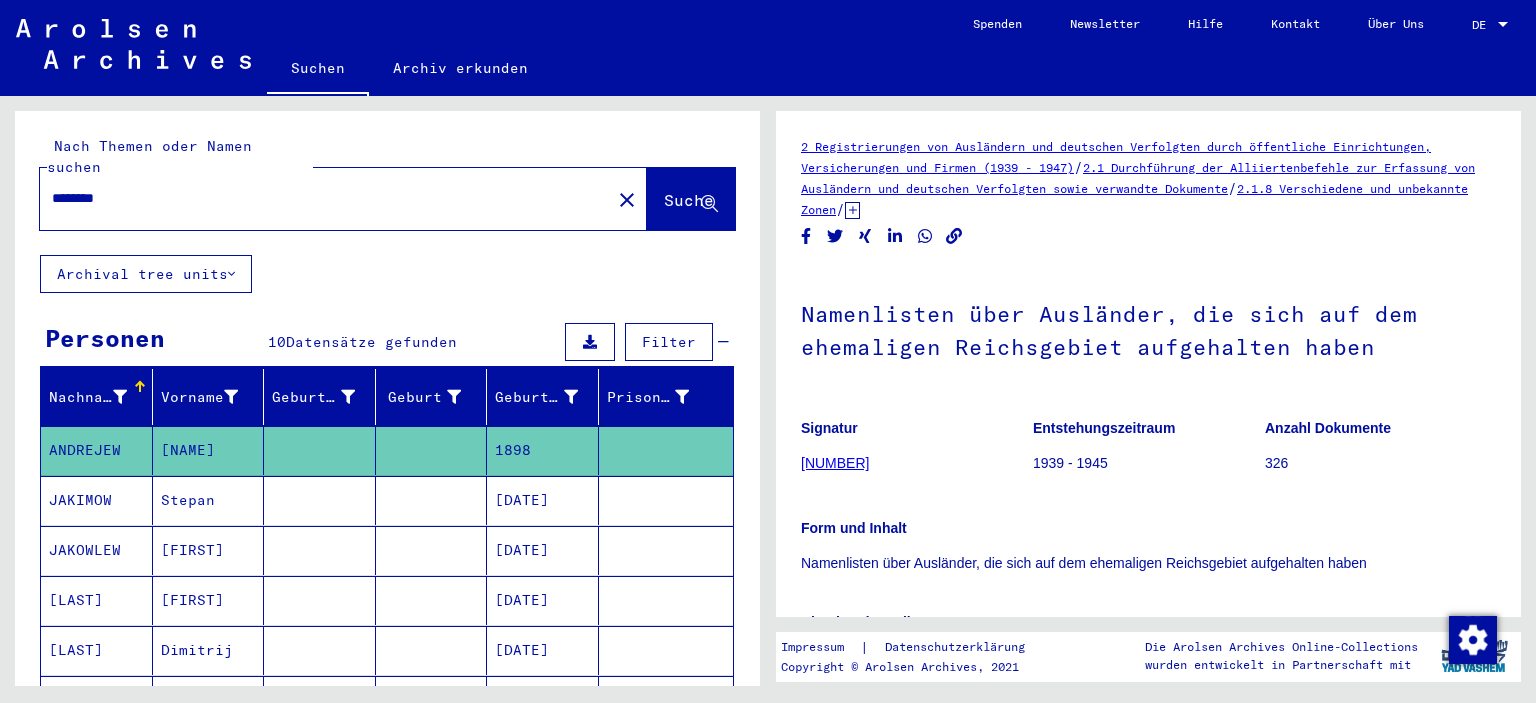 scroll, scrollTop: 0, scrollLeft: 0, axis: both 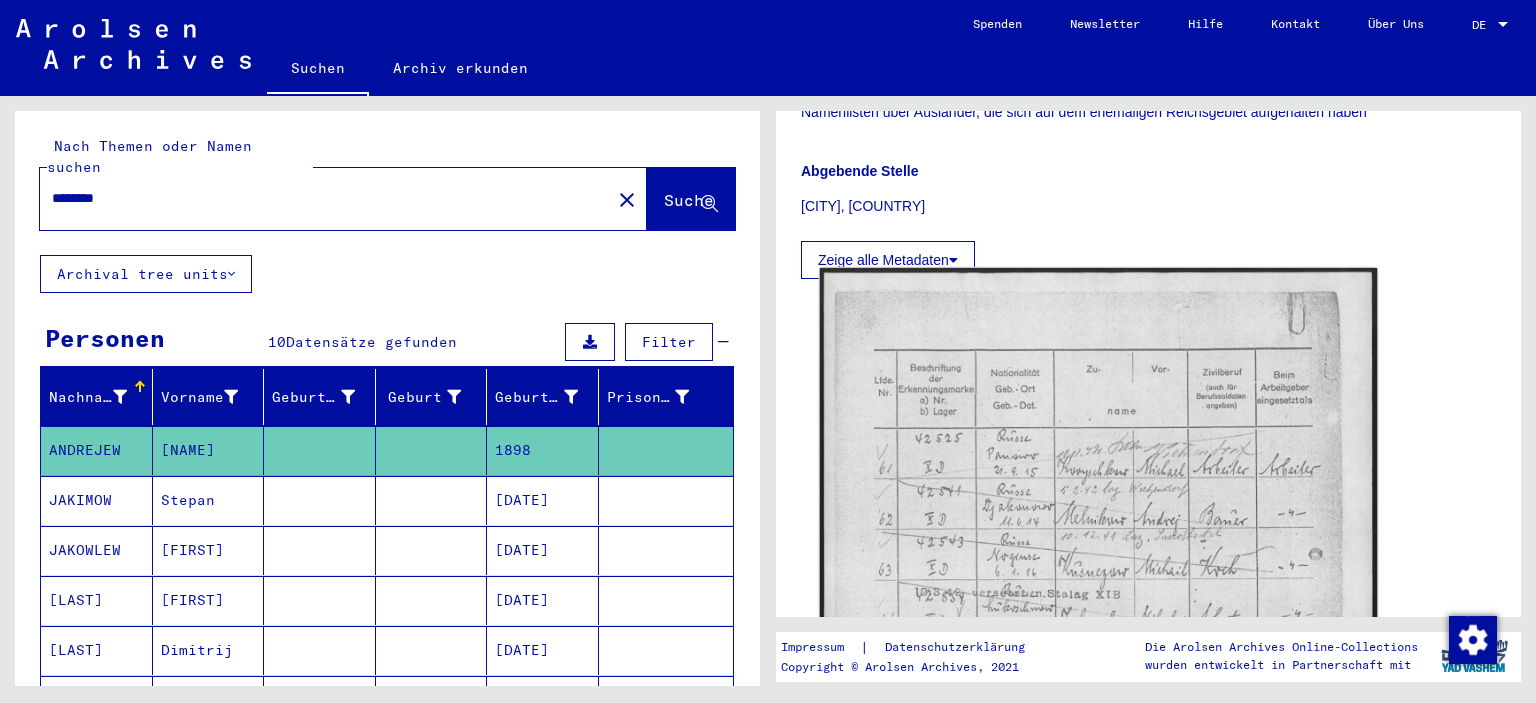 click 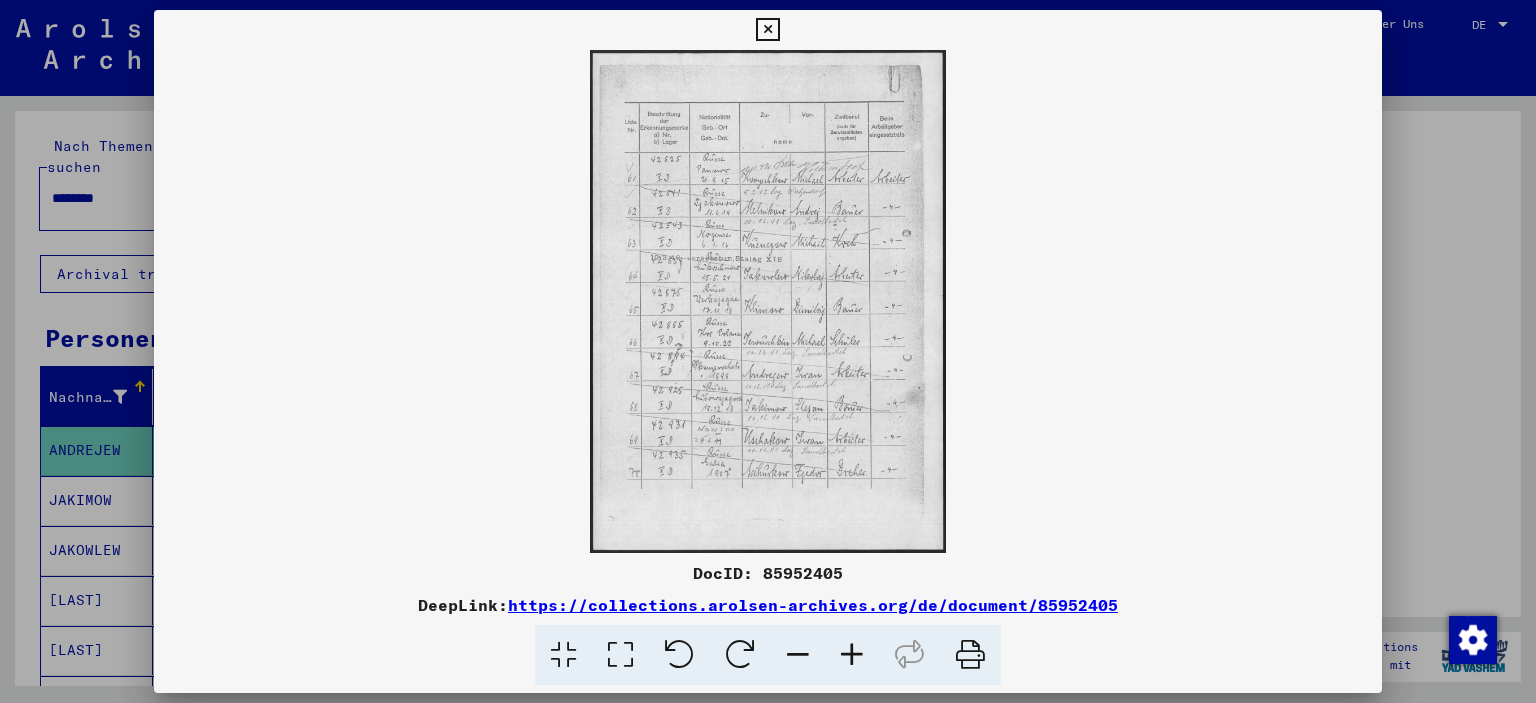click at bounding box center (768, 351) 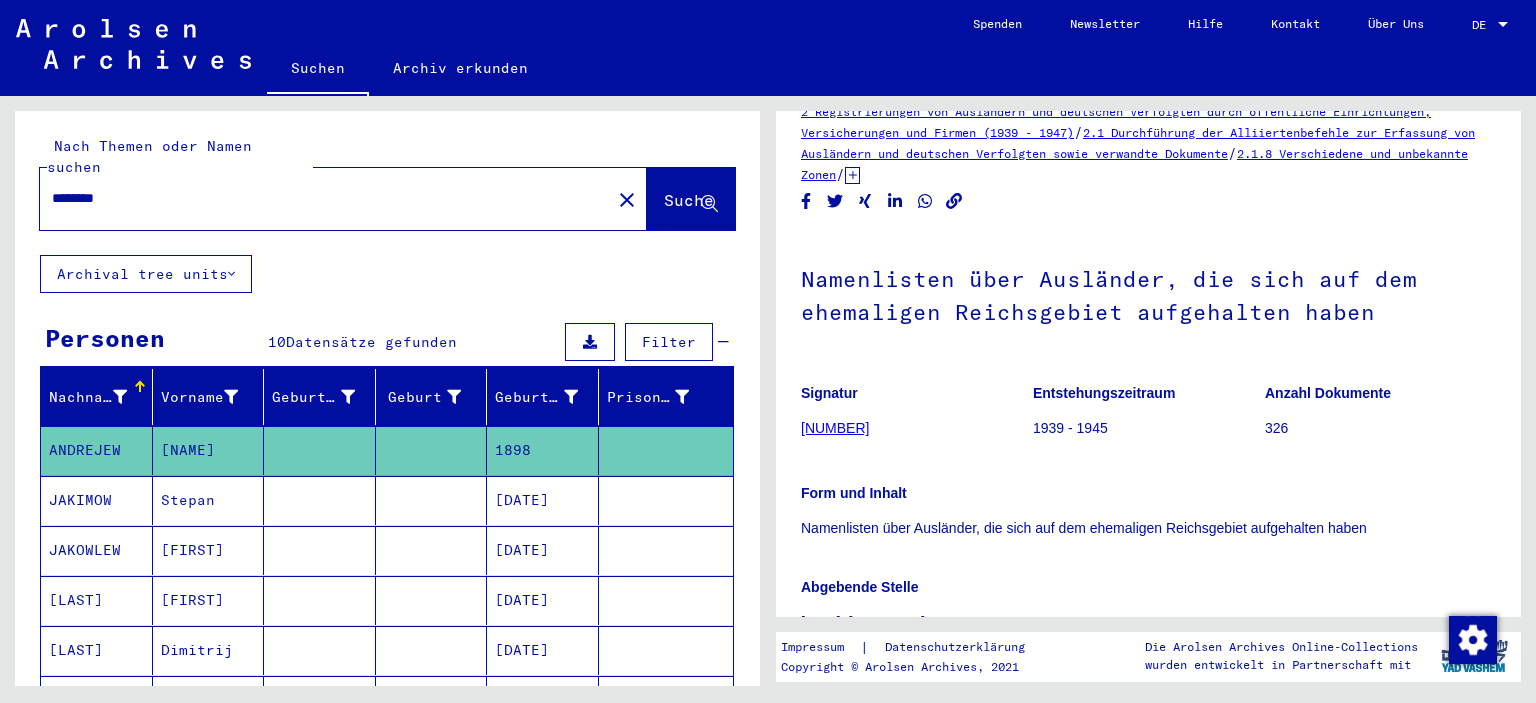 scroll, scrollTop: 36, scrollLeft: 0, axis: vertical 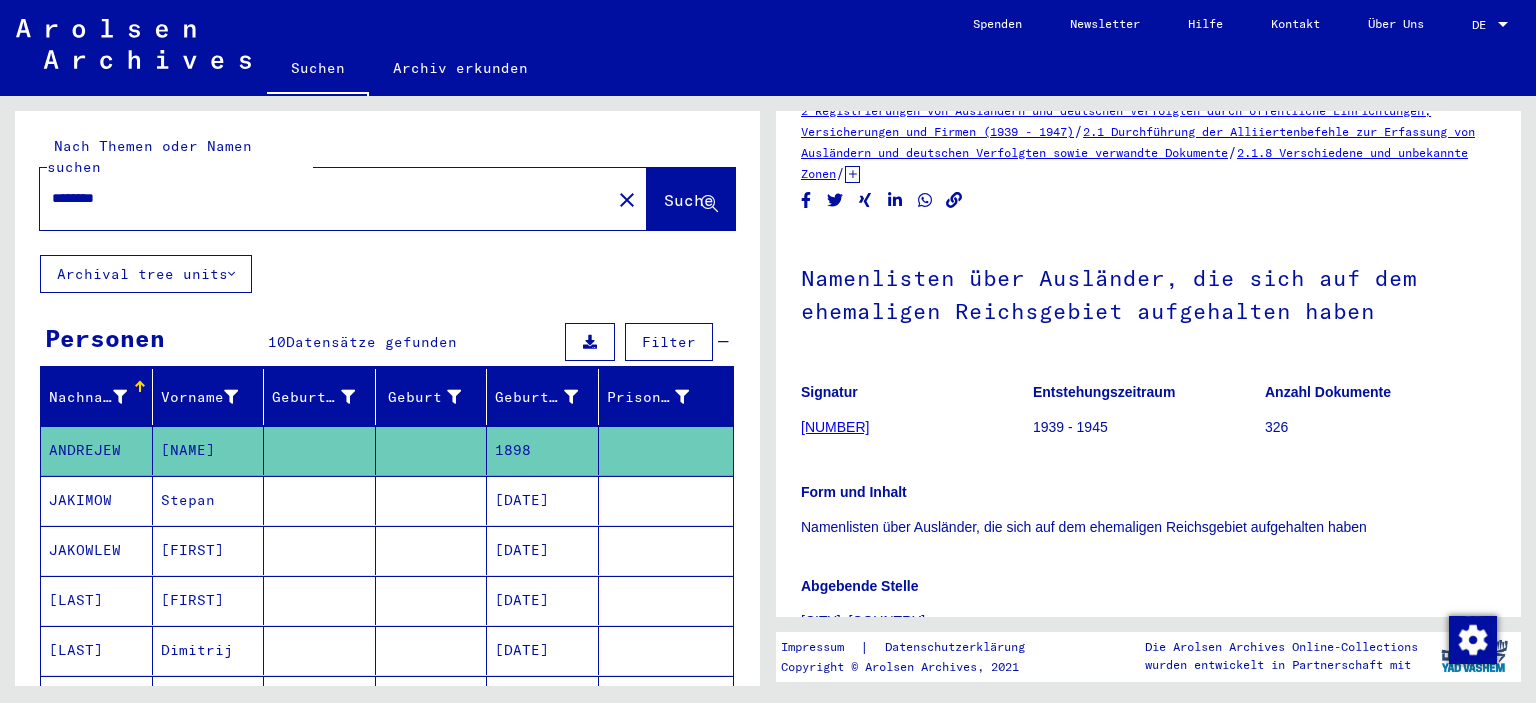 click on "[NUMBER]" 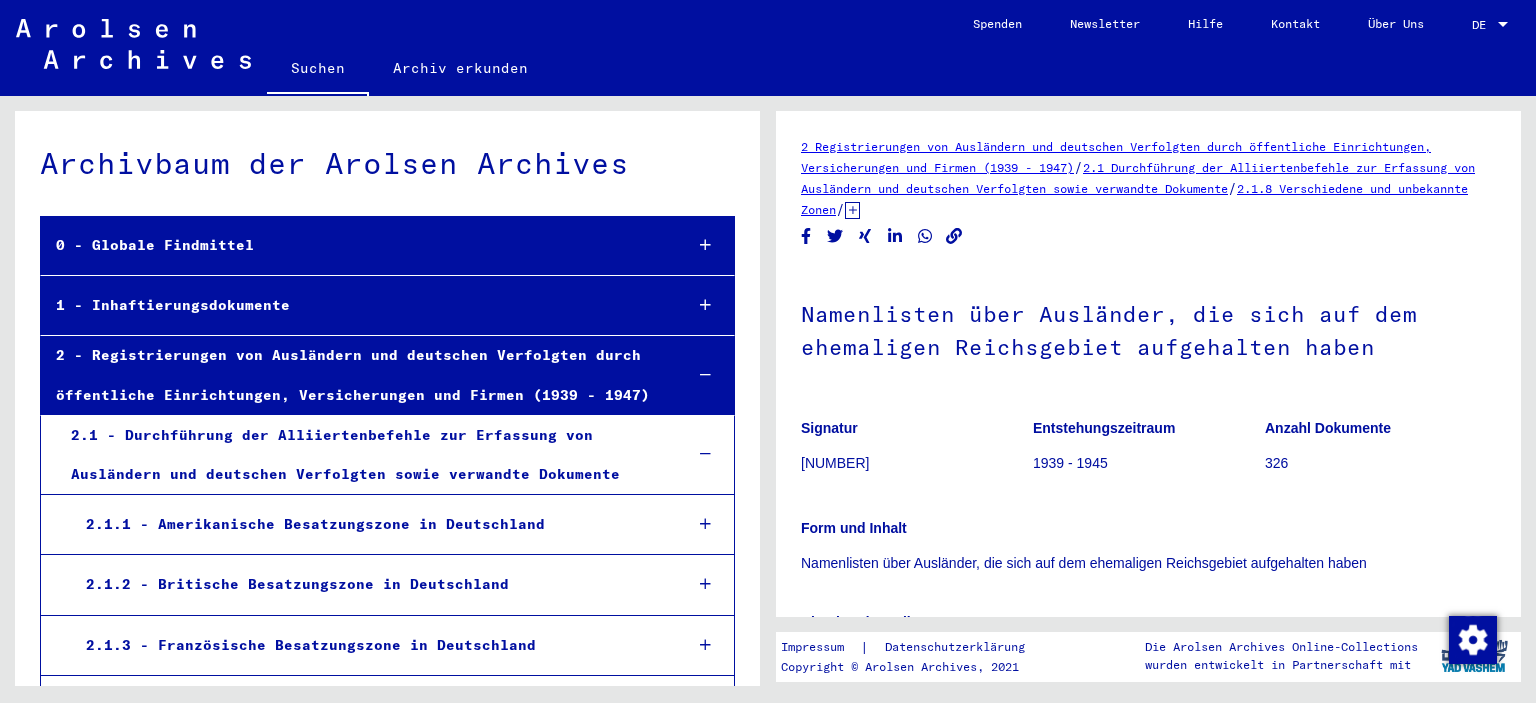 scroll, scrollTop: 830, scrollLeft: 0, axis: vertical 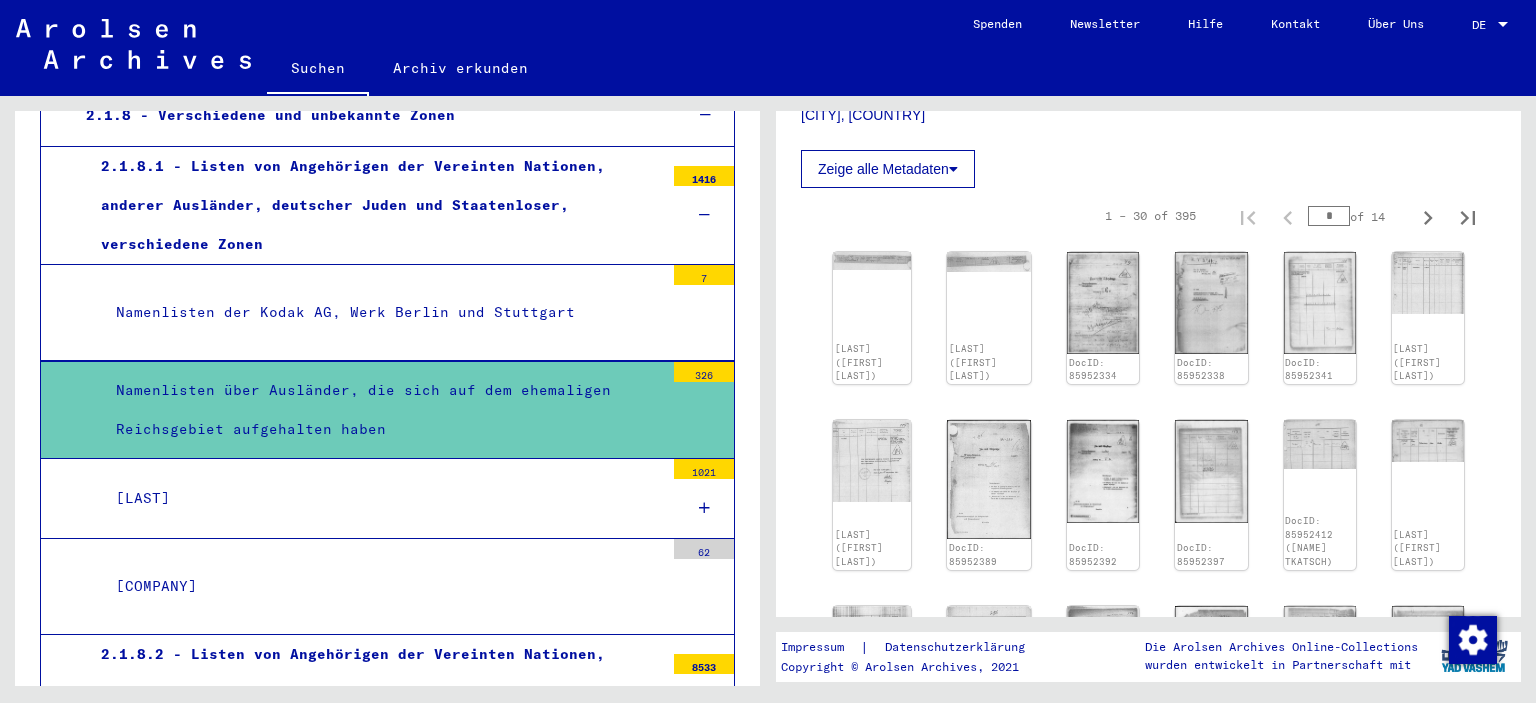 click on "*" at bounding box center (1329, 216) 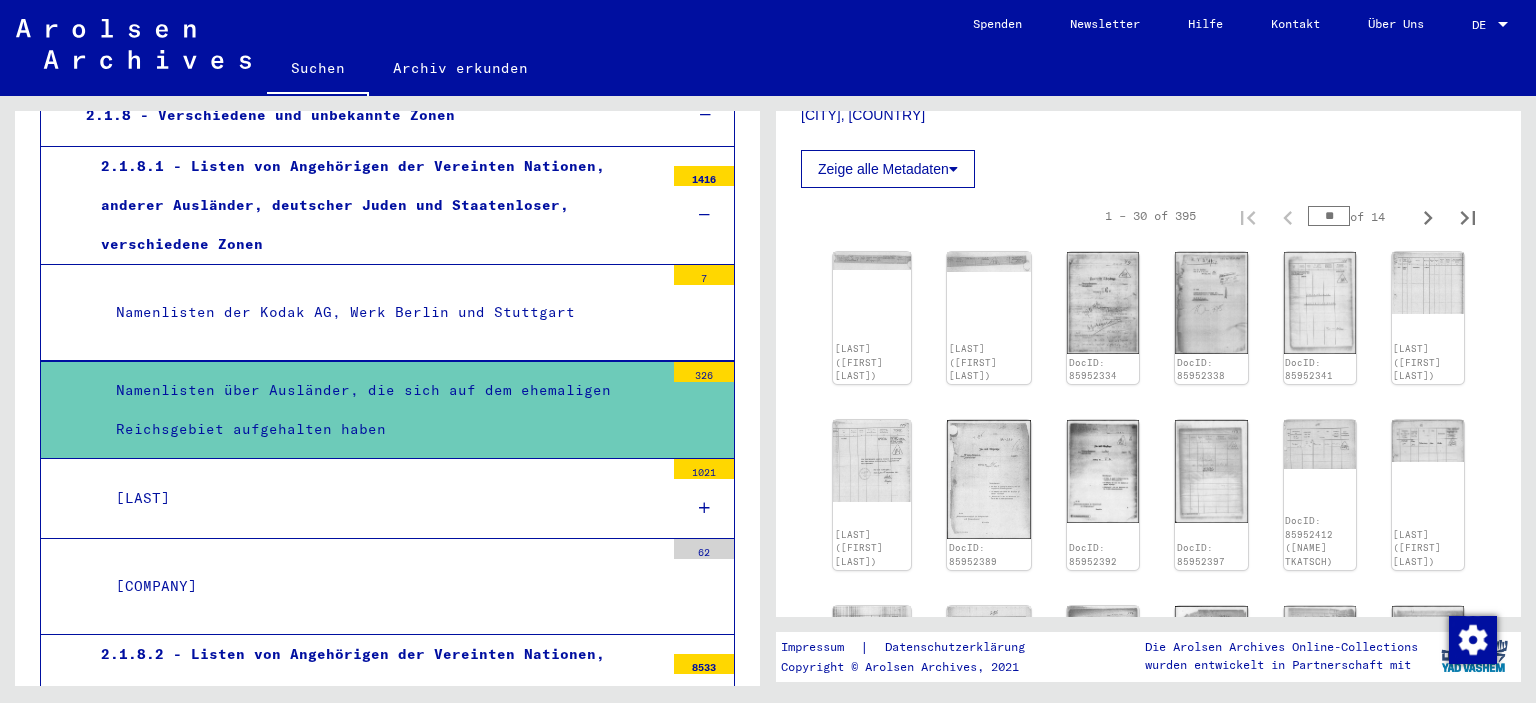 type on "**" 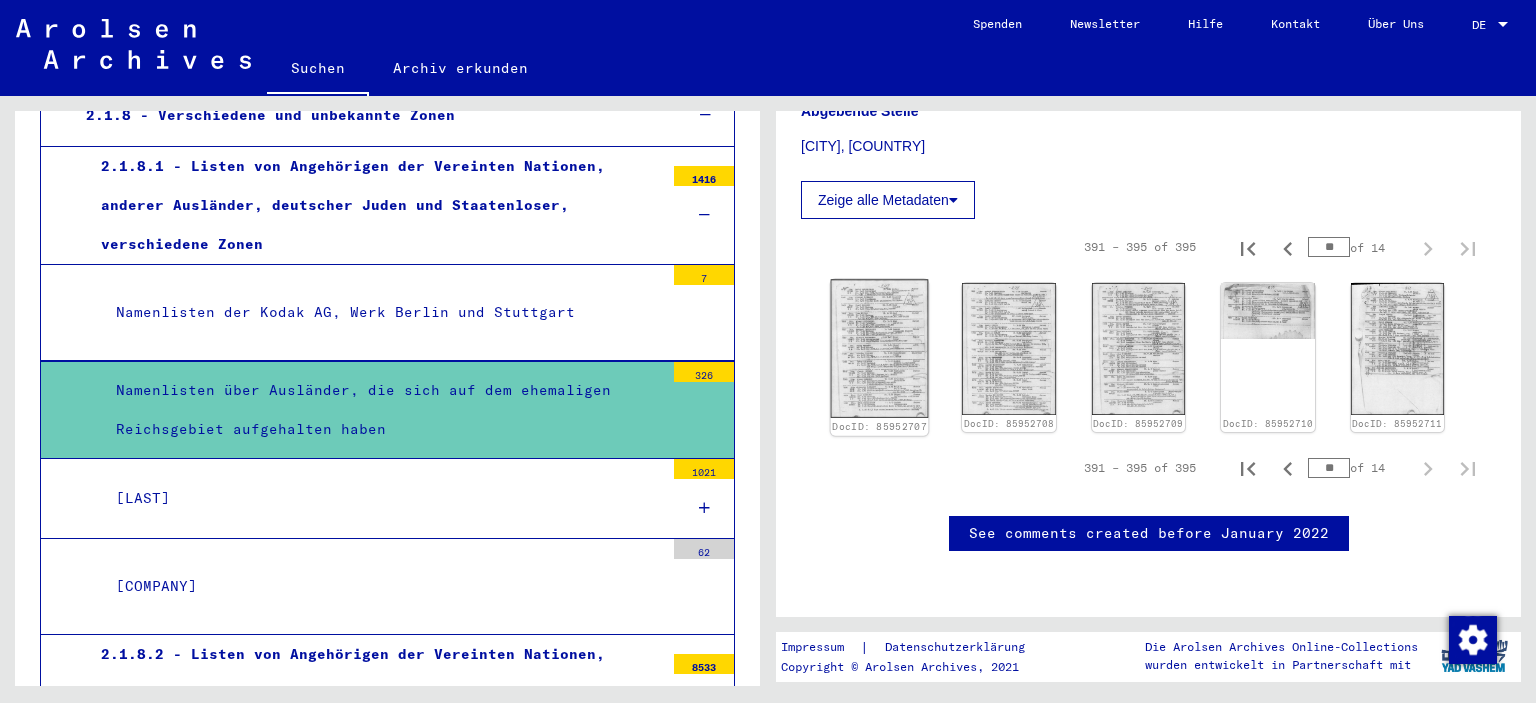 click 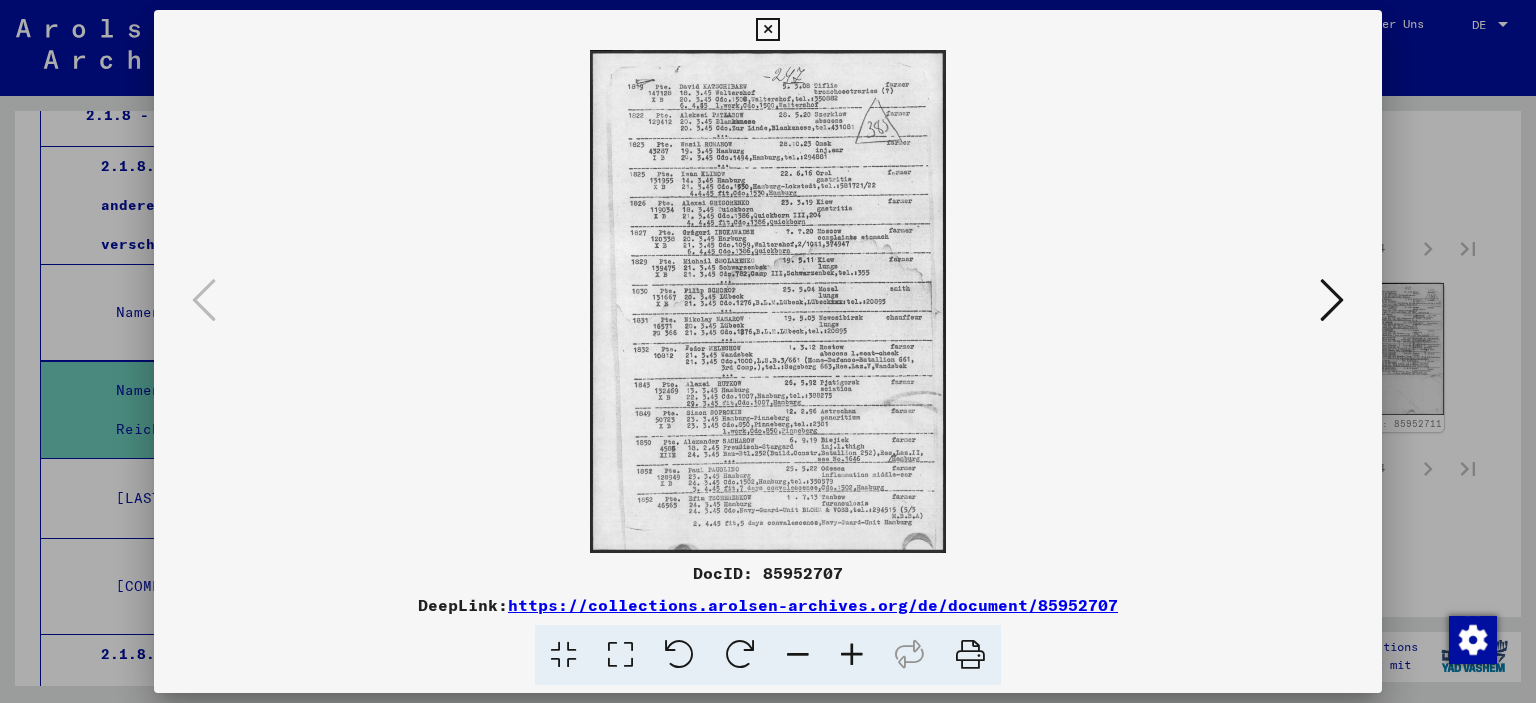 click at bounding box center [1332, 300] 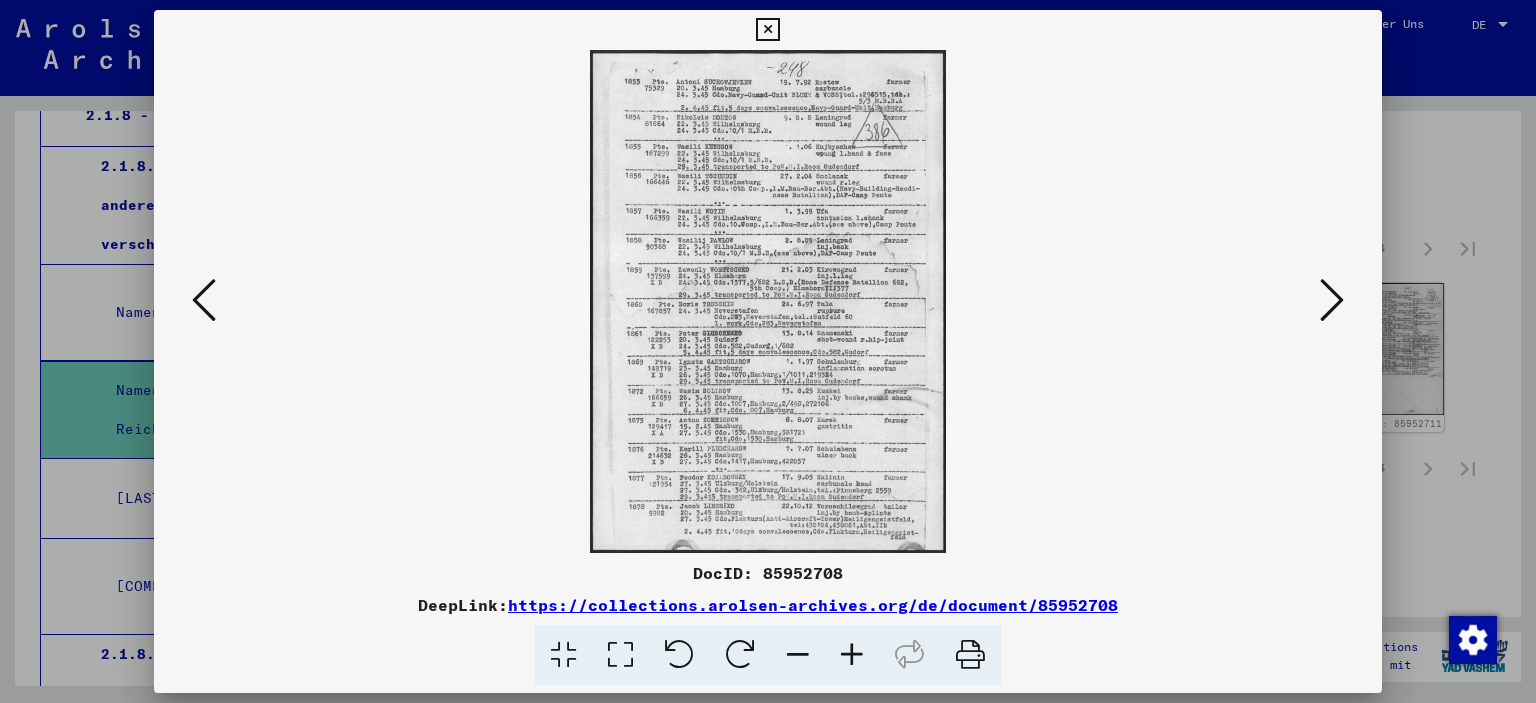 click at bounding box center (1332, 300) 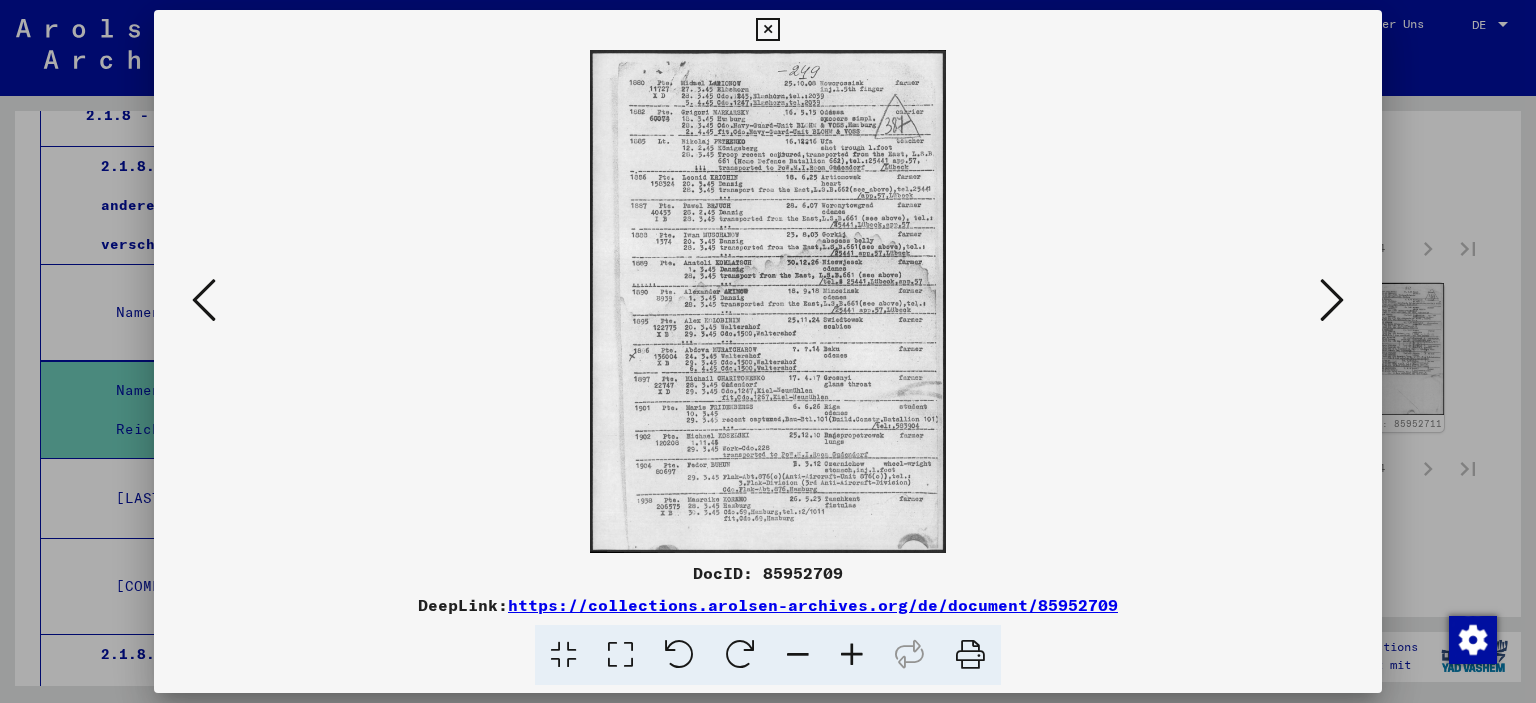 click at bounding box center (1332, 300) 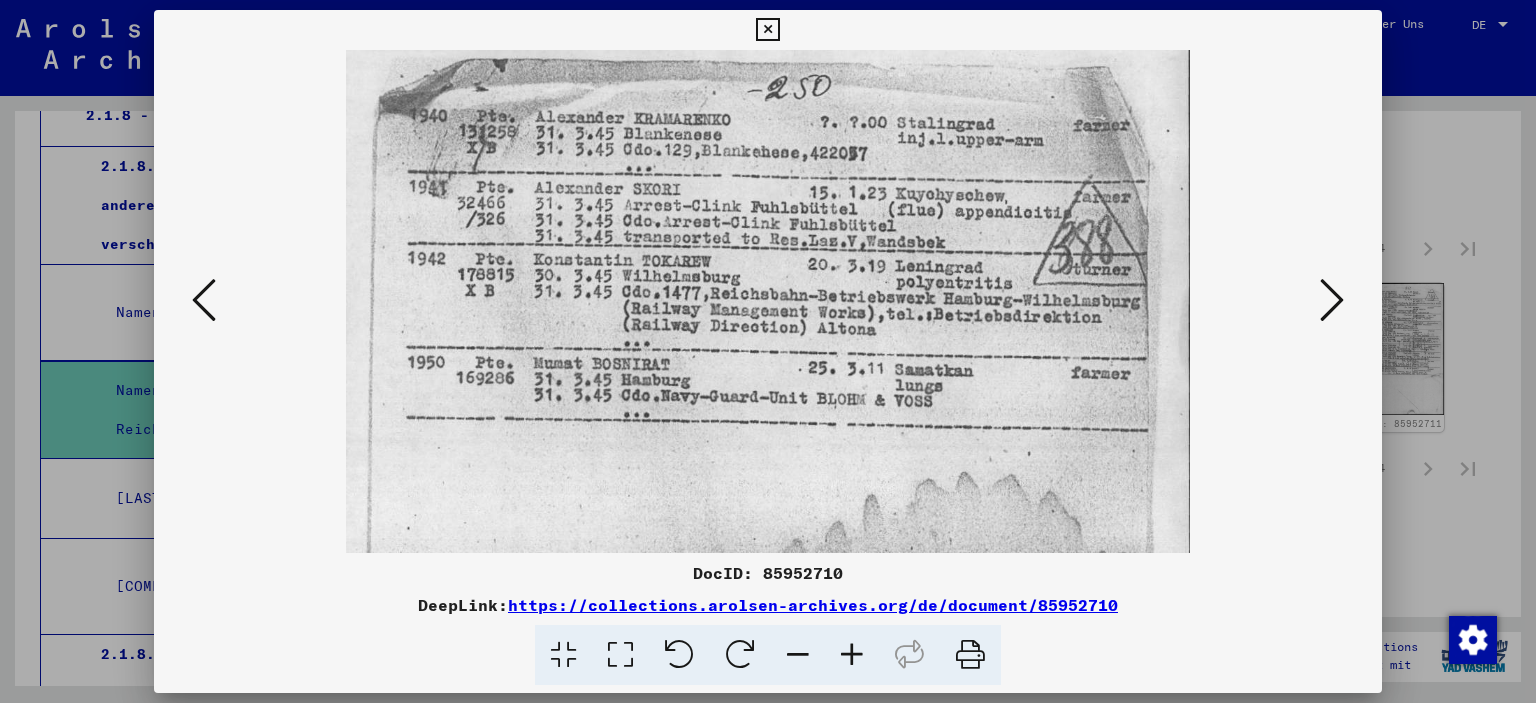 click at bounding box center [1332, 300] 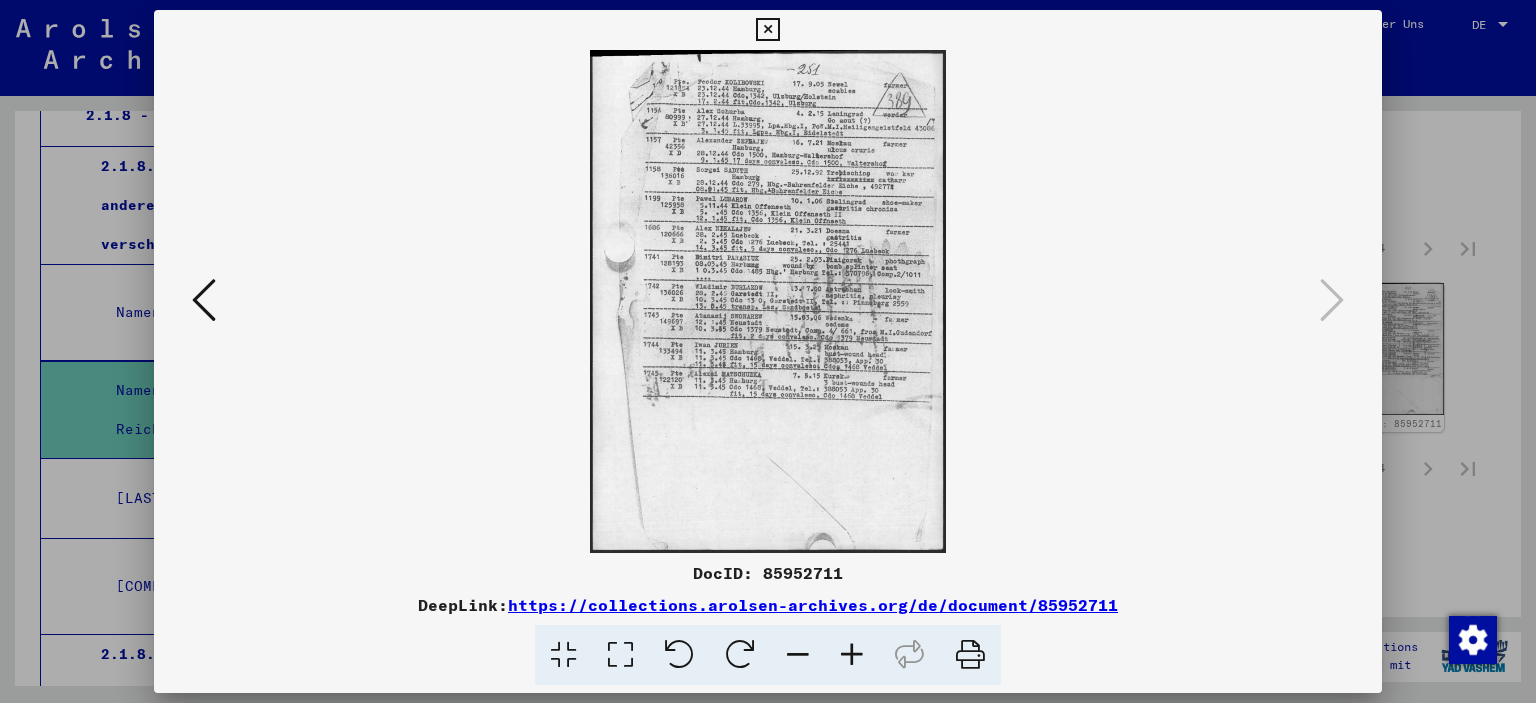 click at bounding box center (768, 351) 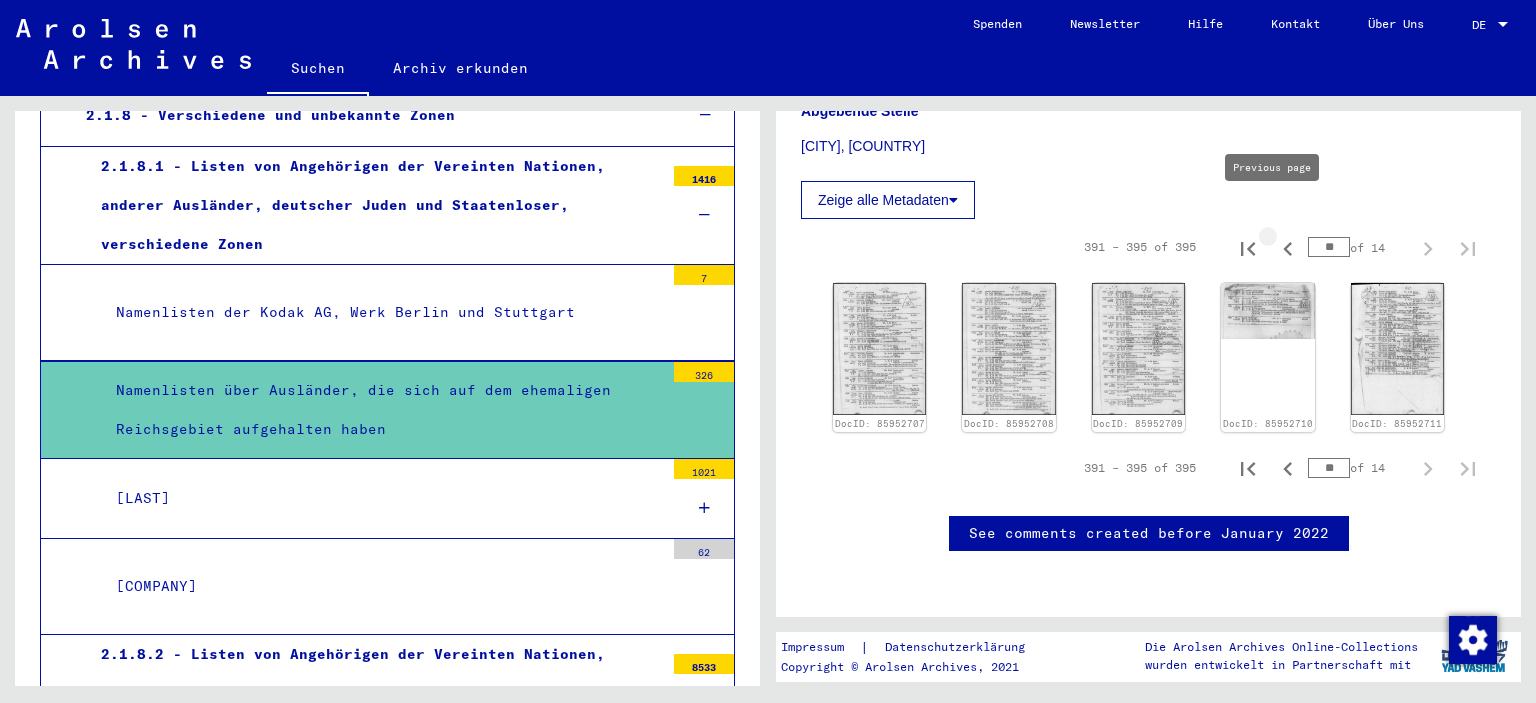 click 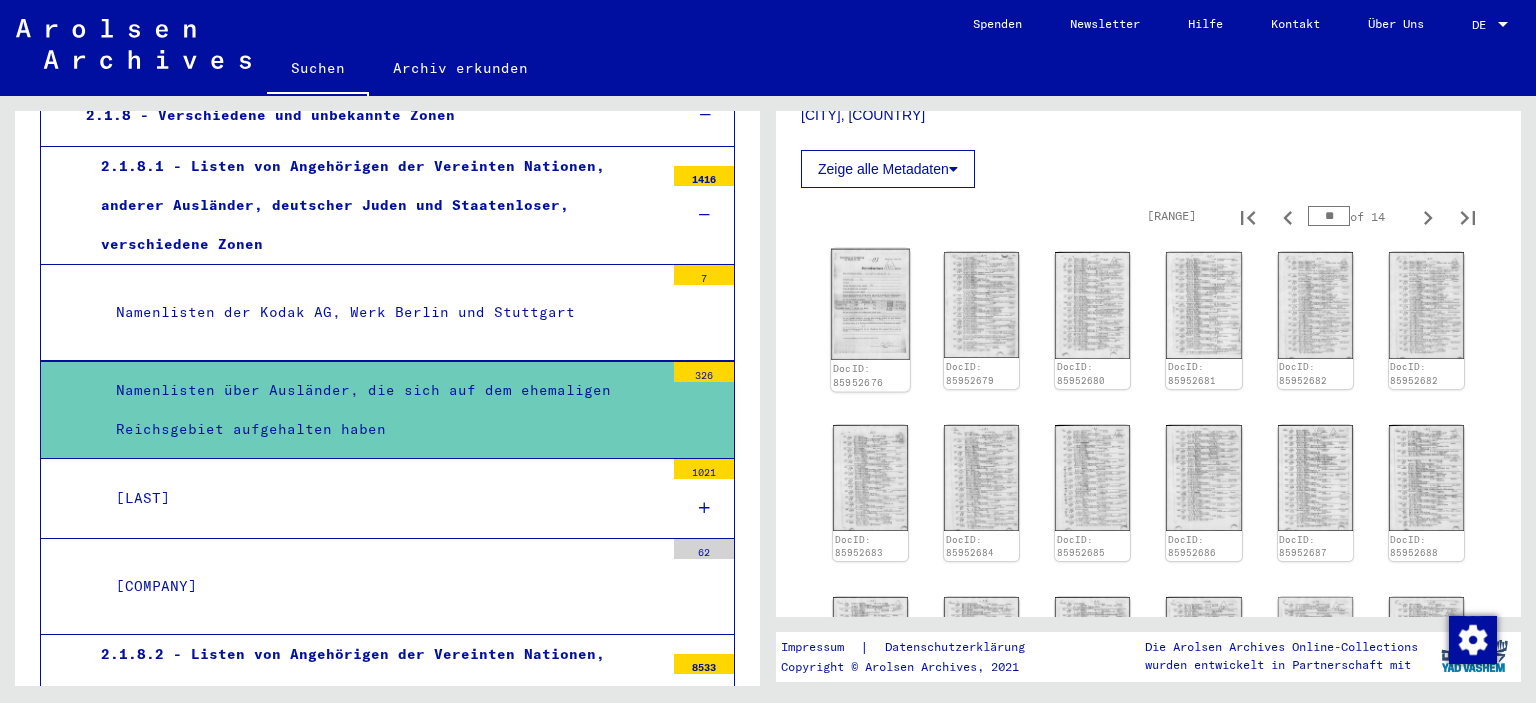 click 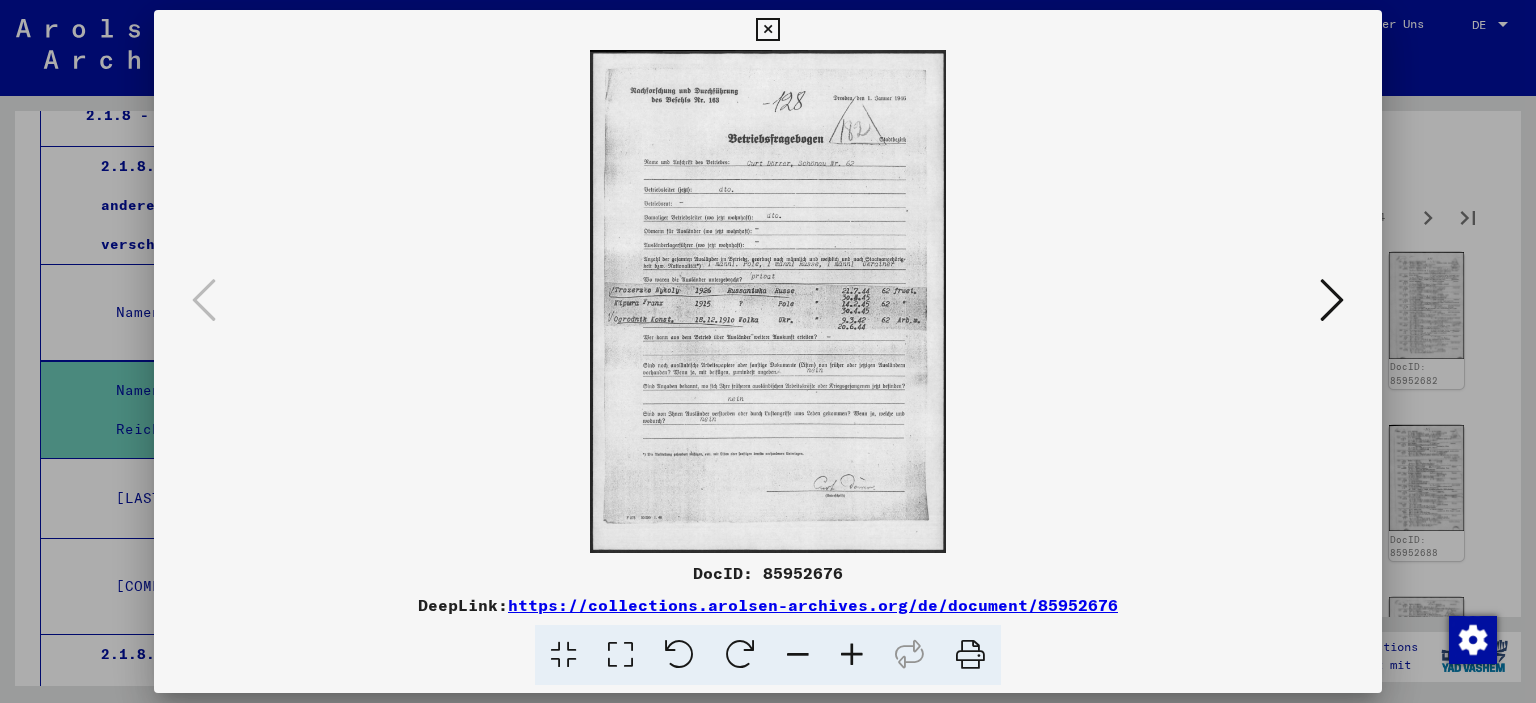 click at bounding box center [768, 351] 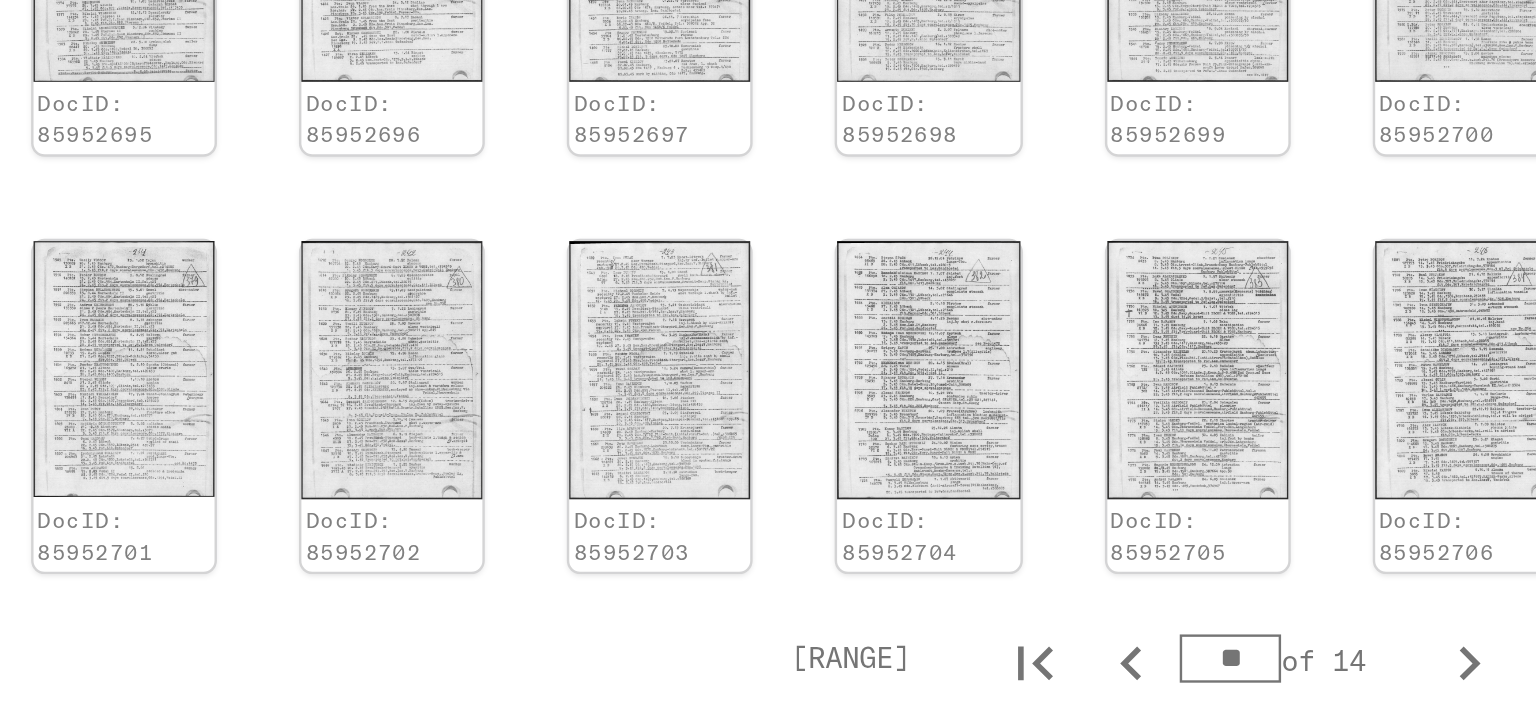 scroll, scrollTop: 1274, scrollLeft: 0, axis: vertical 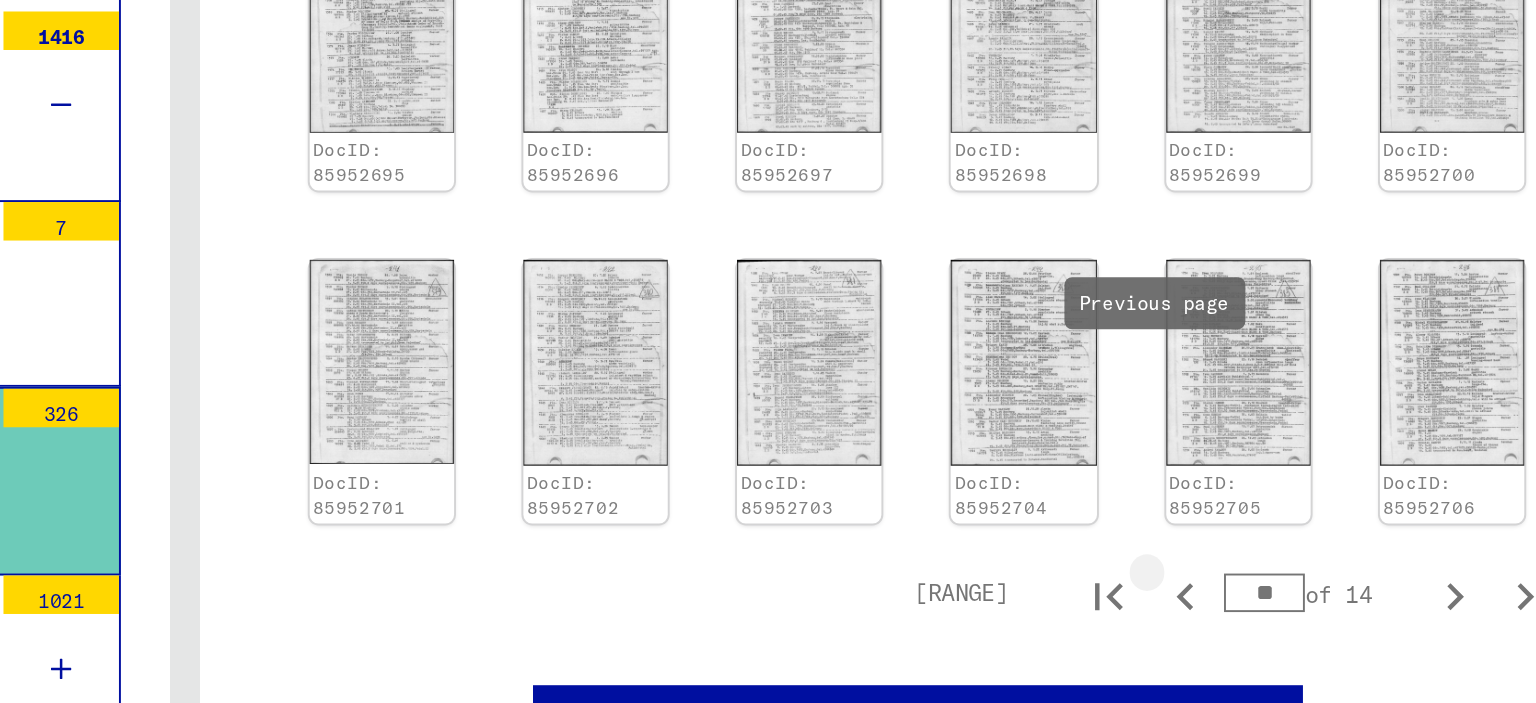 click 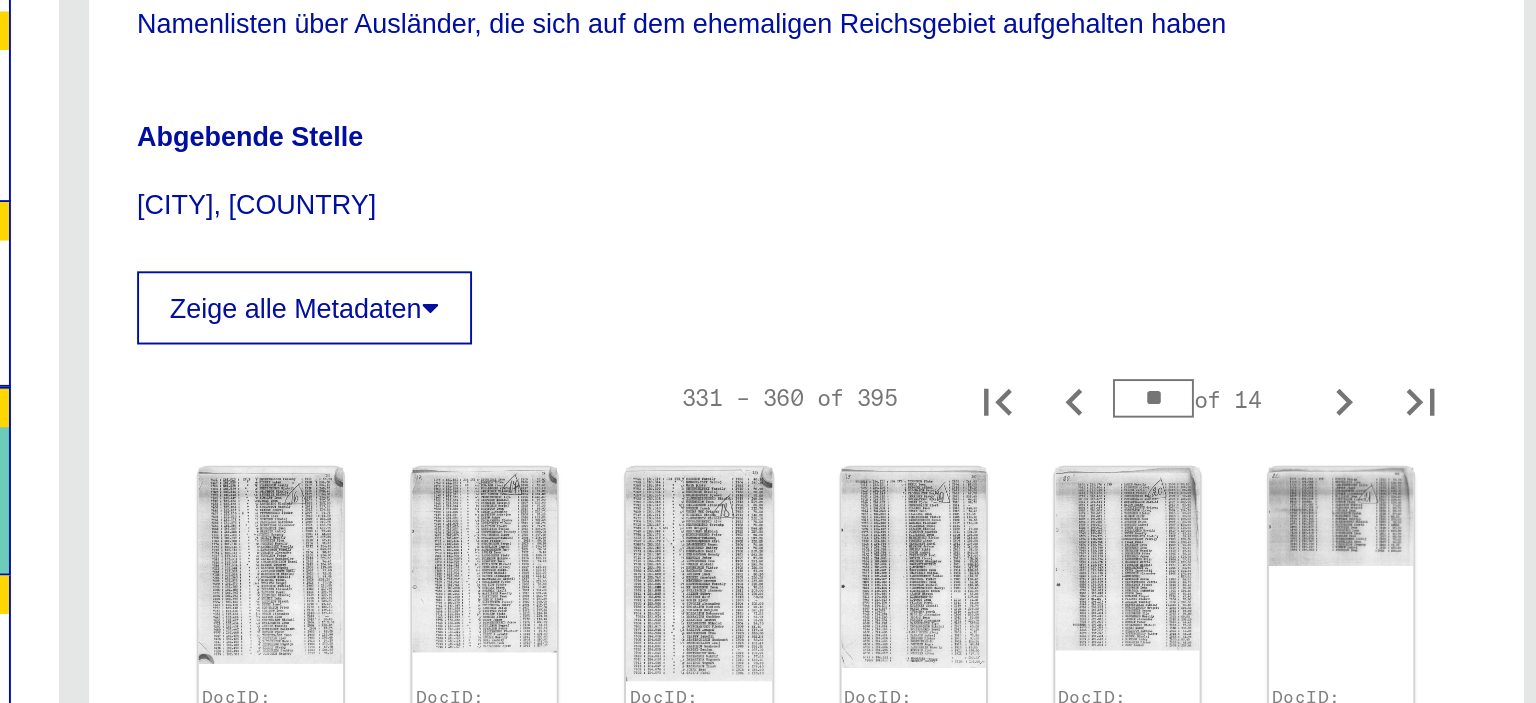 scroll, scrollTop: 390, scrollLeft: 0, axis: vertical 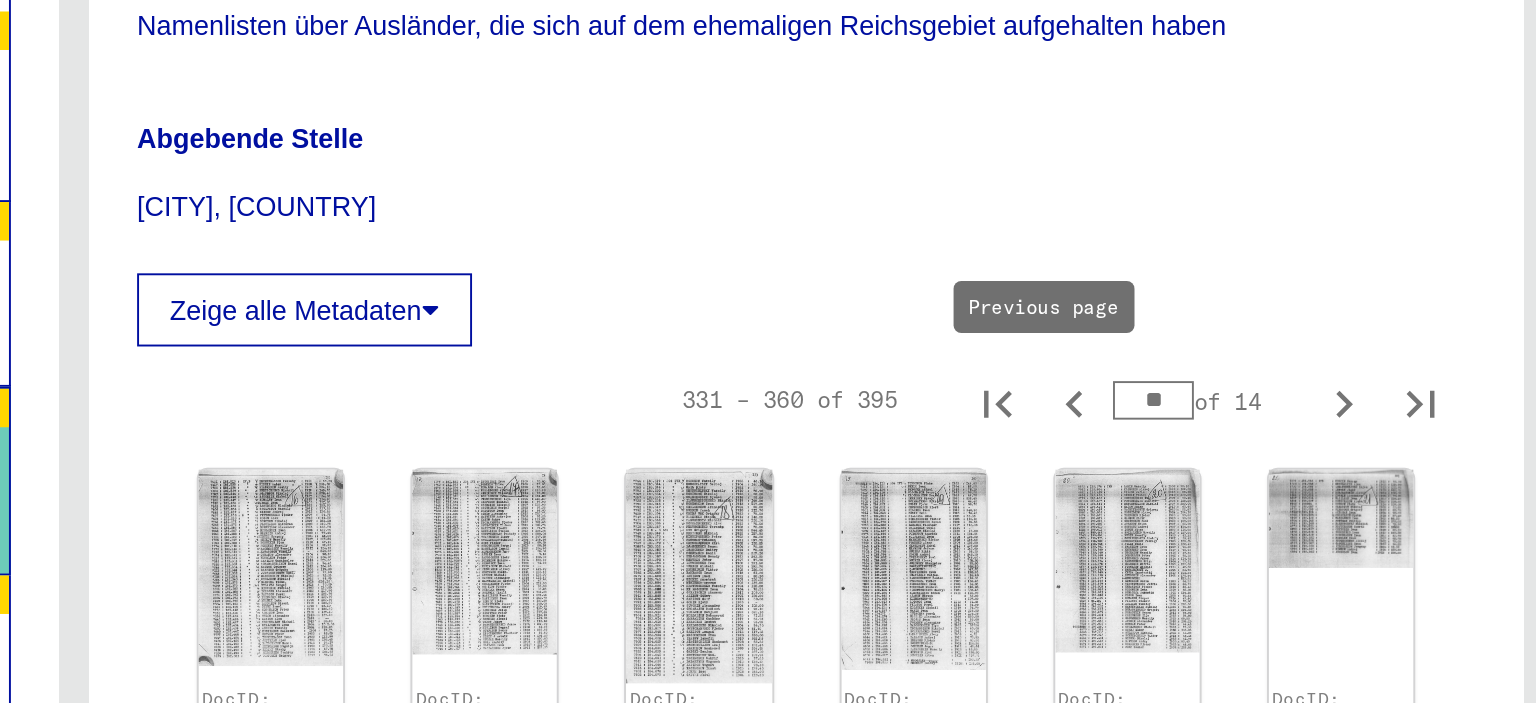 click 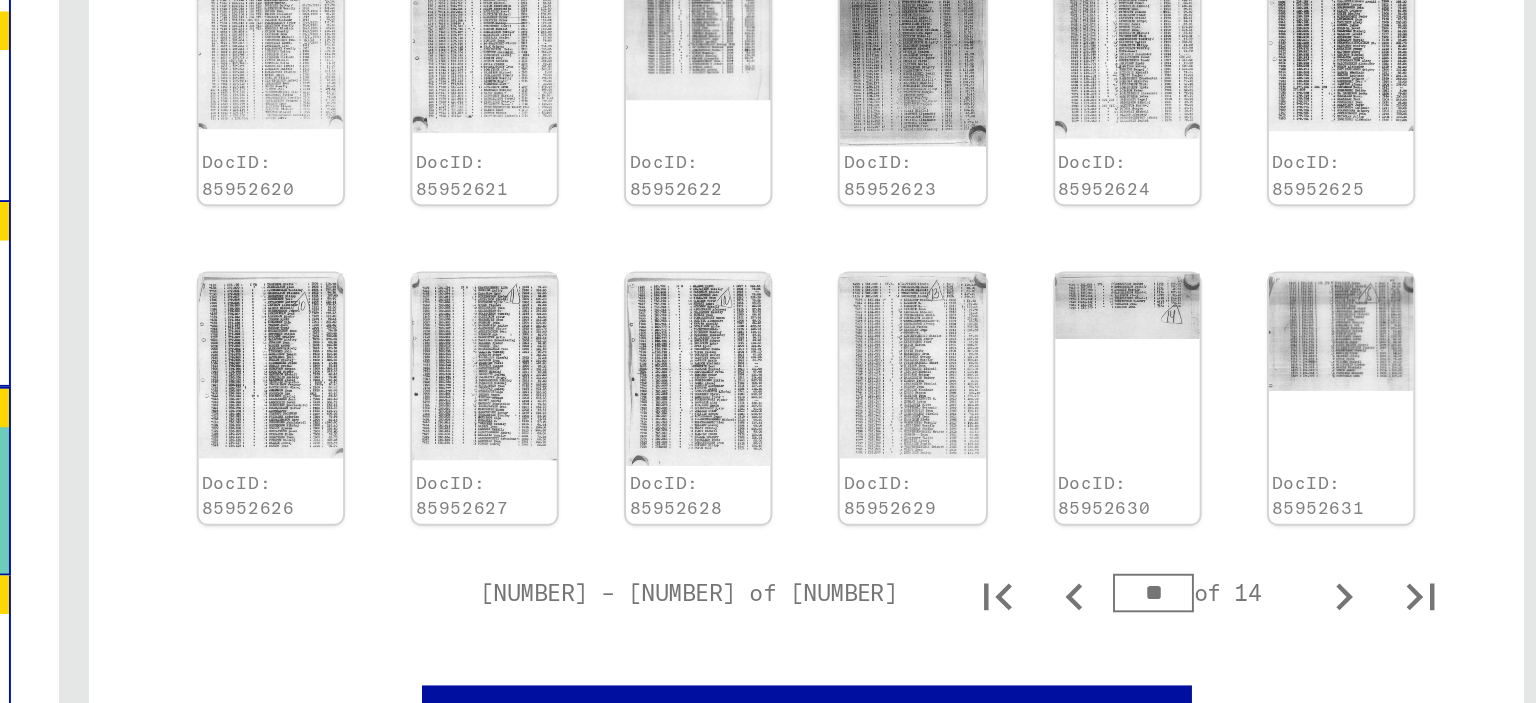 scroll, scrollTop: 1327, scrollLeft: 0, axis: vertical 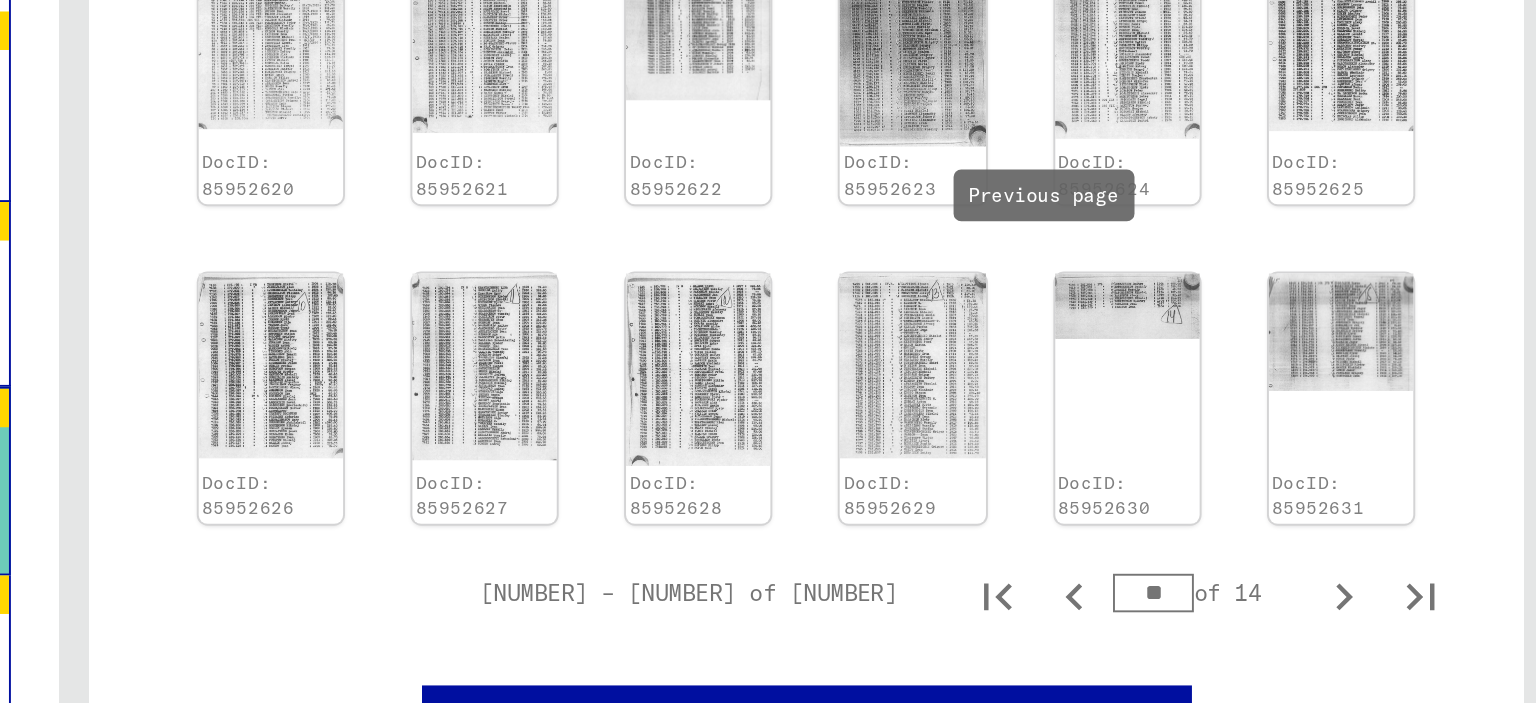 click 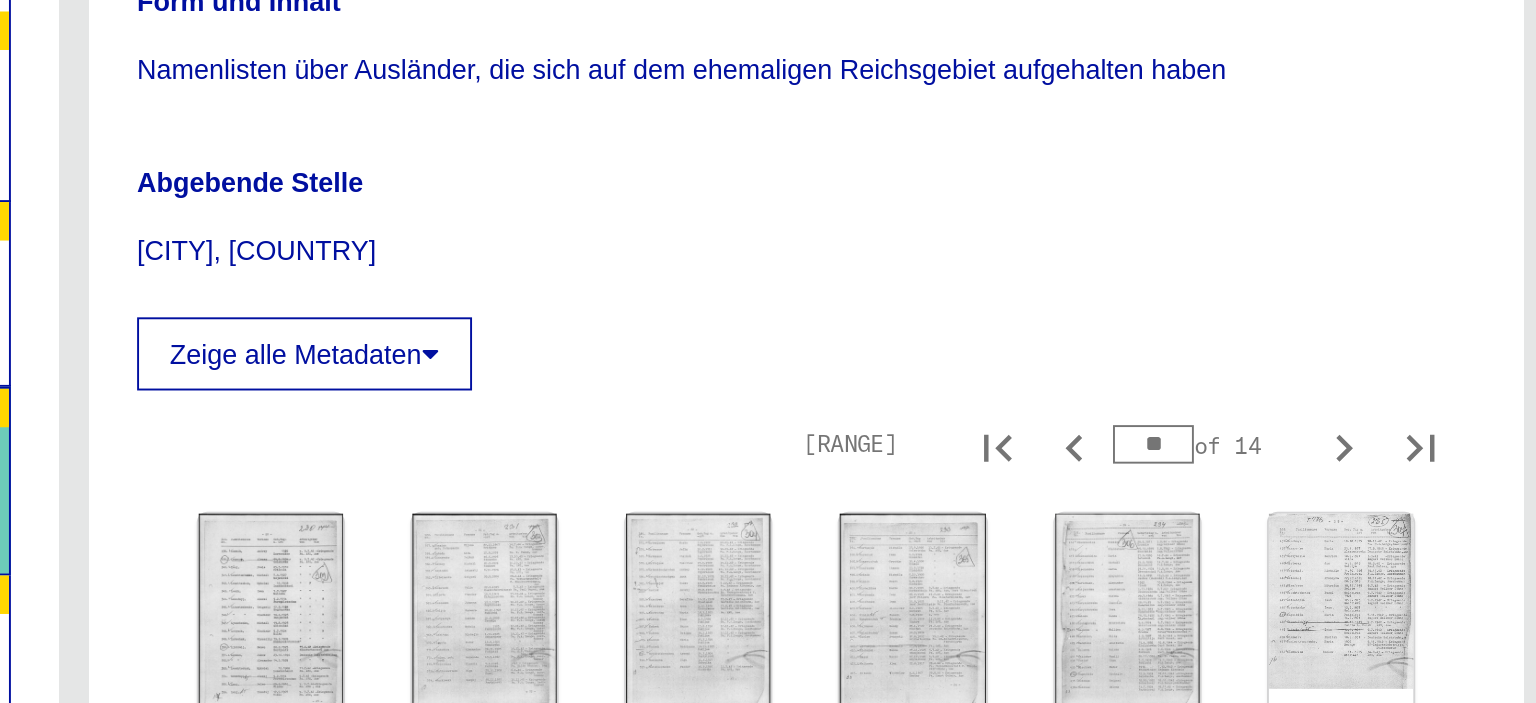 scroll, scrollTop: 372, scrollLeft: 0, axis: vertical 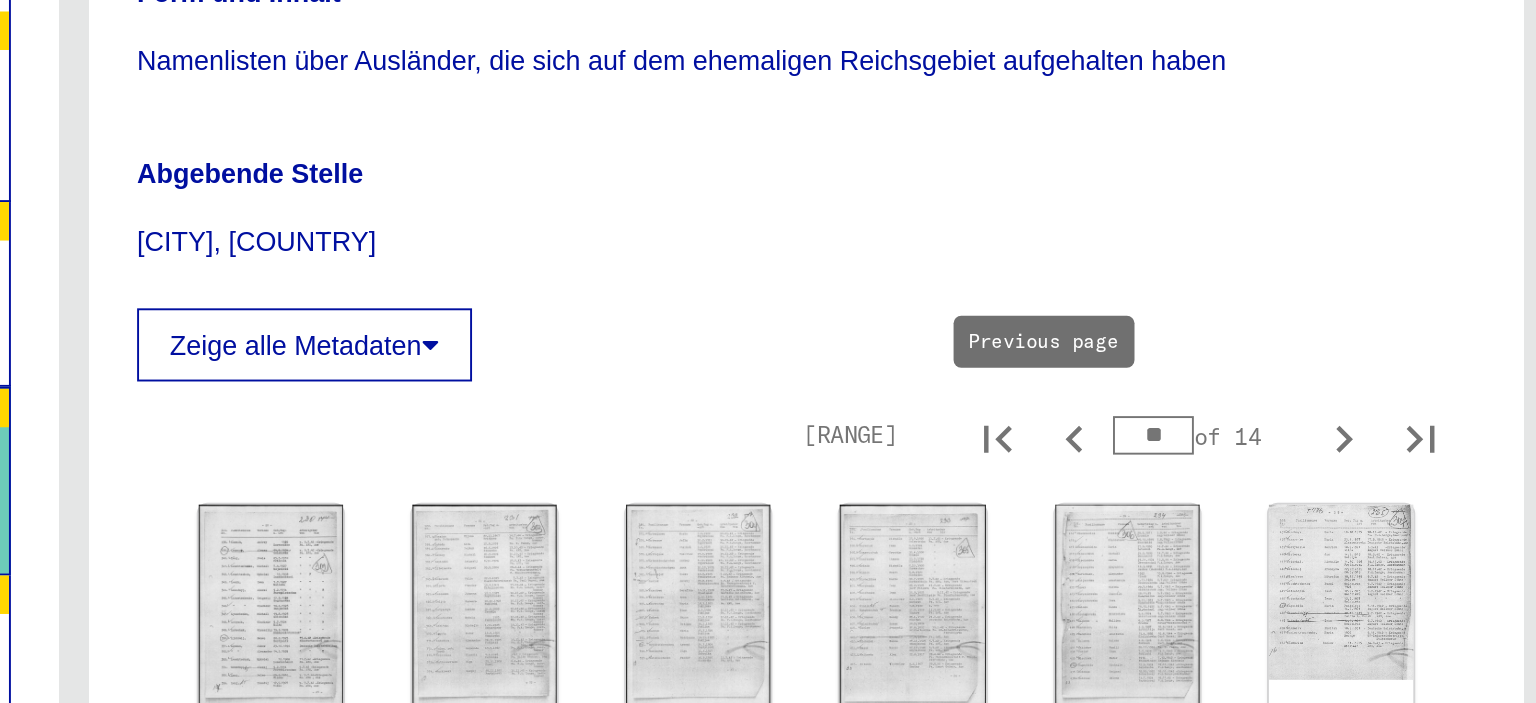 click 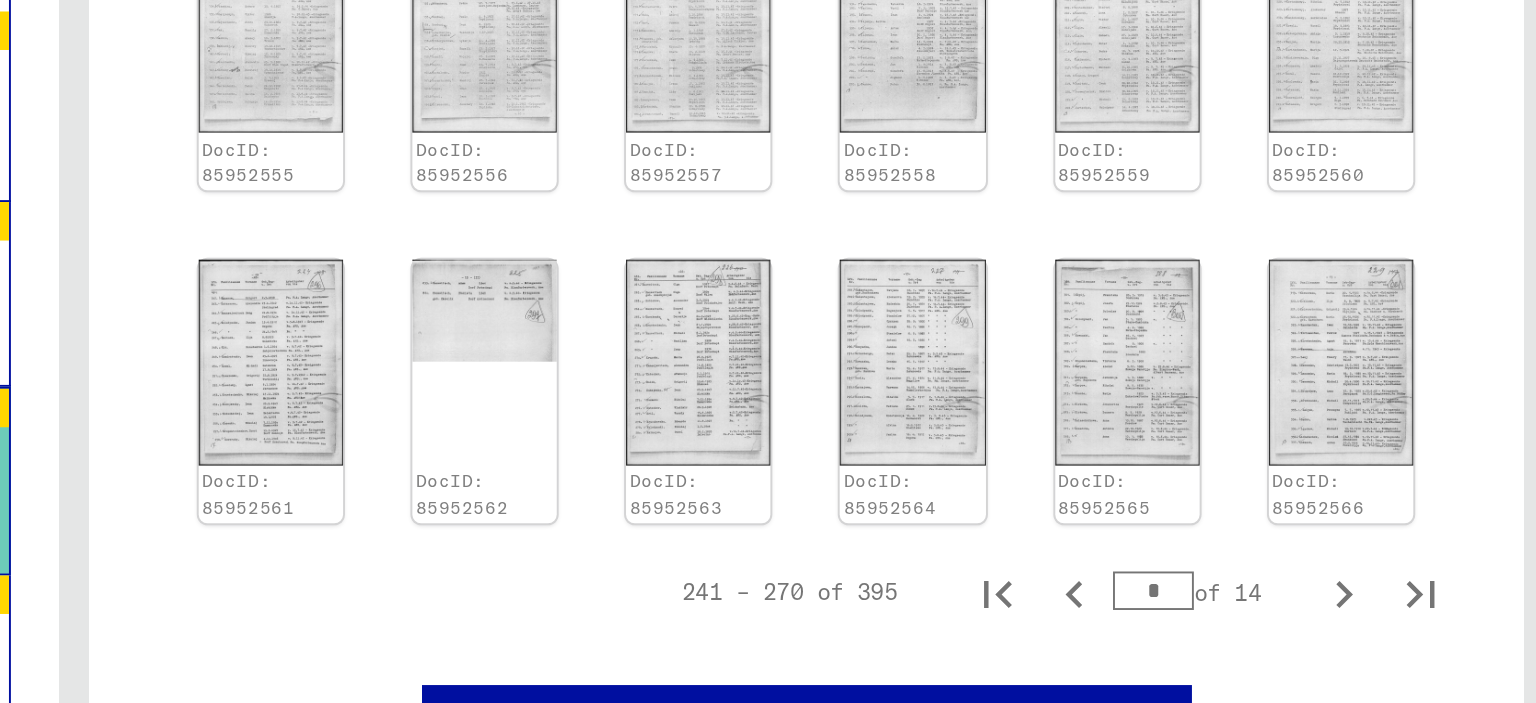 scroll, scrollTop: 1327, scrollLeft: 0, axis: vertical 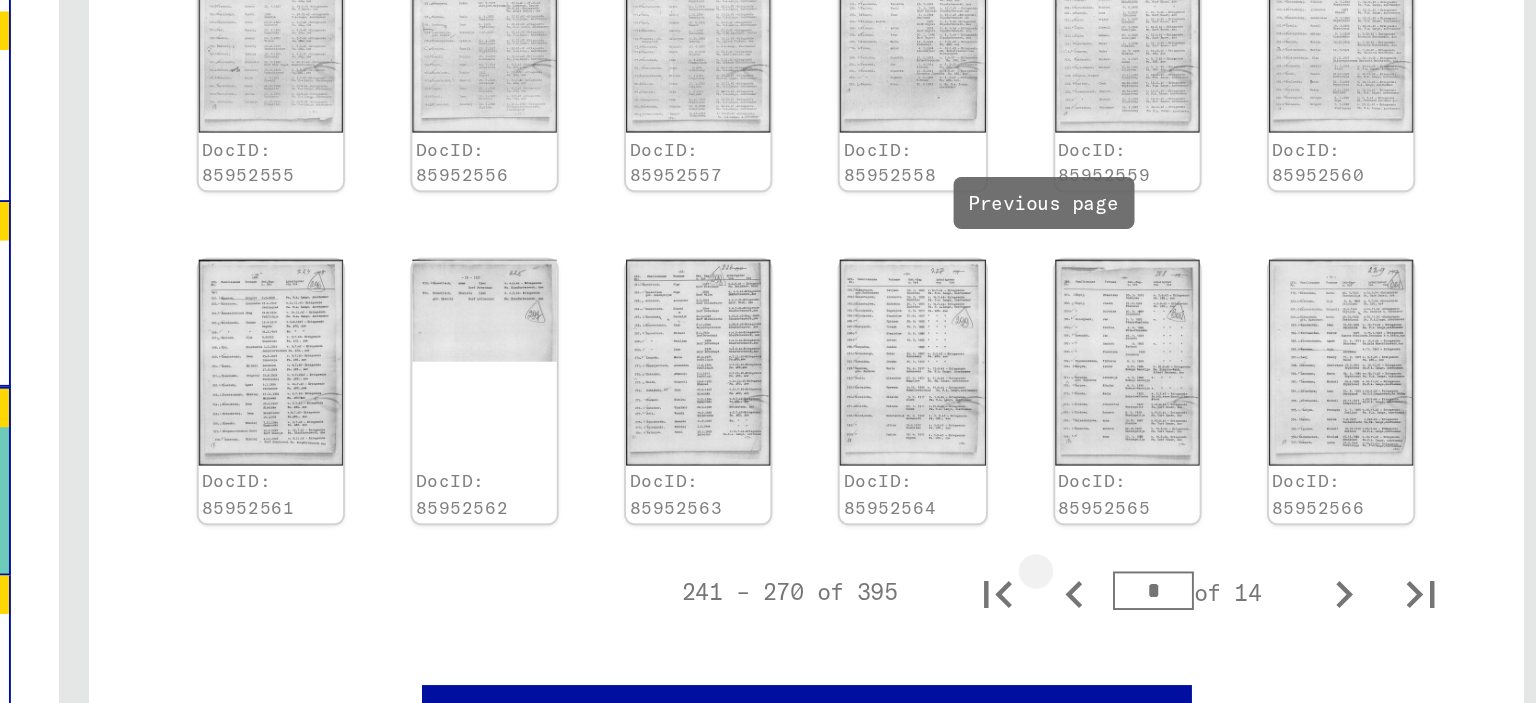 click 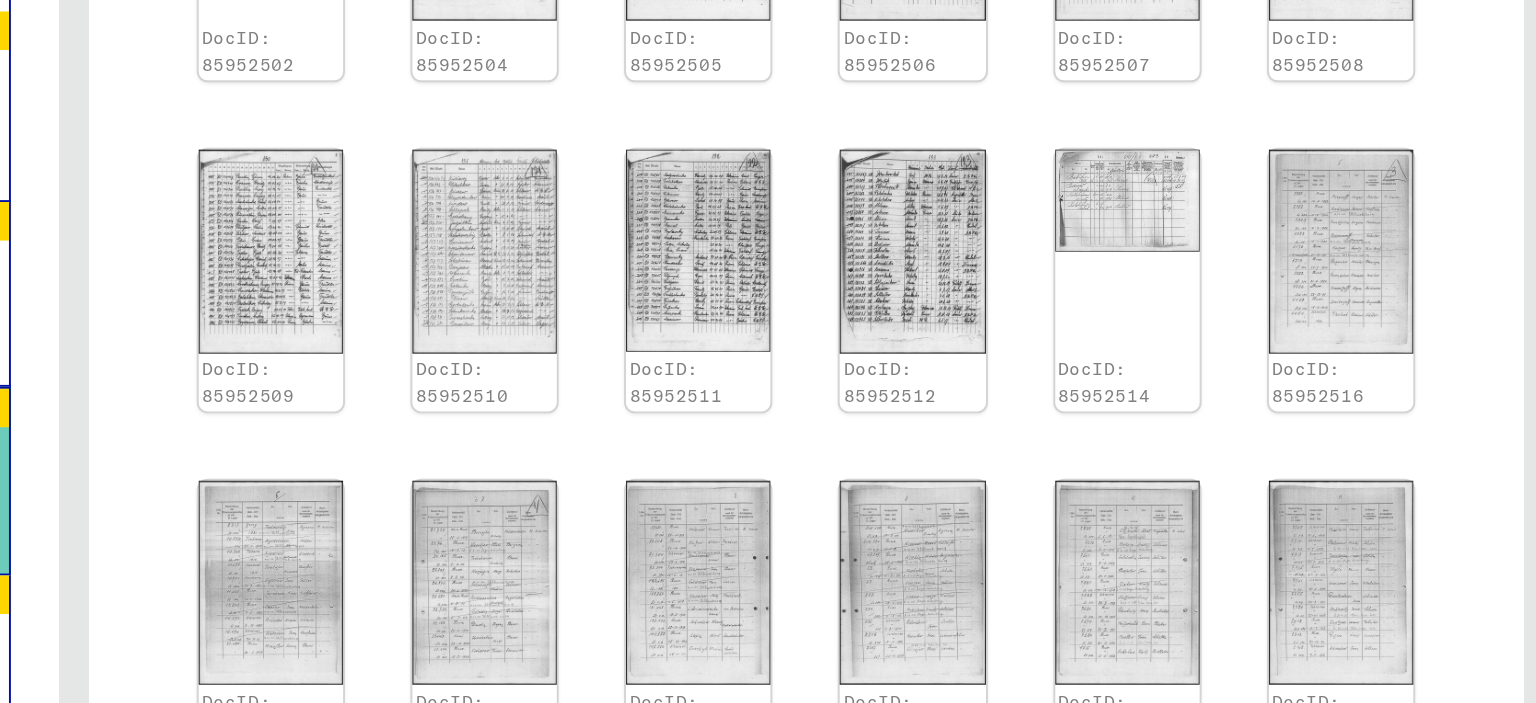 scroll, scrollTop: 867, scrollLeft: 0, axis: vertical 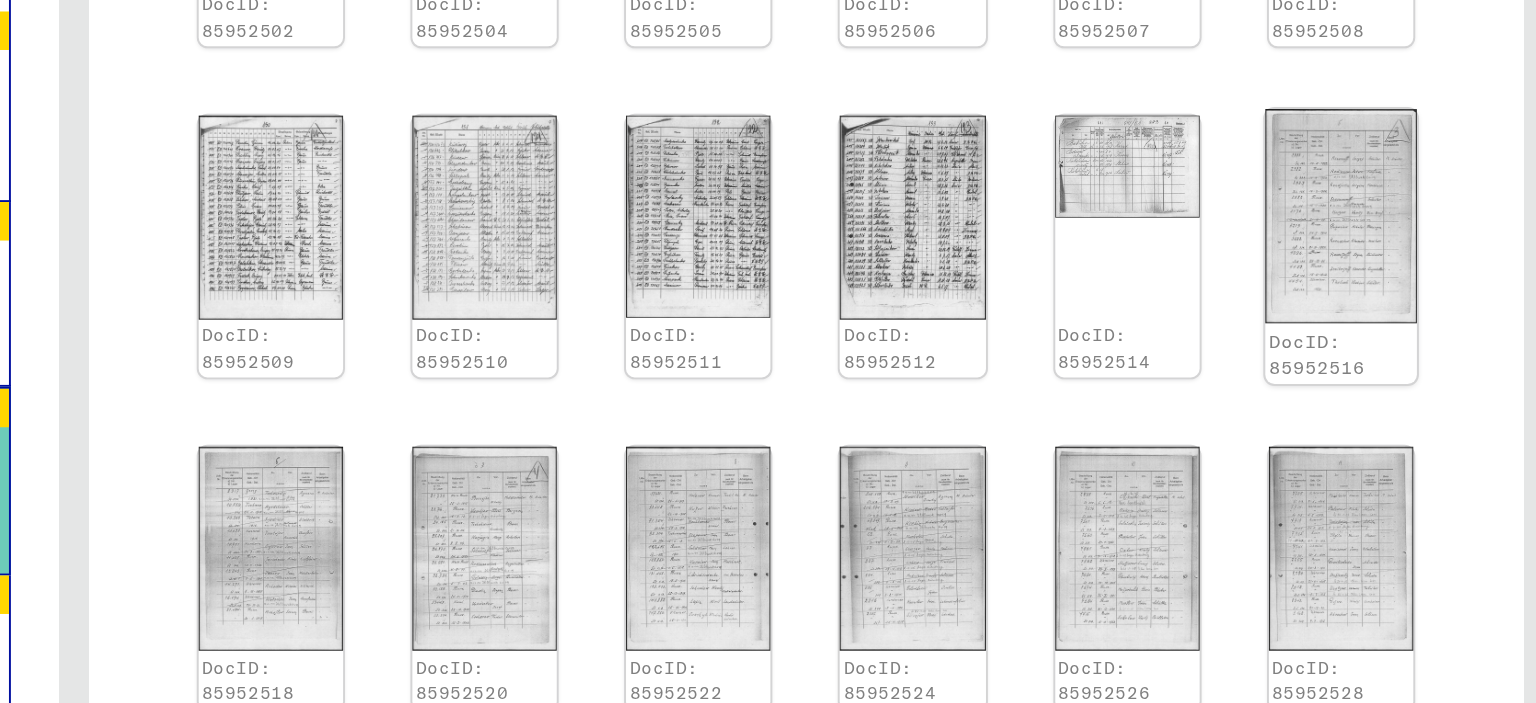 click 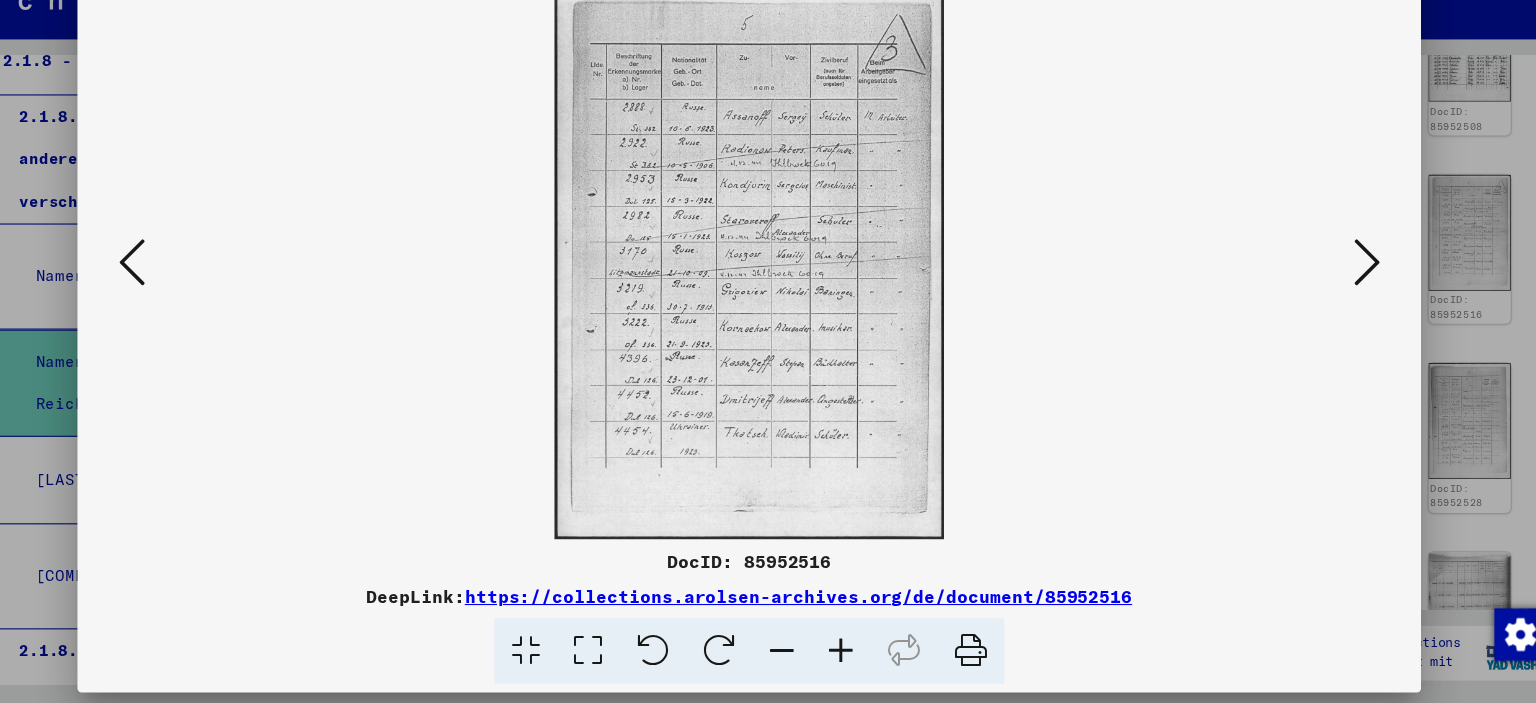 scroll, scrollTop: 0, scrollLeft: 0, axis: both 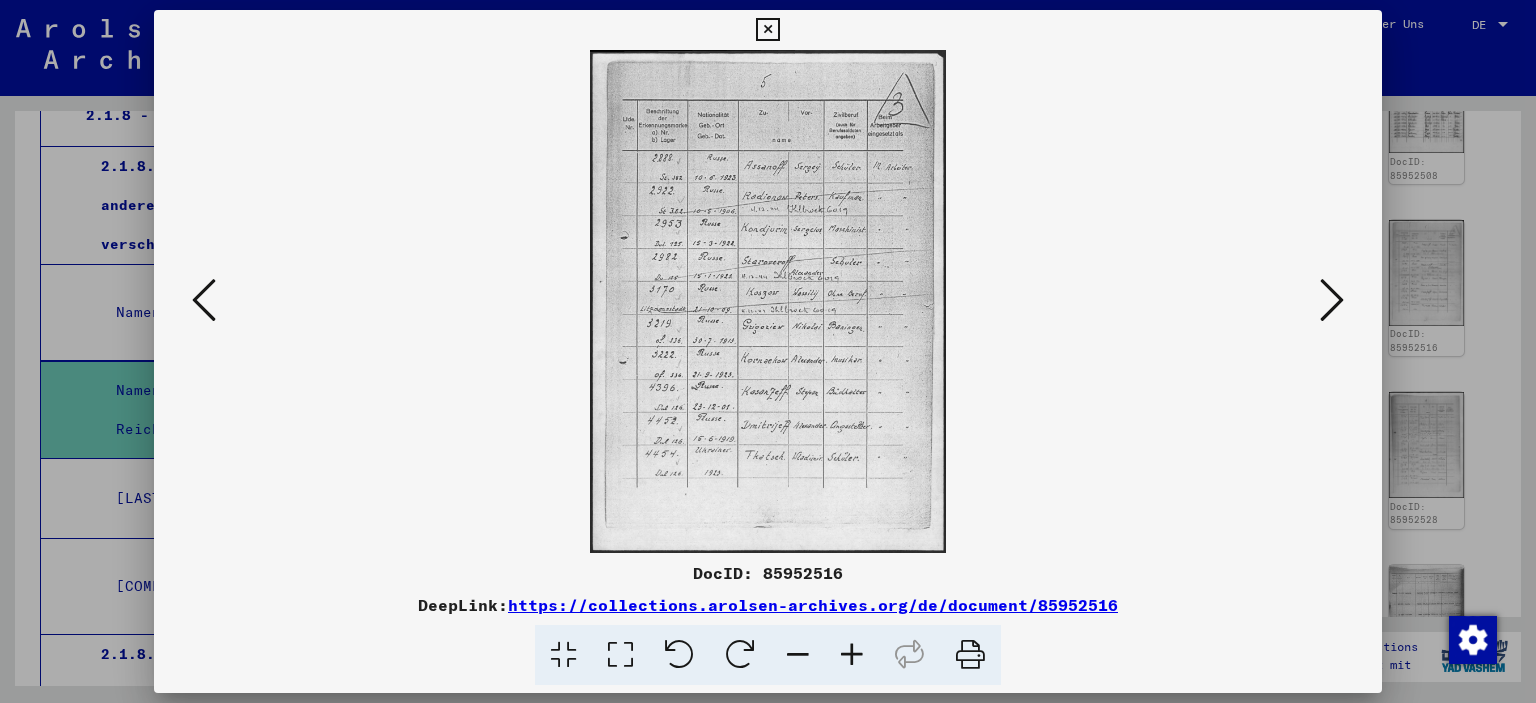 click at bounding box center [204, 300] 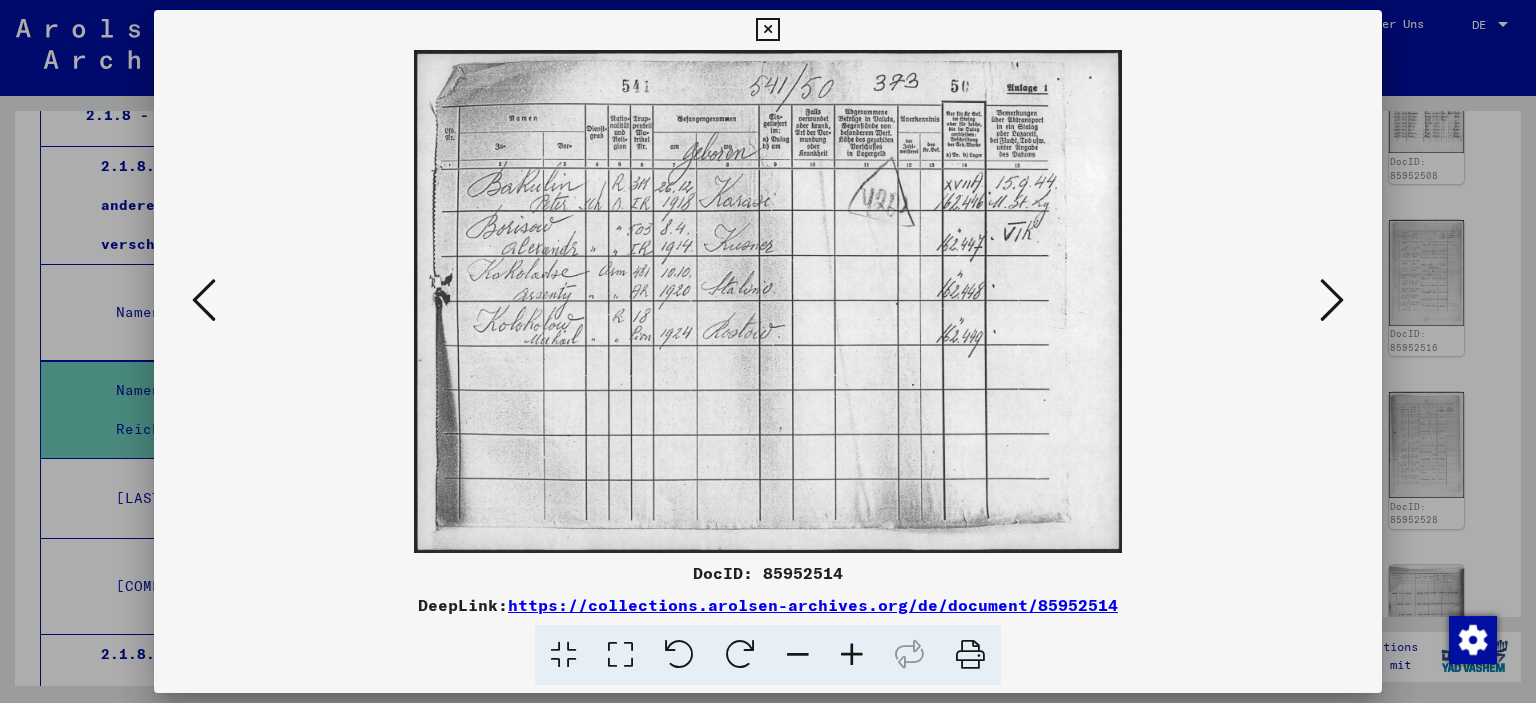click at bounding box center (204, 300) 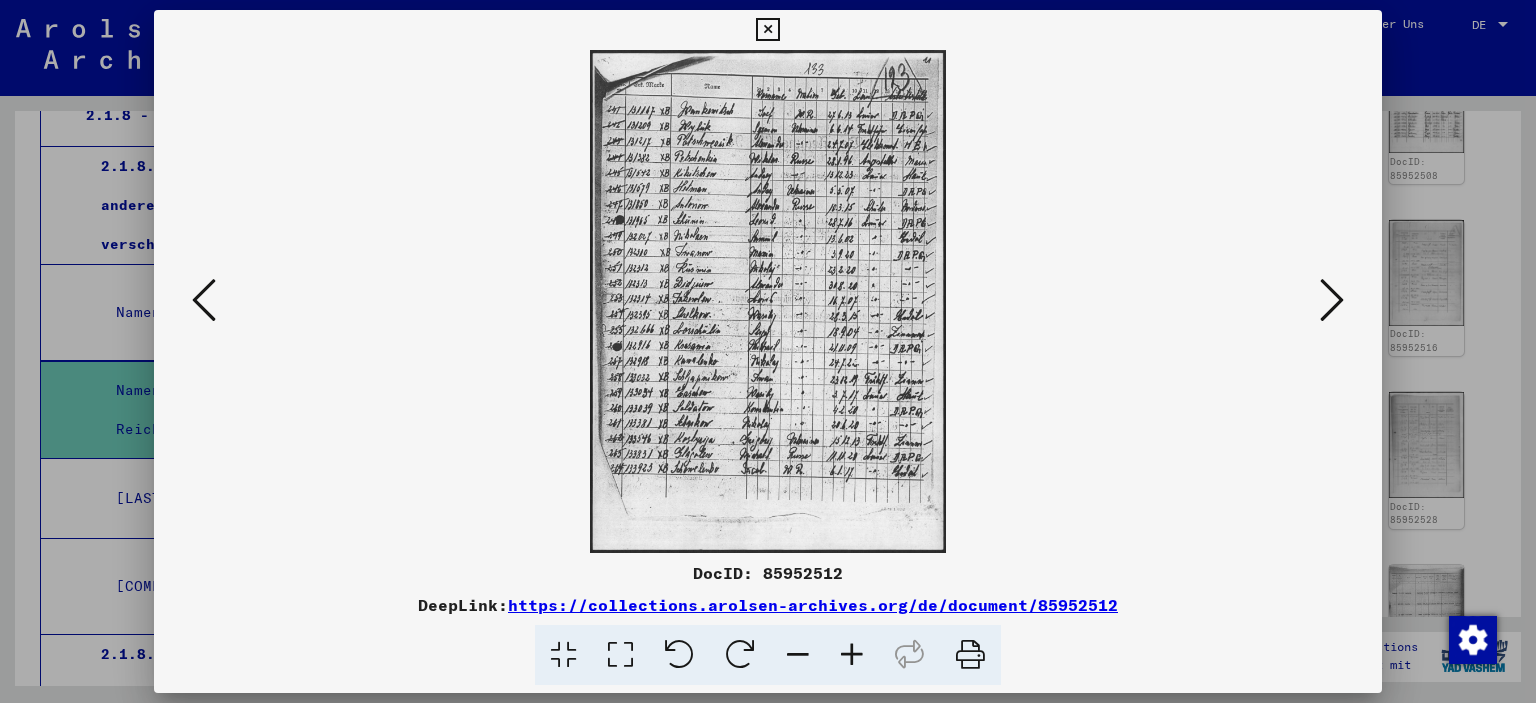click at bounding box center (768, 351) 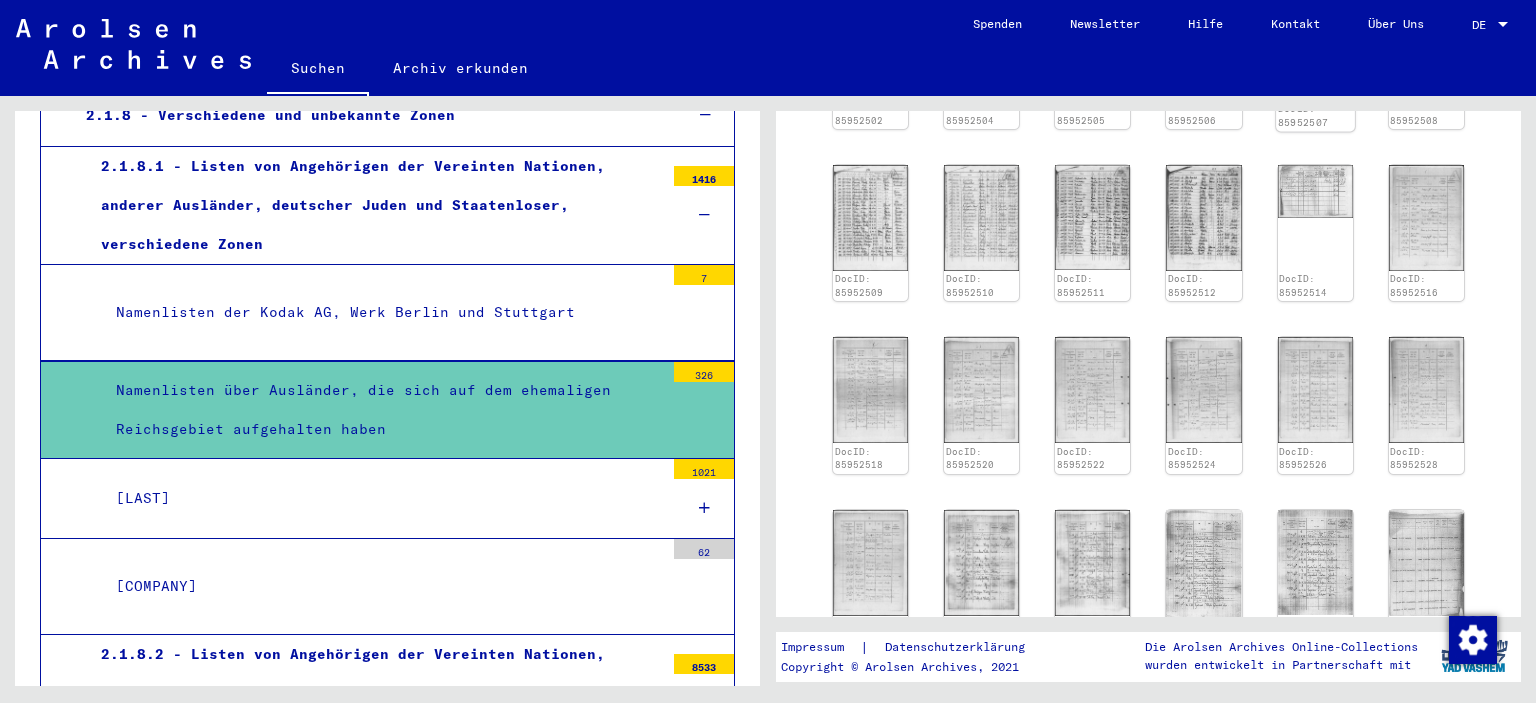 scroll, scrollTop: 930, scrollLeft: 0, axis: vertical 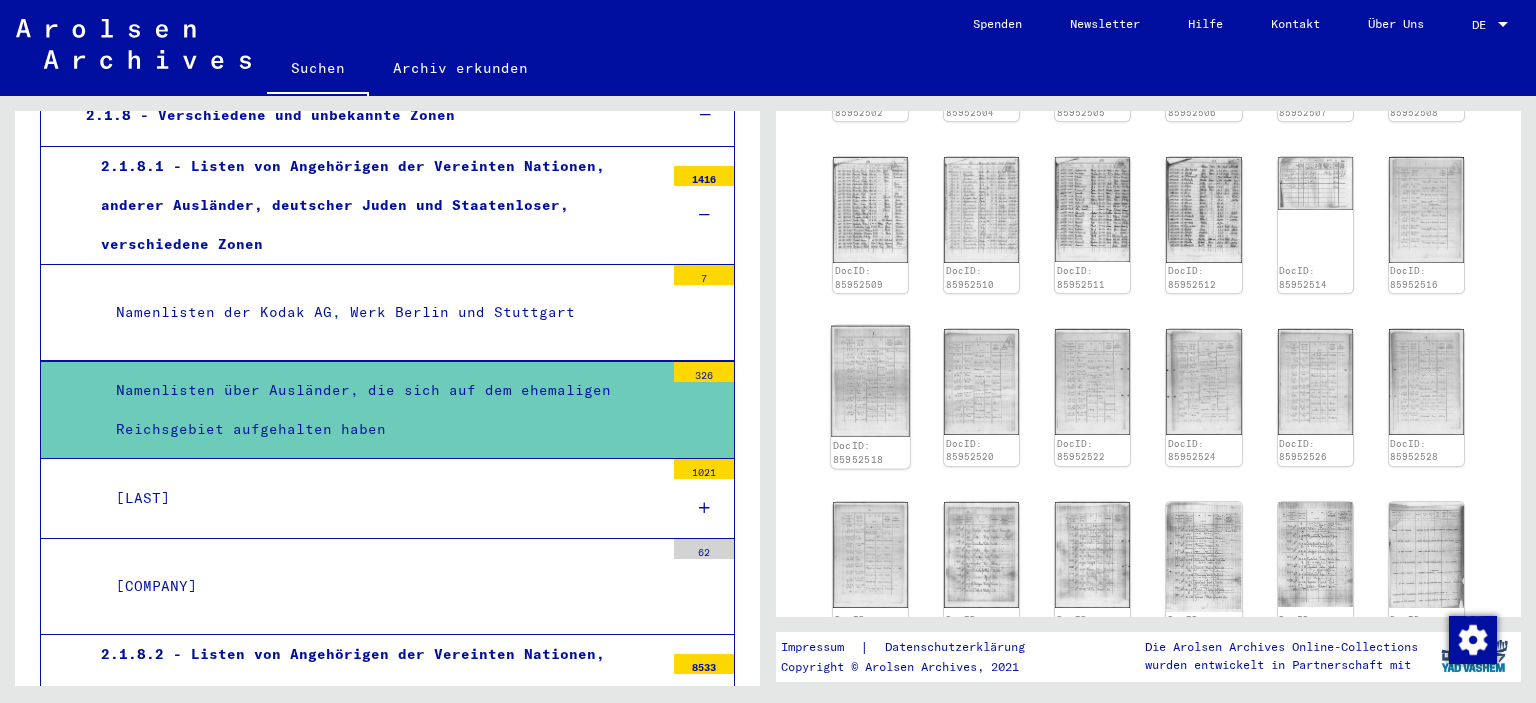 click 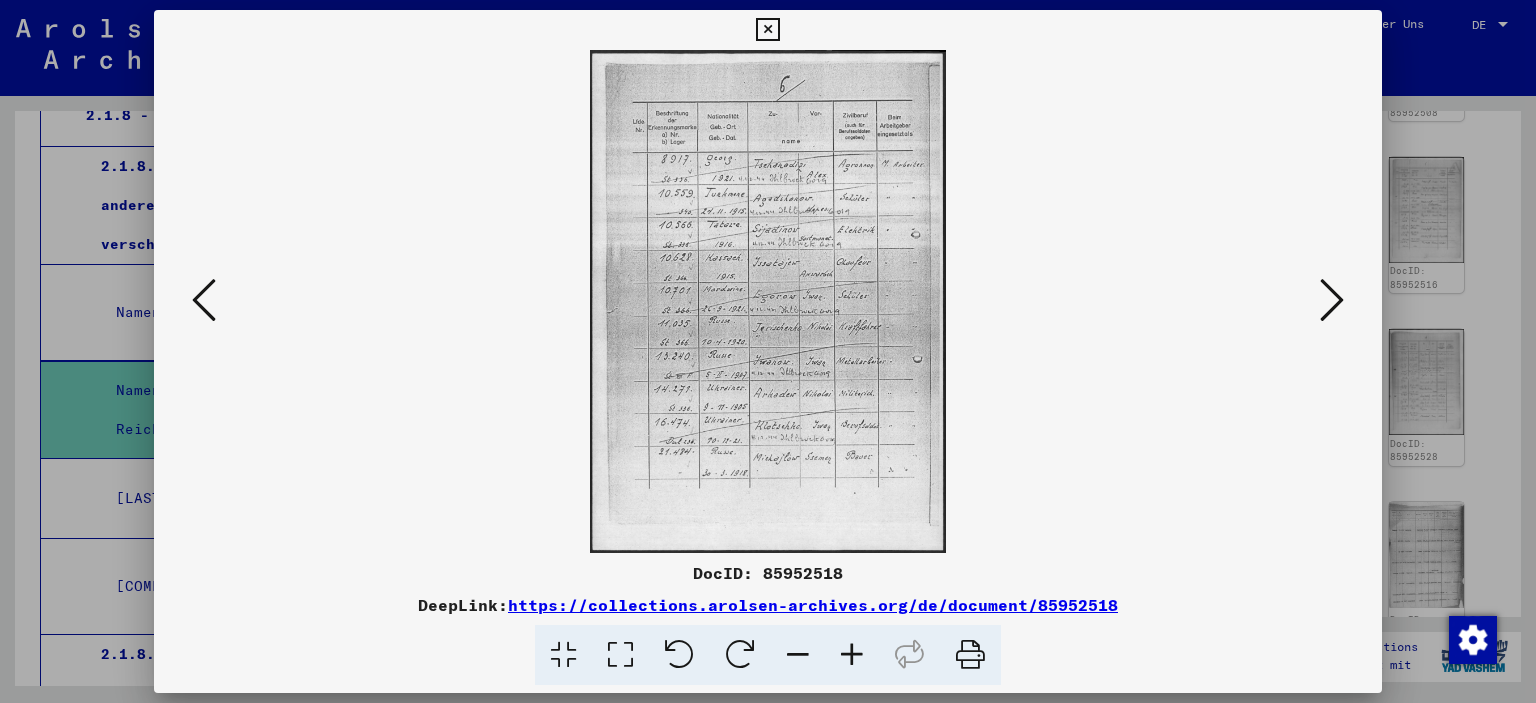 click at bounding box center (1332, 300) 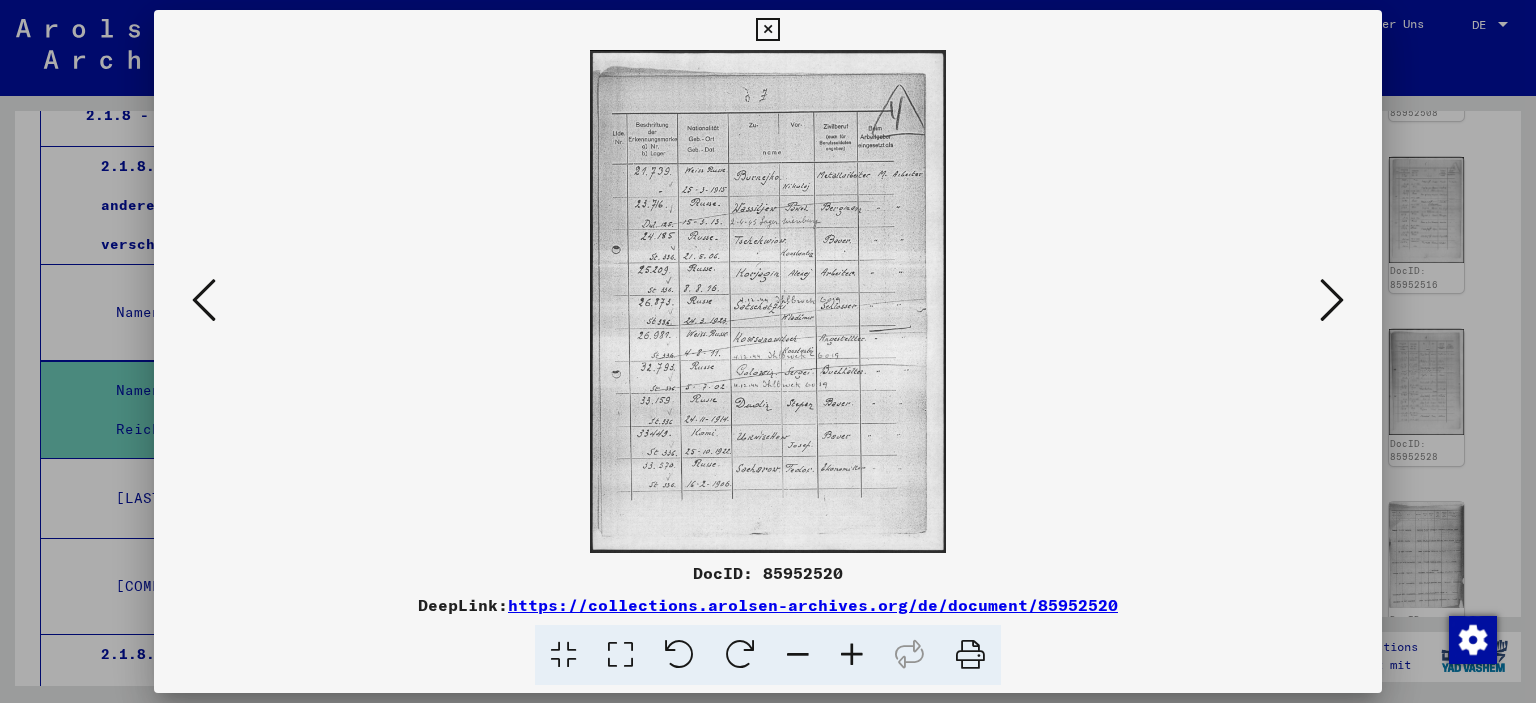 type 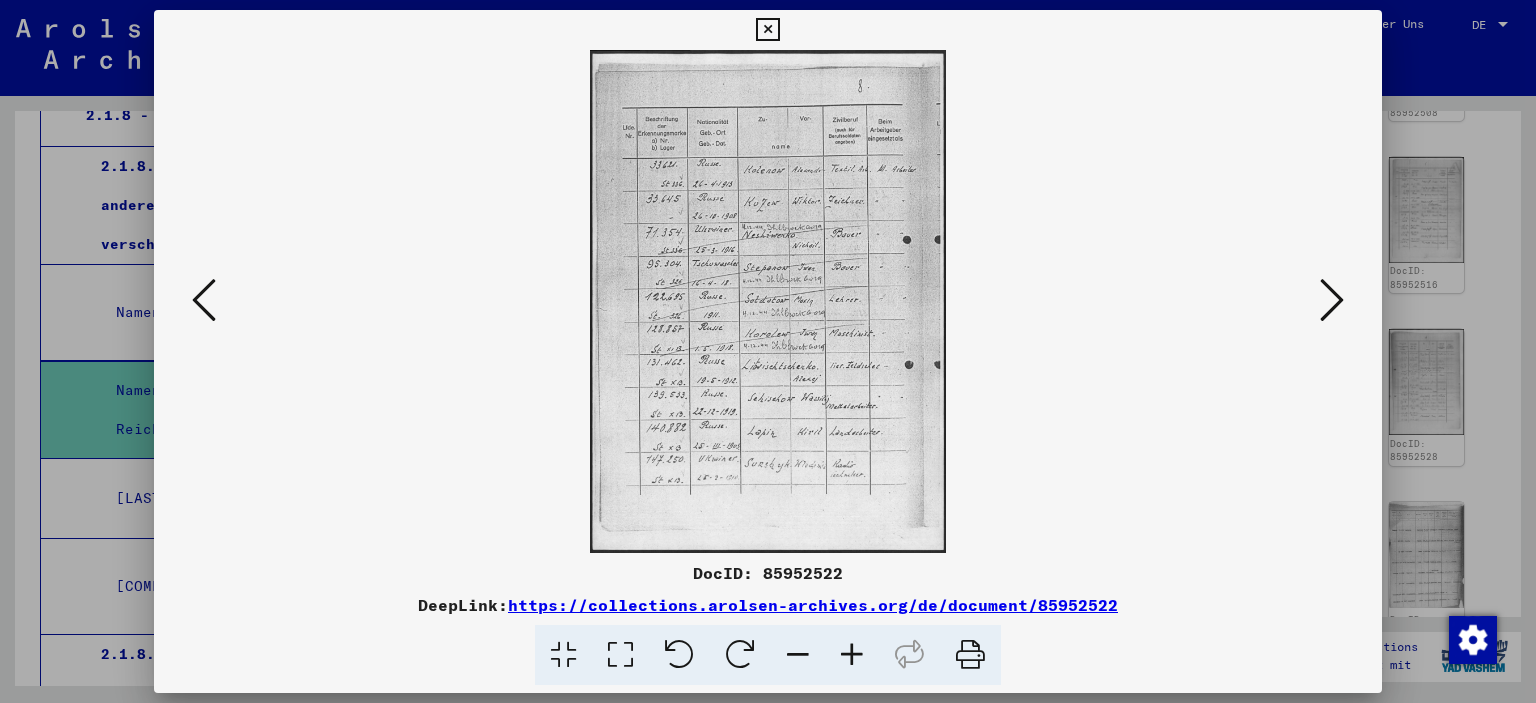click at bounding box center (1332, 300) 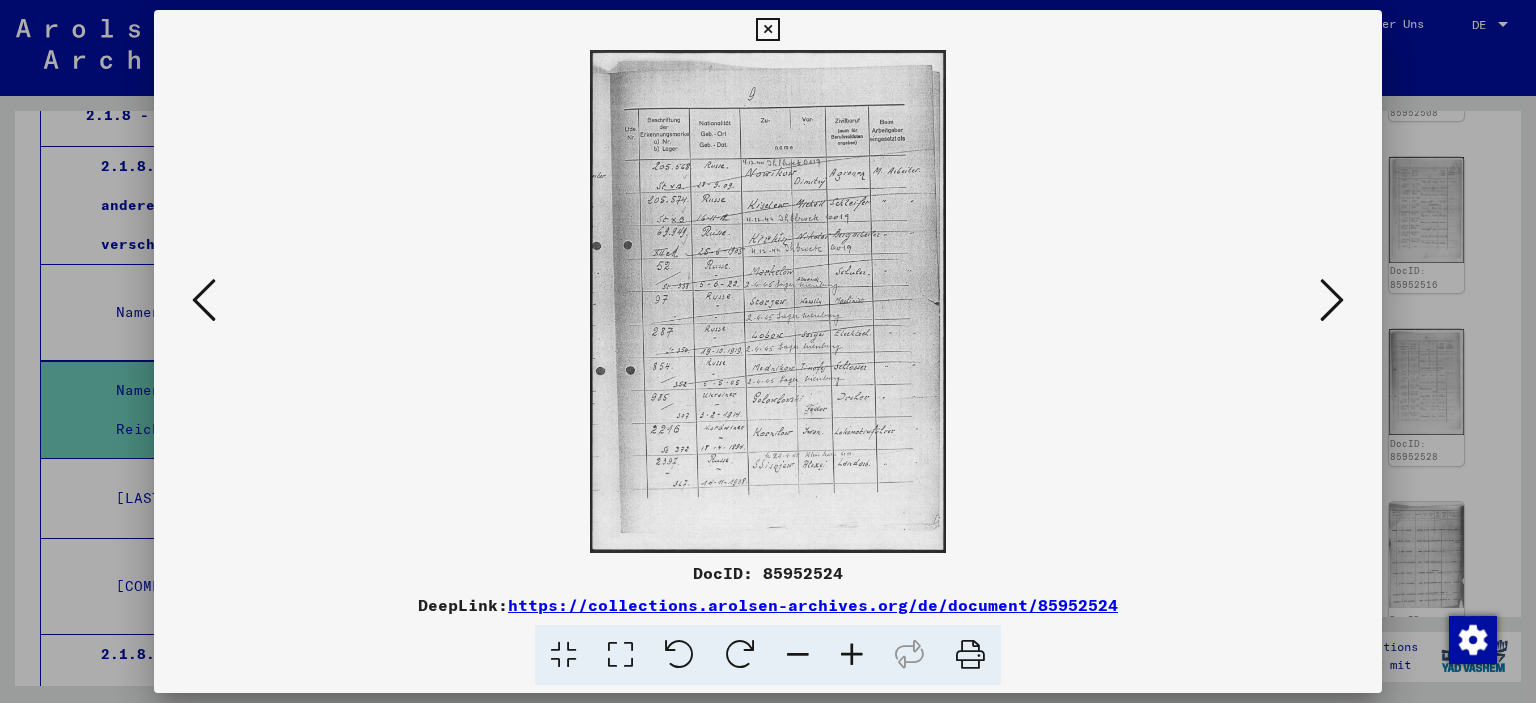 click at bounding box center [1332, 300] 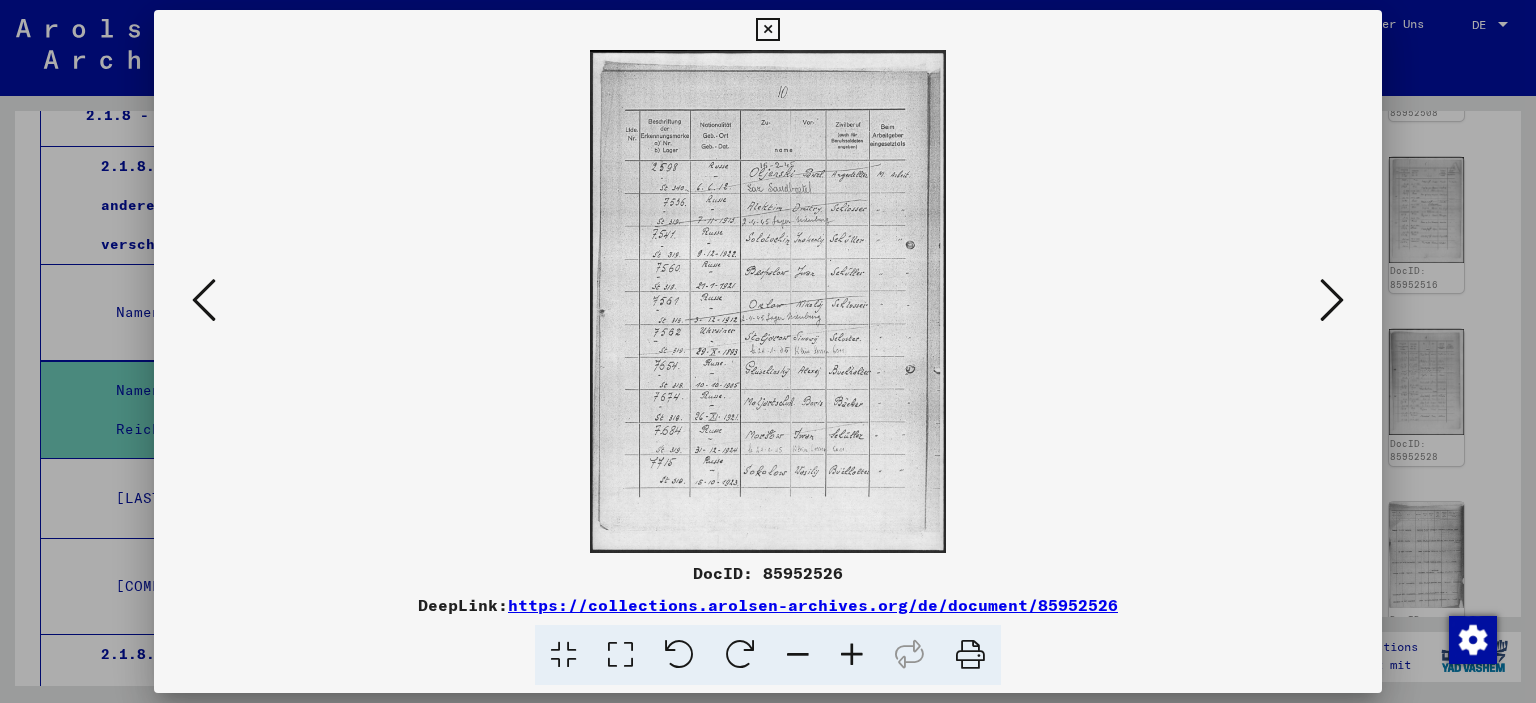 click at bounding box center (1332, 300) 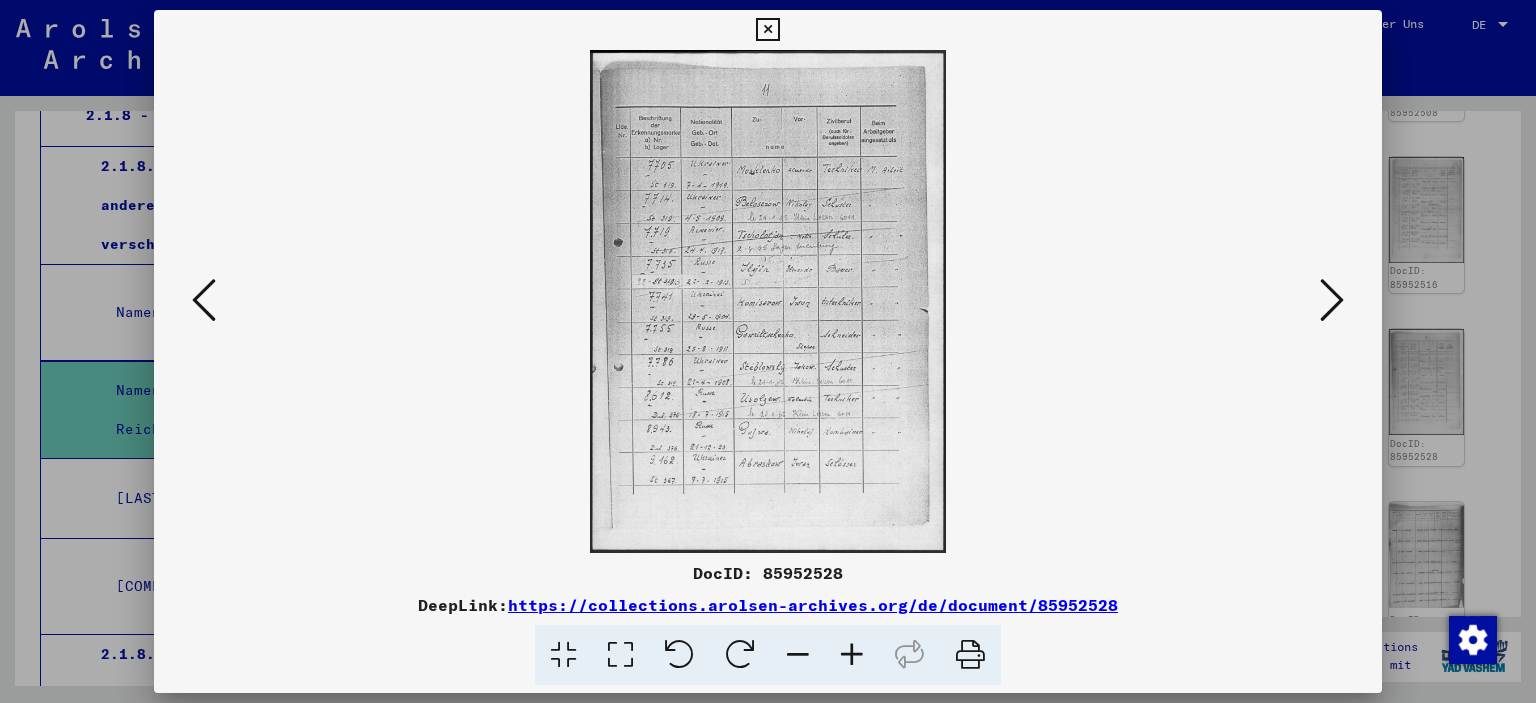 click at bounding box center (1332, 300) 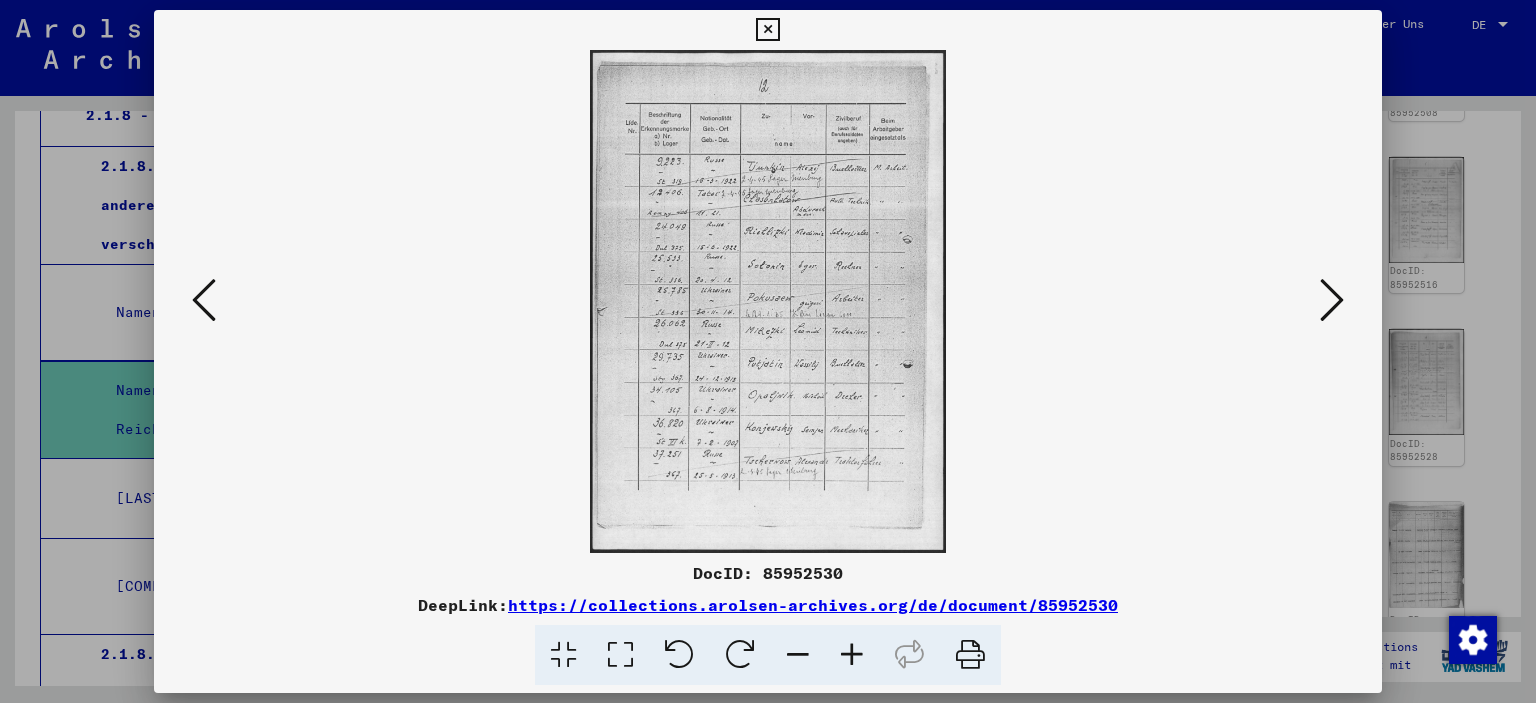 click at bounding box center [1332, 300] 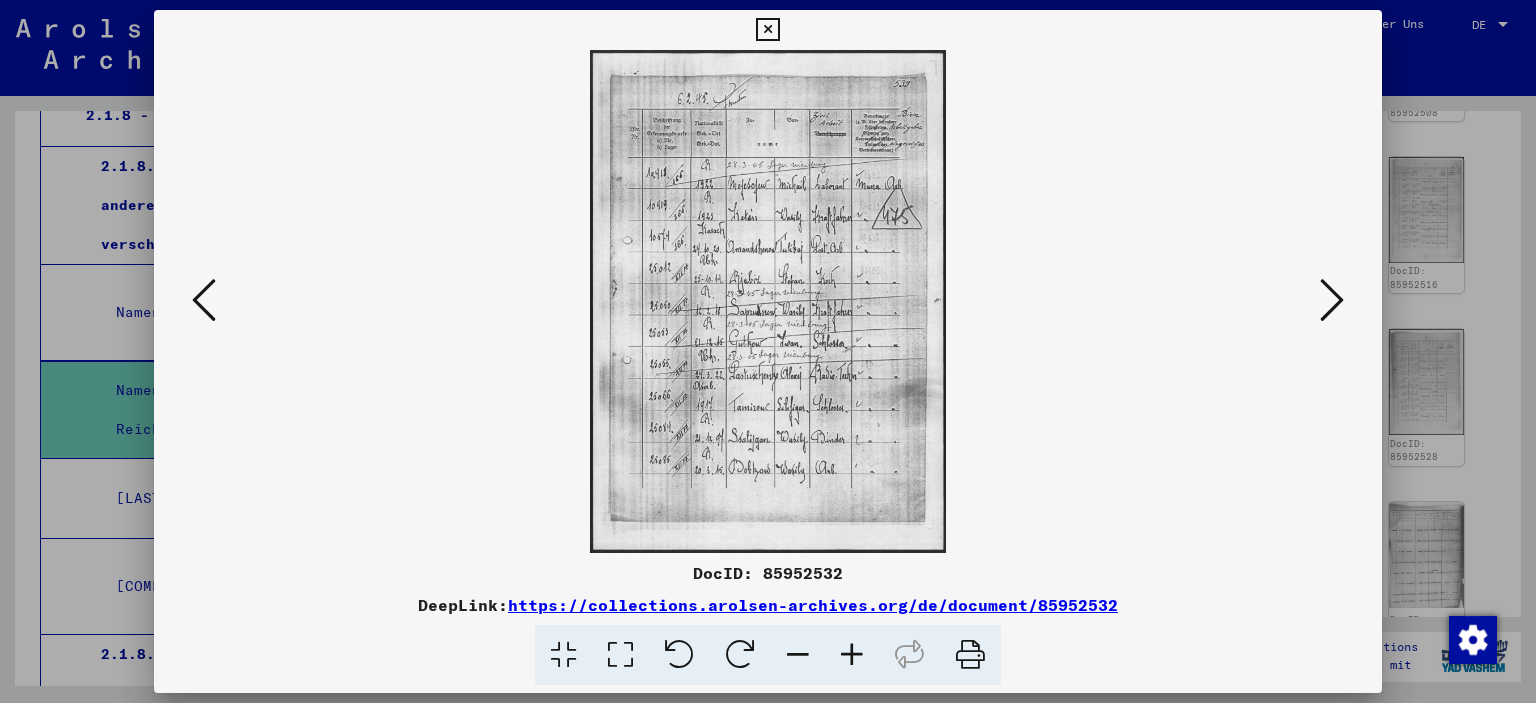 click at bounding box center (1332, 300) 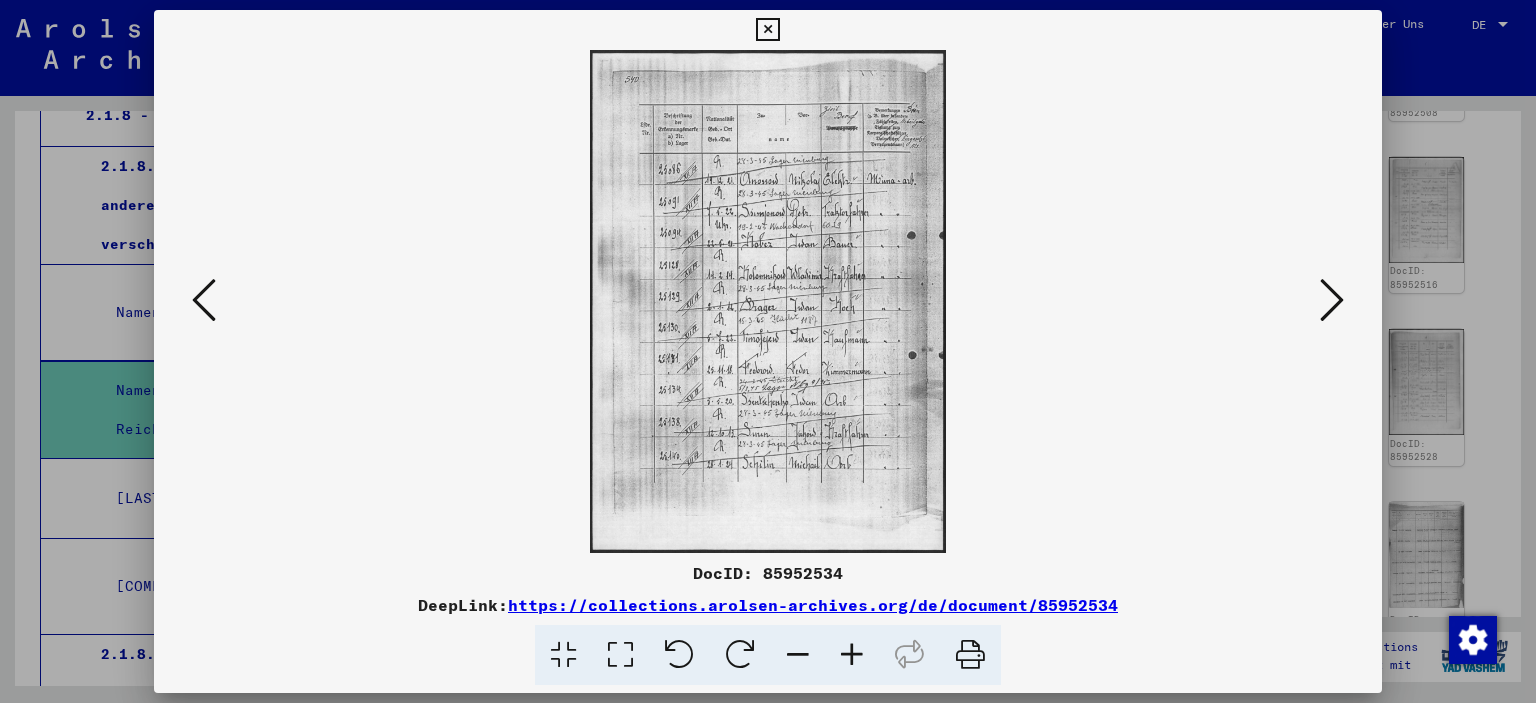 click at bounding box center (1332, 300) 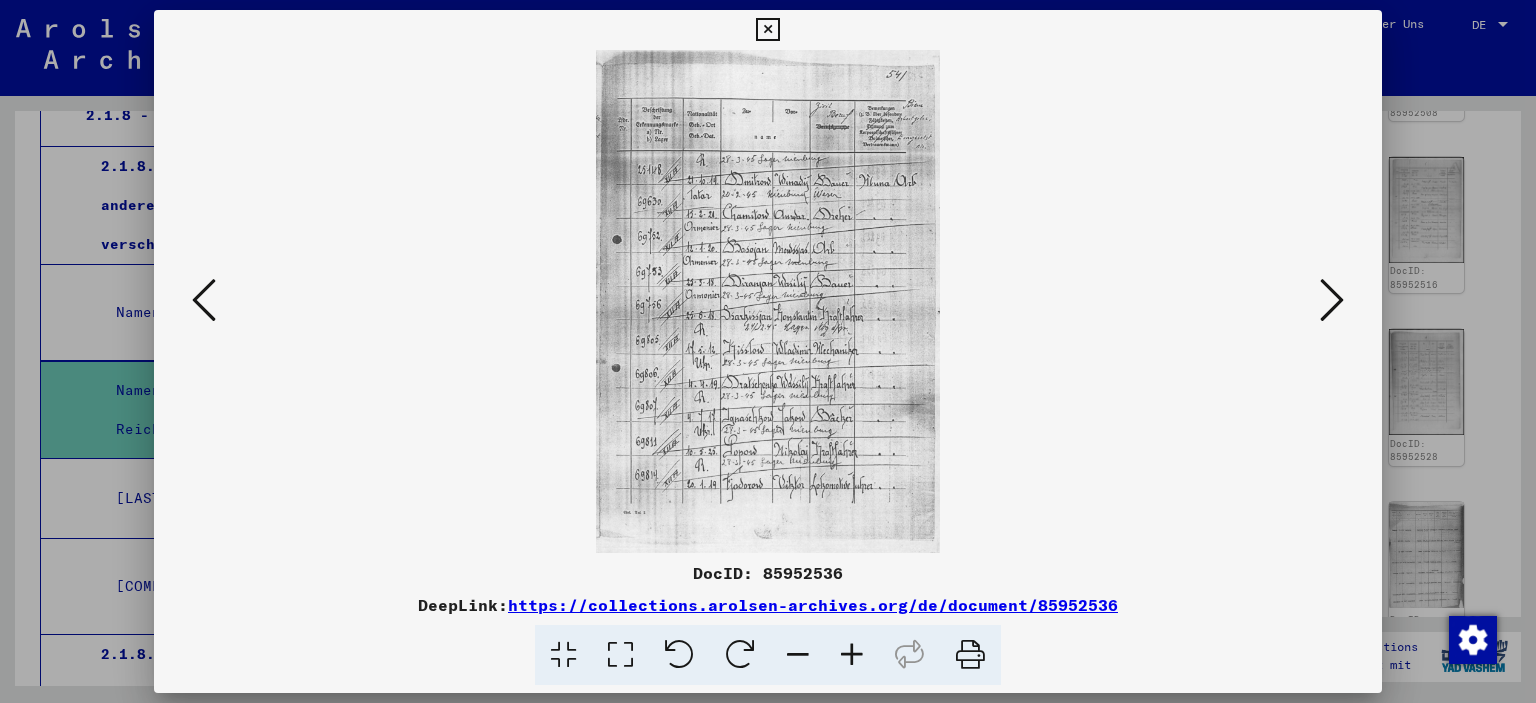 click at bounding box center [768, 351] 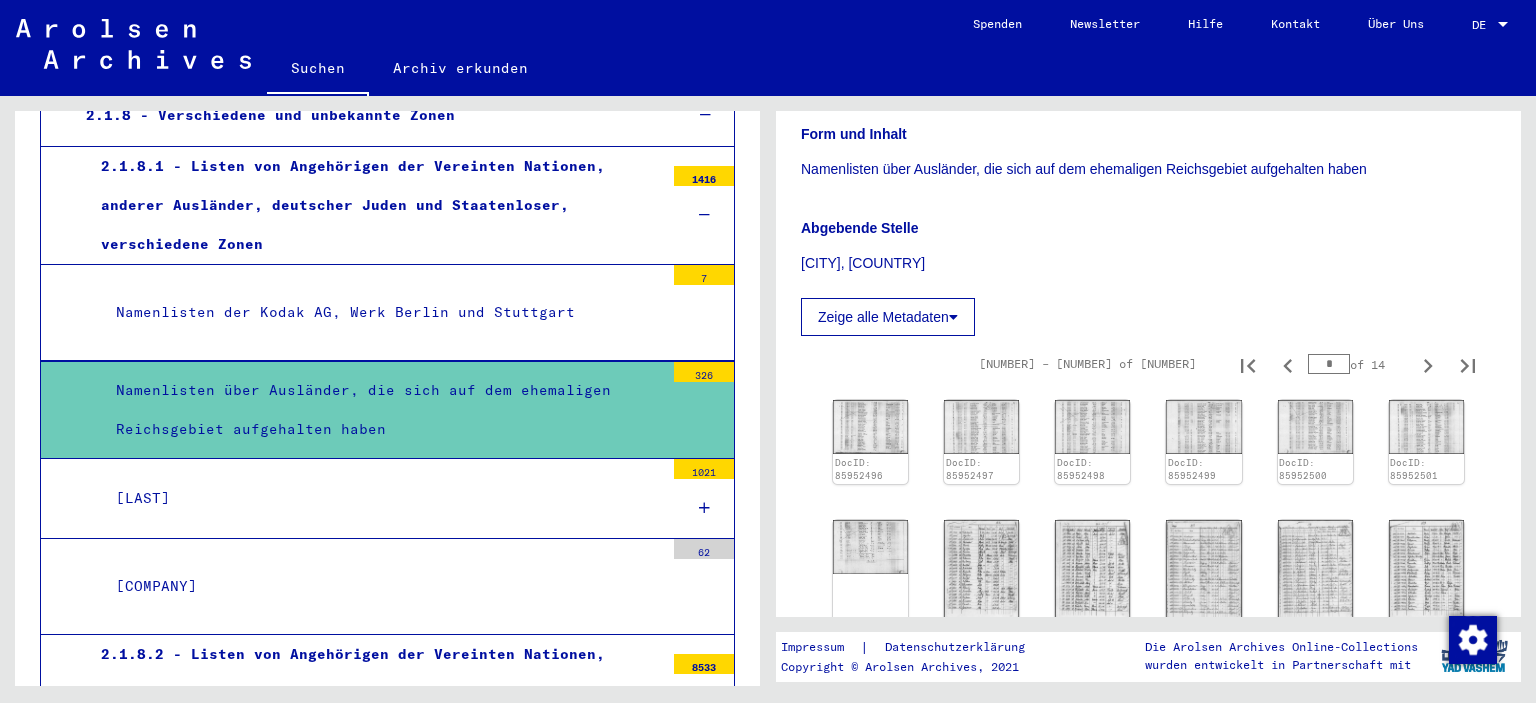 scroll, scrollTop: 395, scrollLeft: 0, axis: vertical 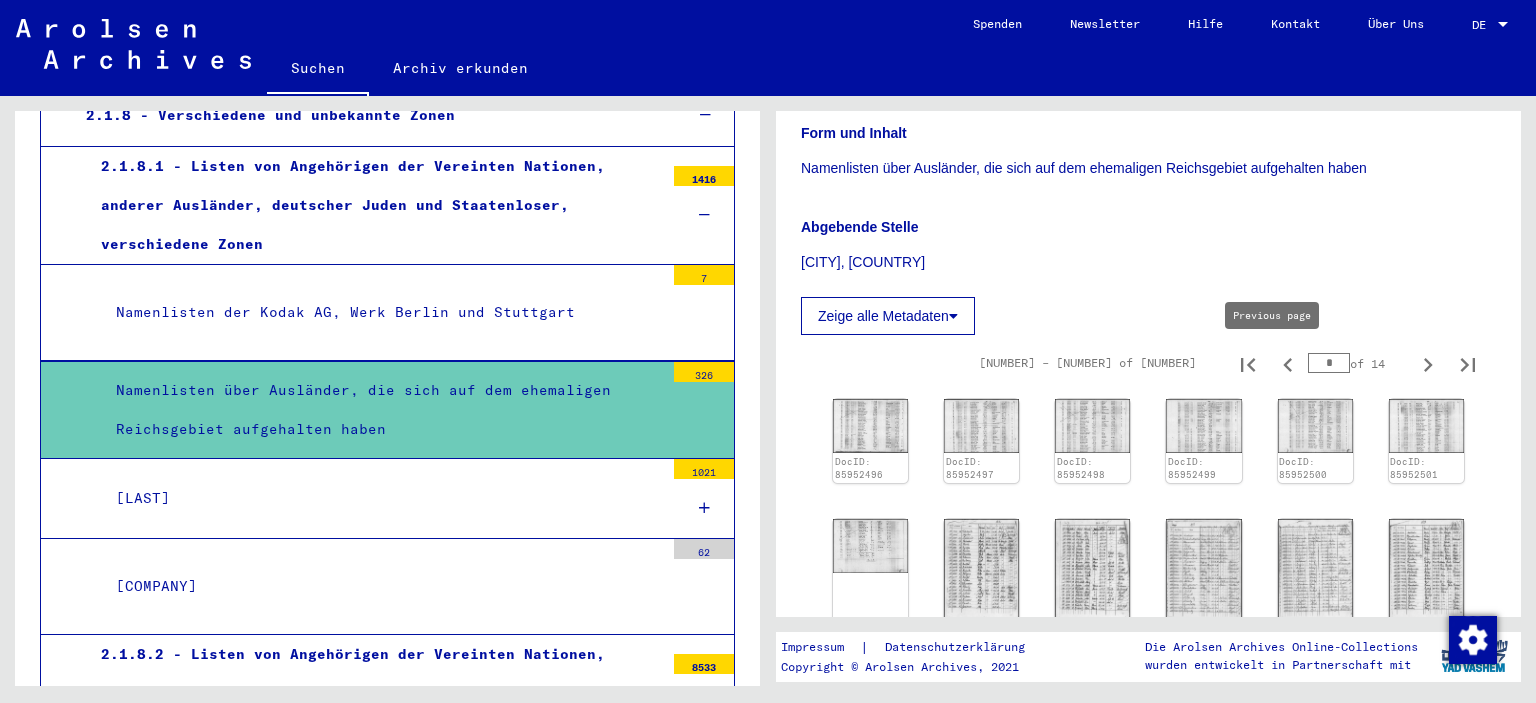 click 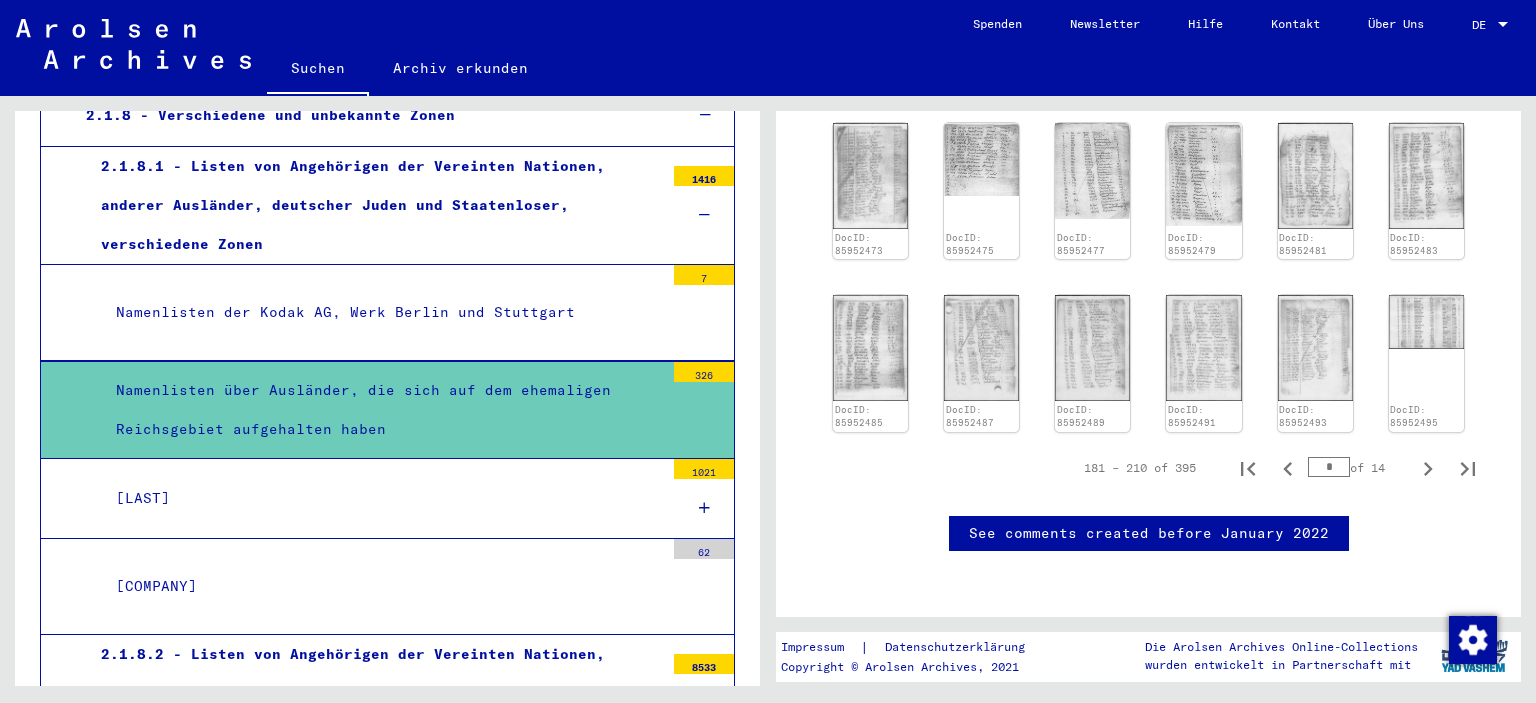 scroll, scrollTop: 1225, scrollLeft: 0, axis: vertical 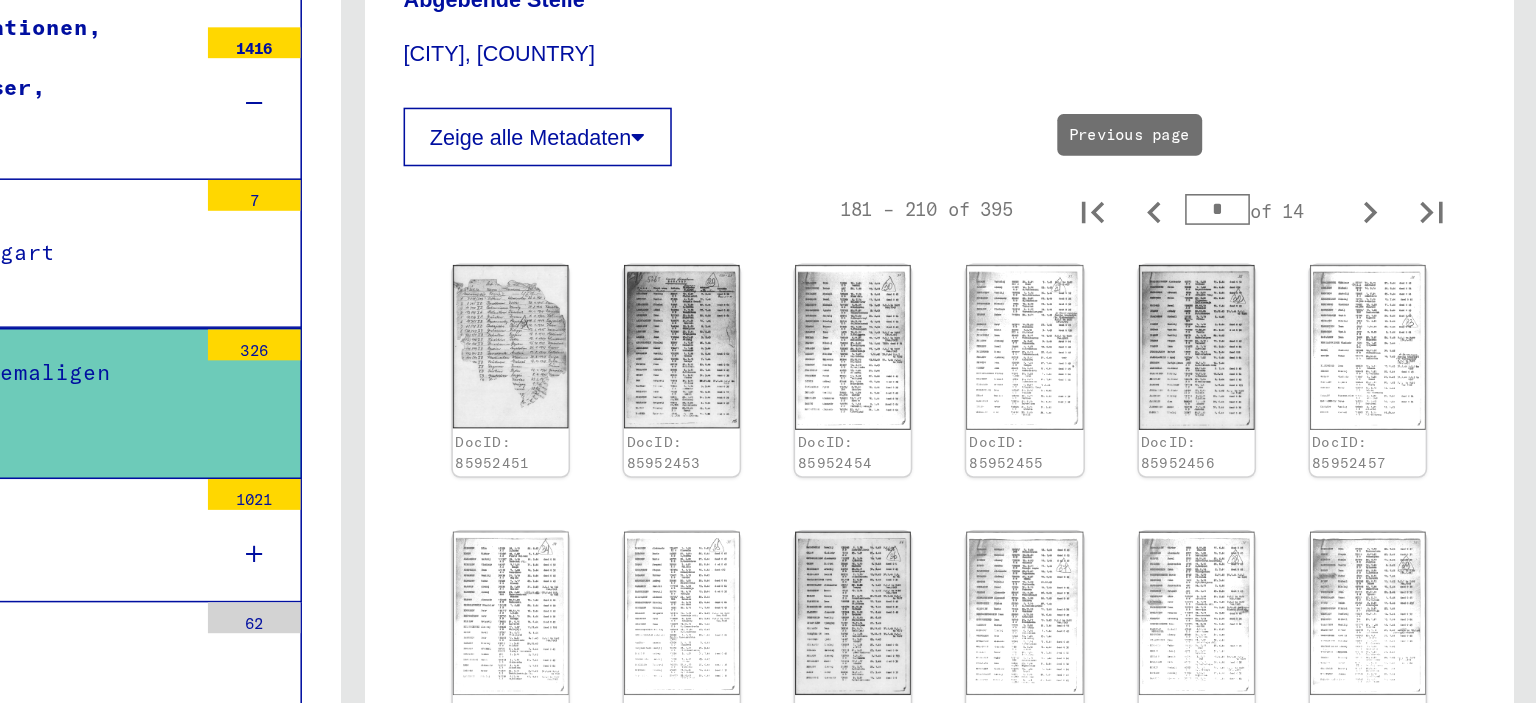 click 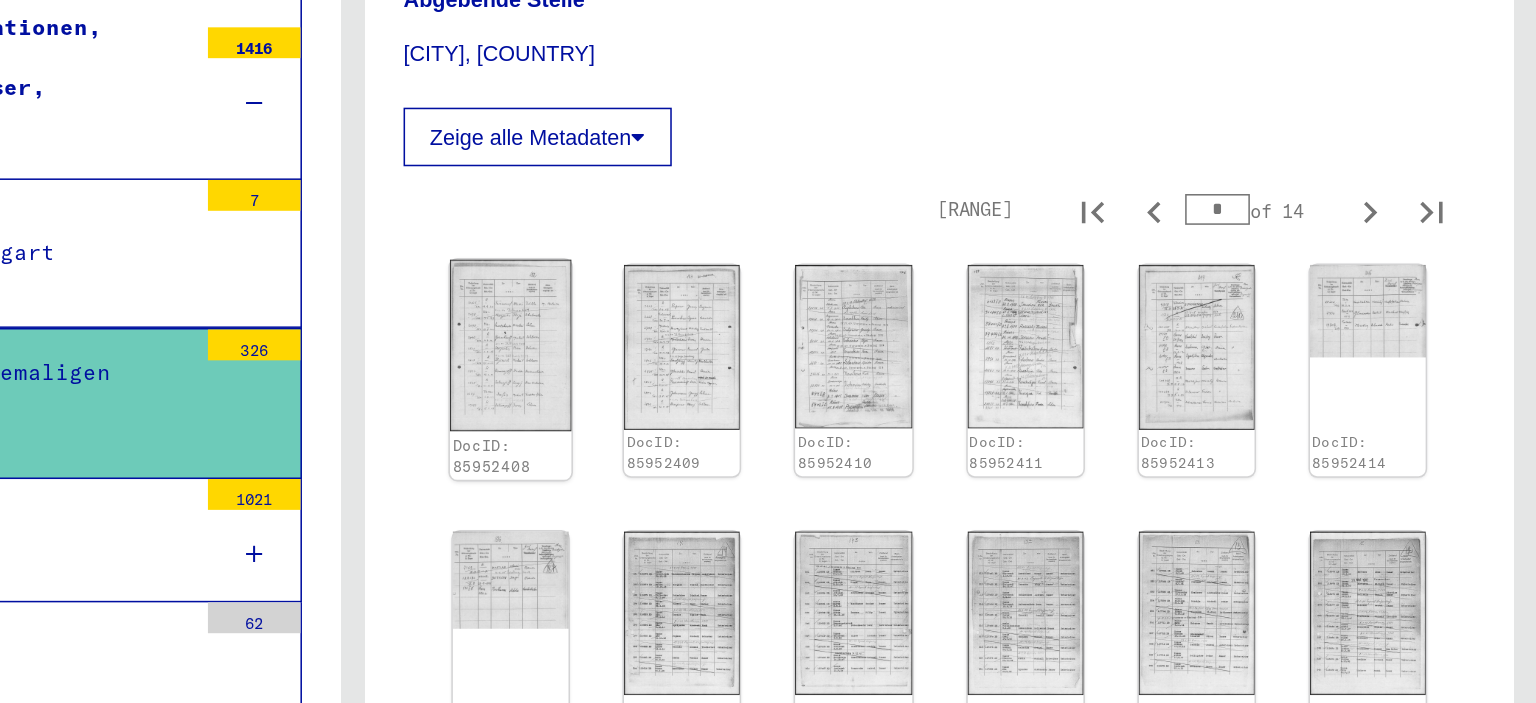 click 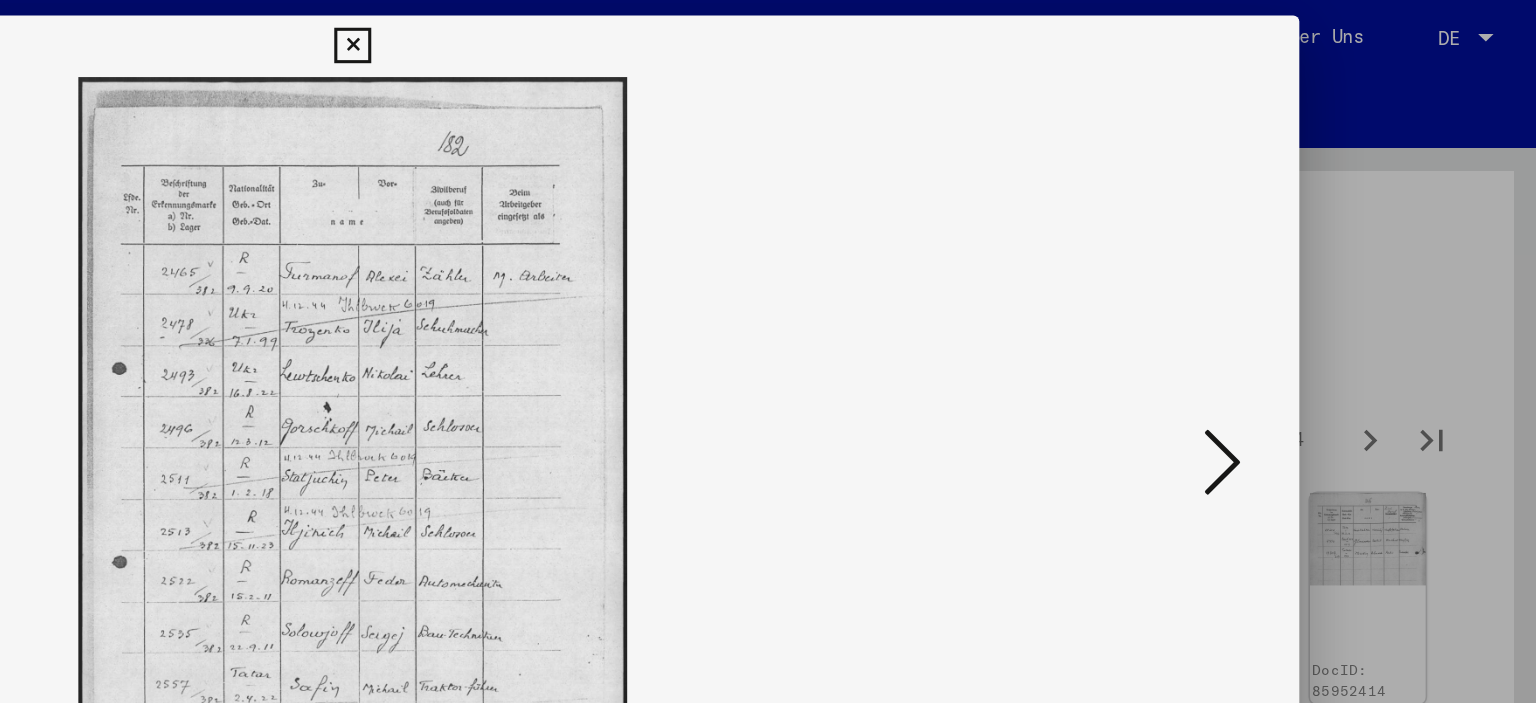 click at bounding box center (1332, 300) 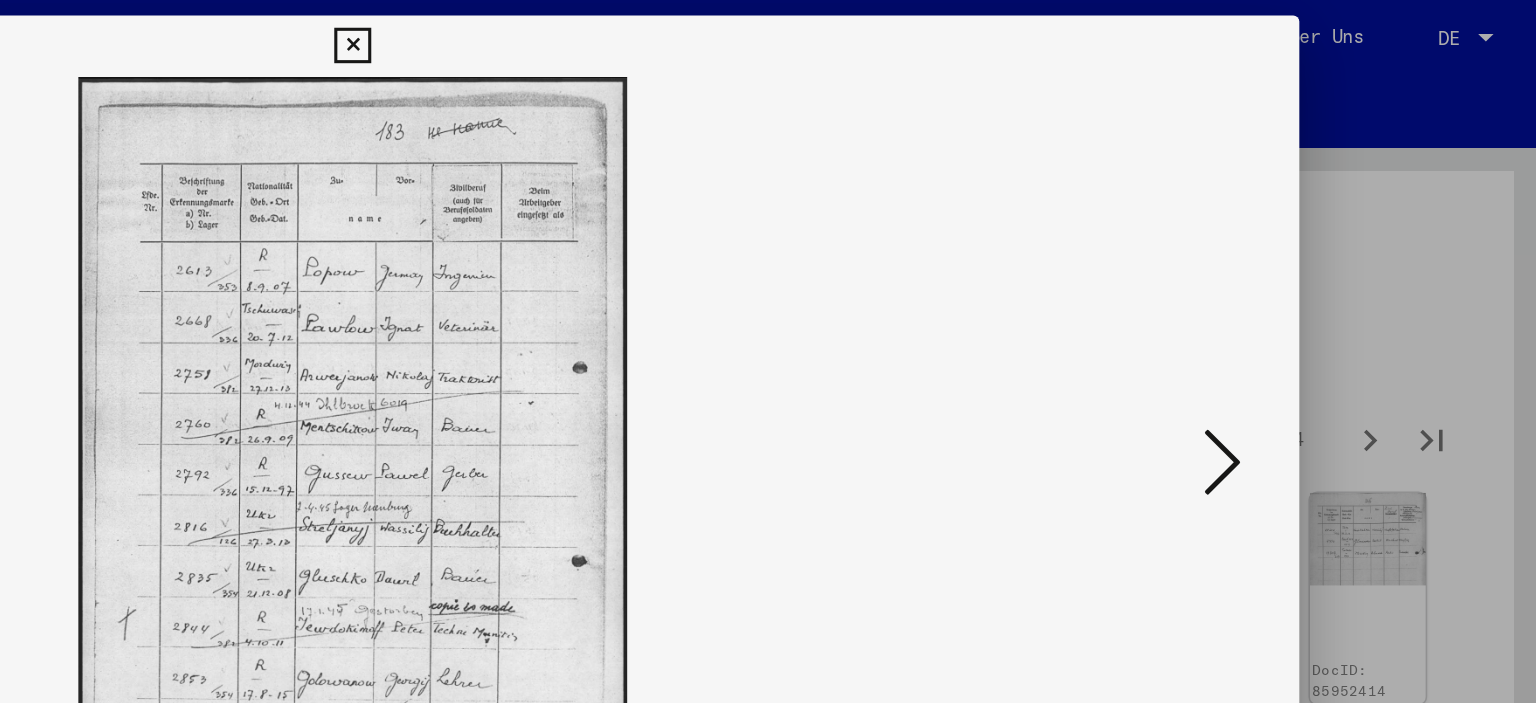 click at bounding box center (1332, 300) 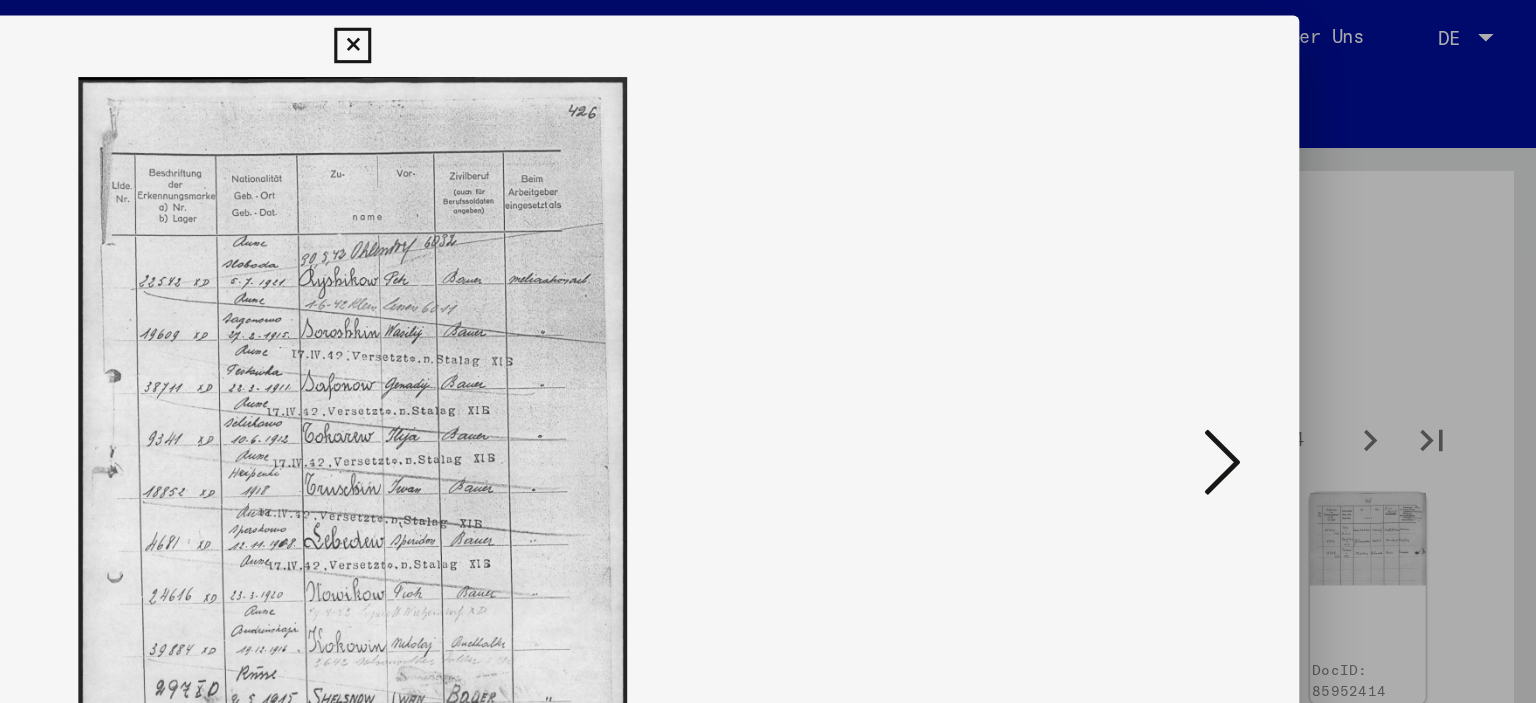 click at bounding box center [1332, 300] 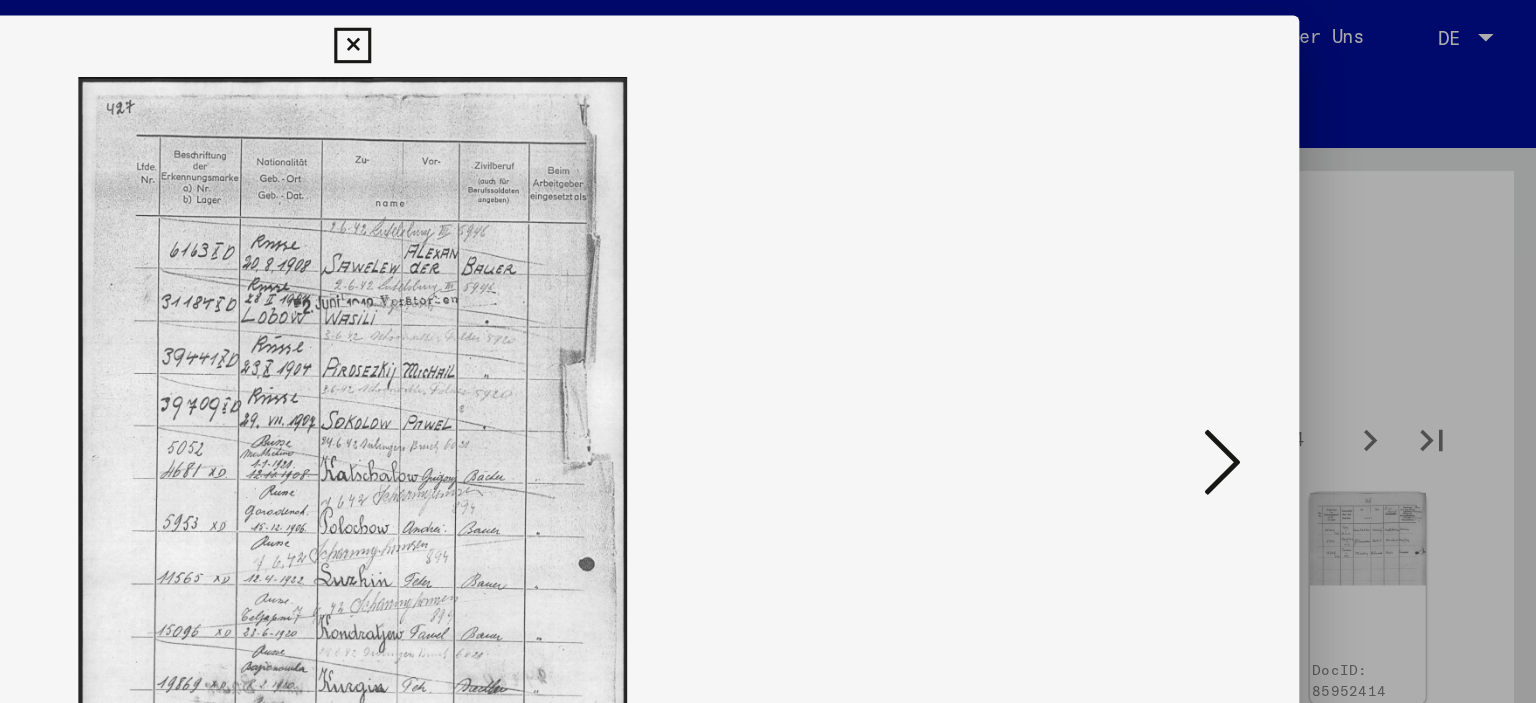 click at bounding box center [1332, 300] 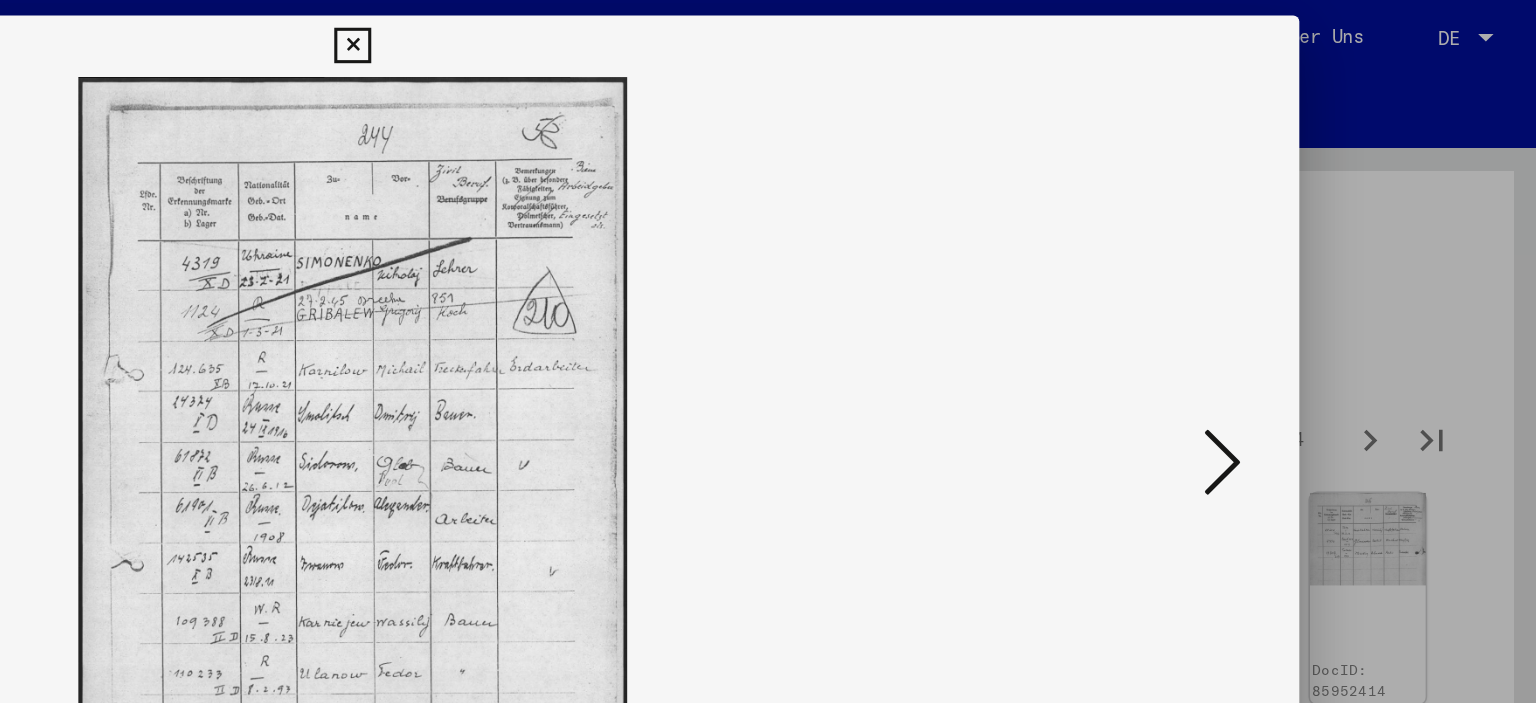 click at bounding box center [1332, 300] 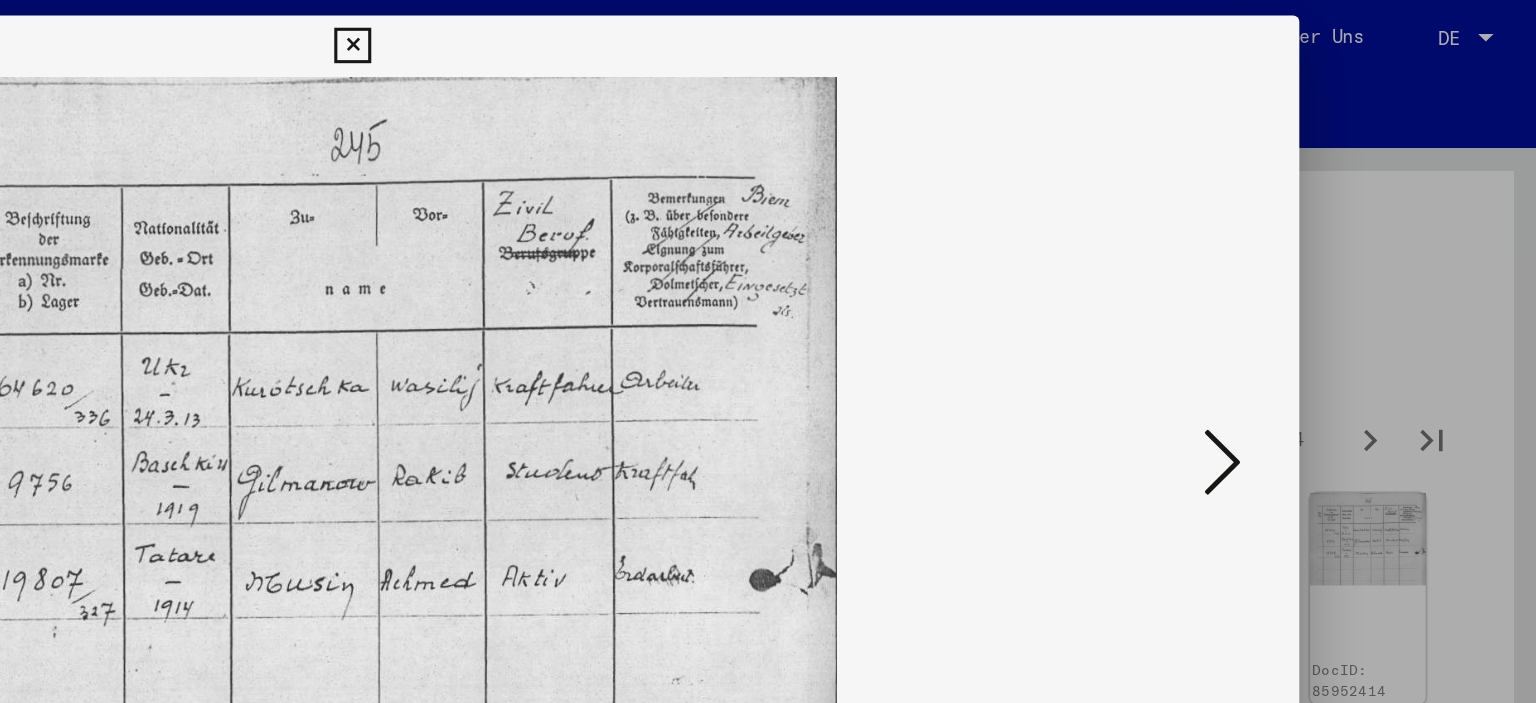 click at bounding box center (1332, 300) 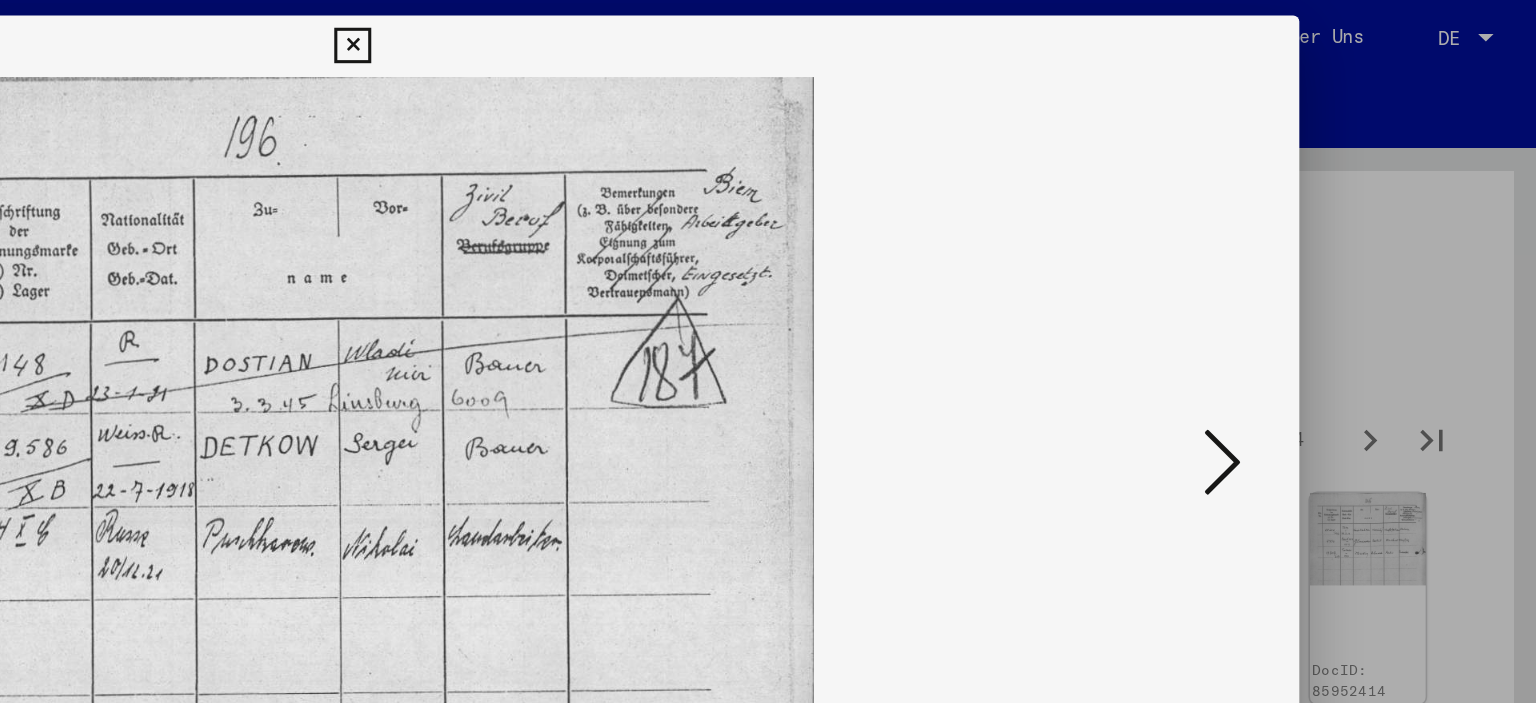 click at bounding box center (1332, 300) 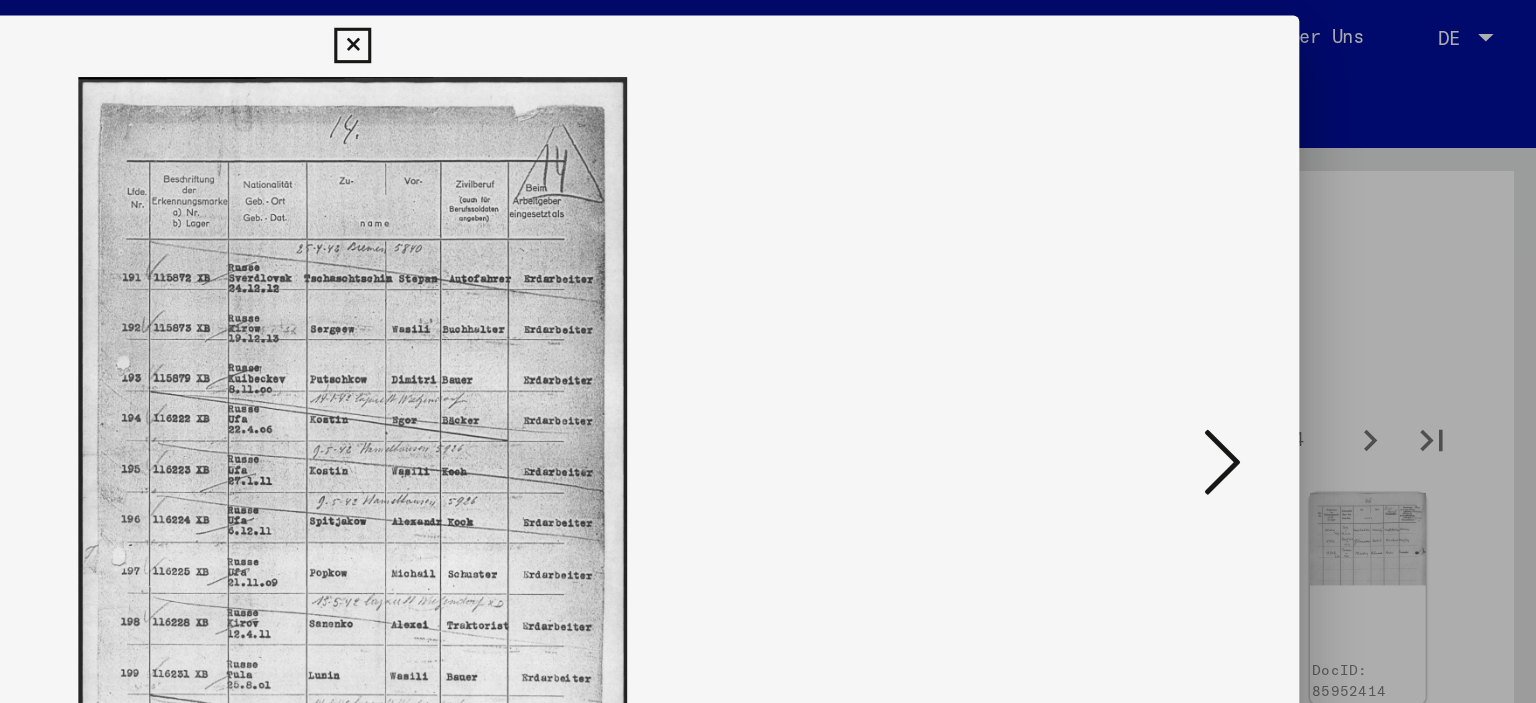click at bounding box center (1332, 300) 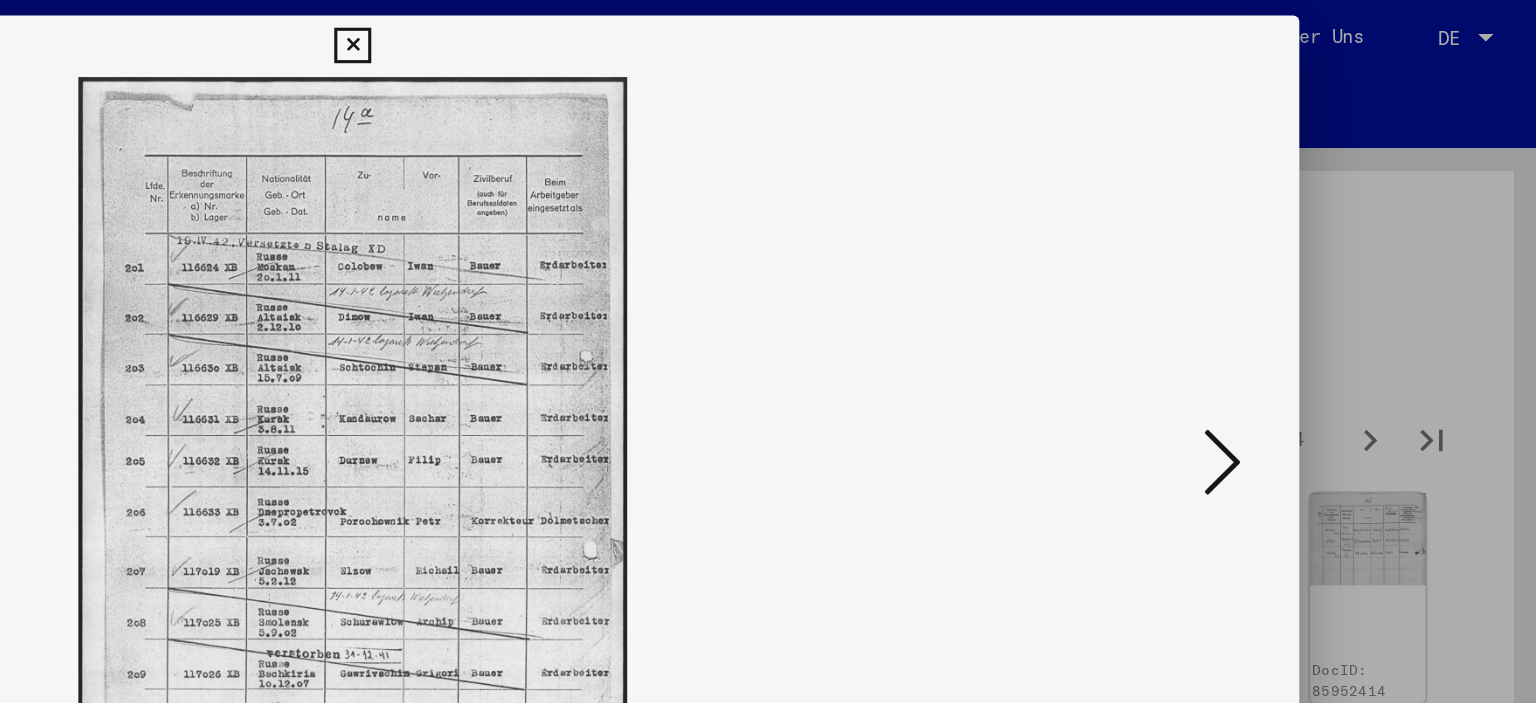 click at bounding box center (1332, 300) 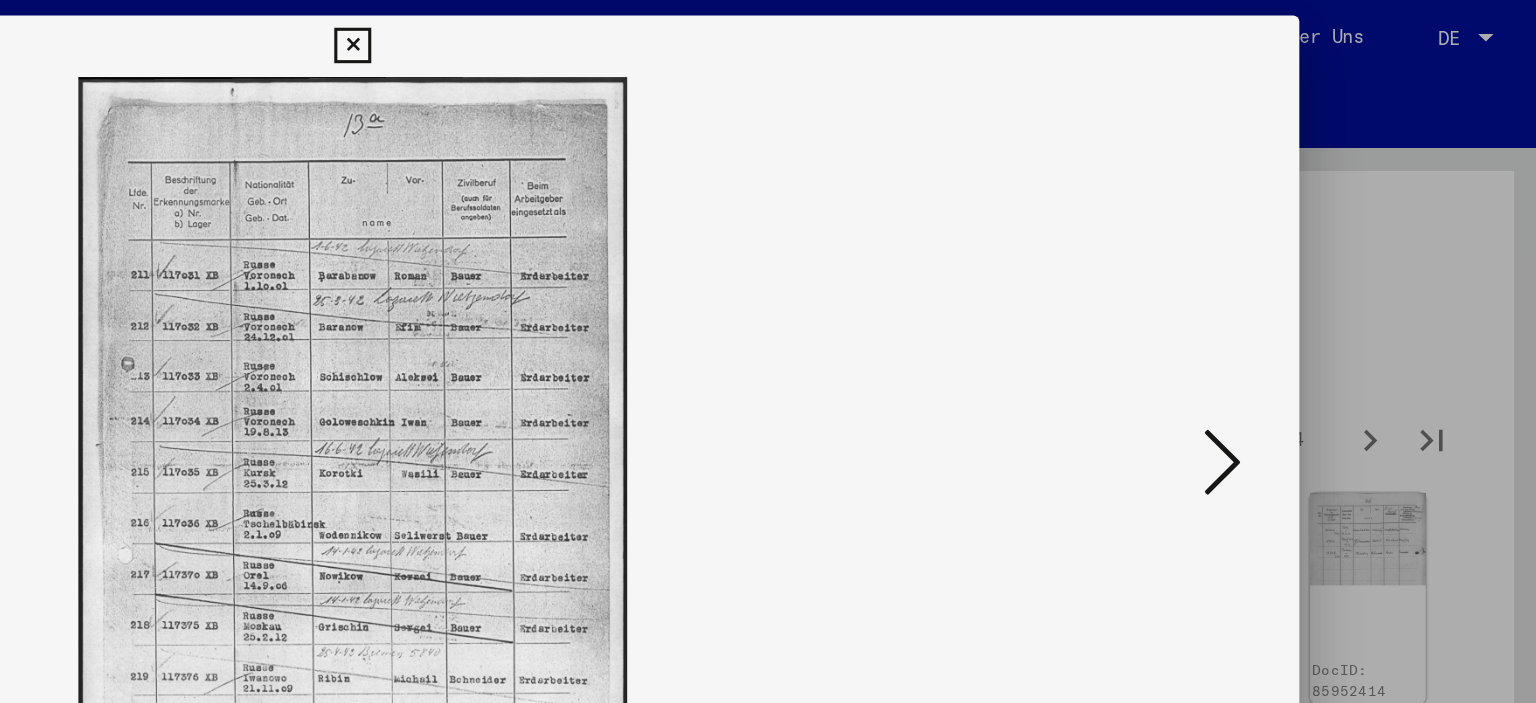 click at bounding box center (1332, 300) 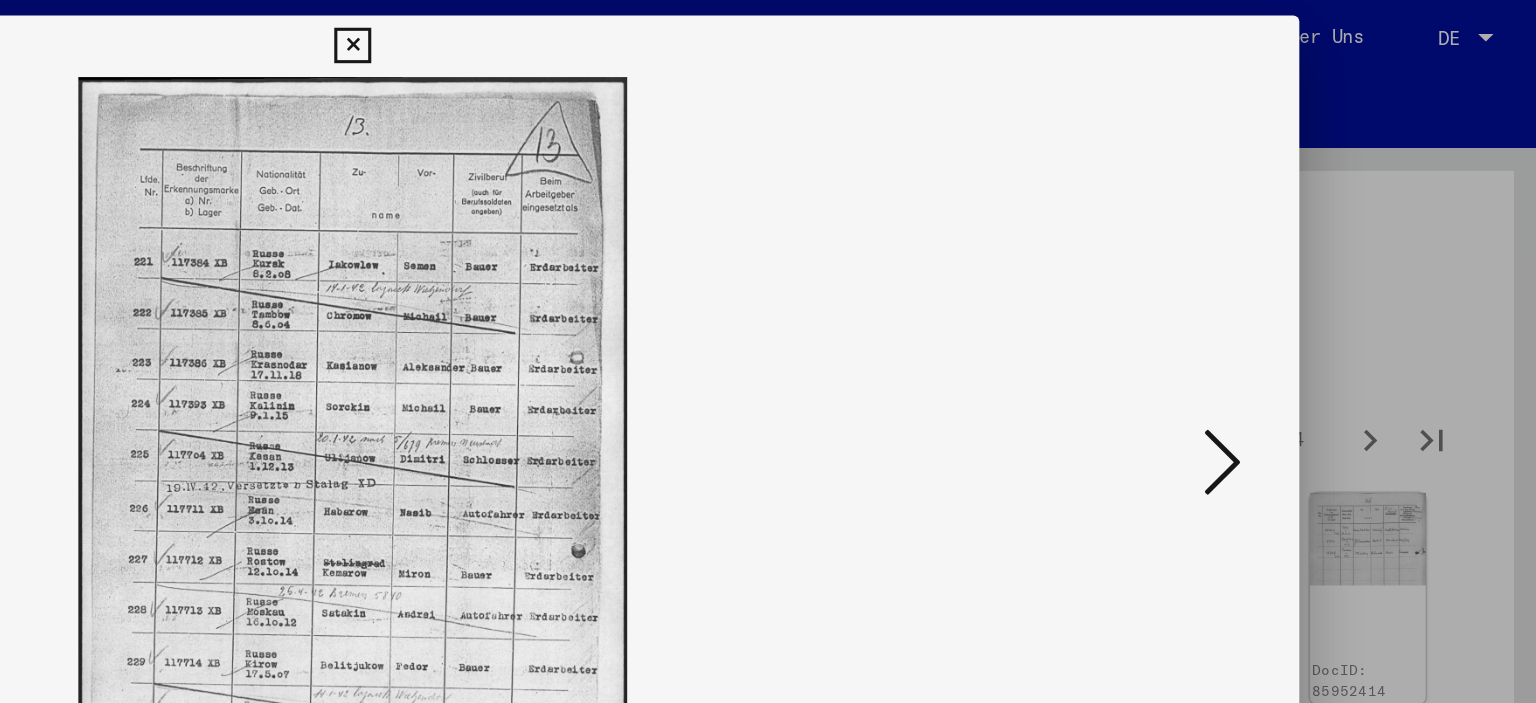 click at bounding box center [1332, 300] 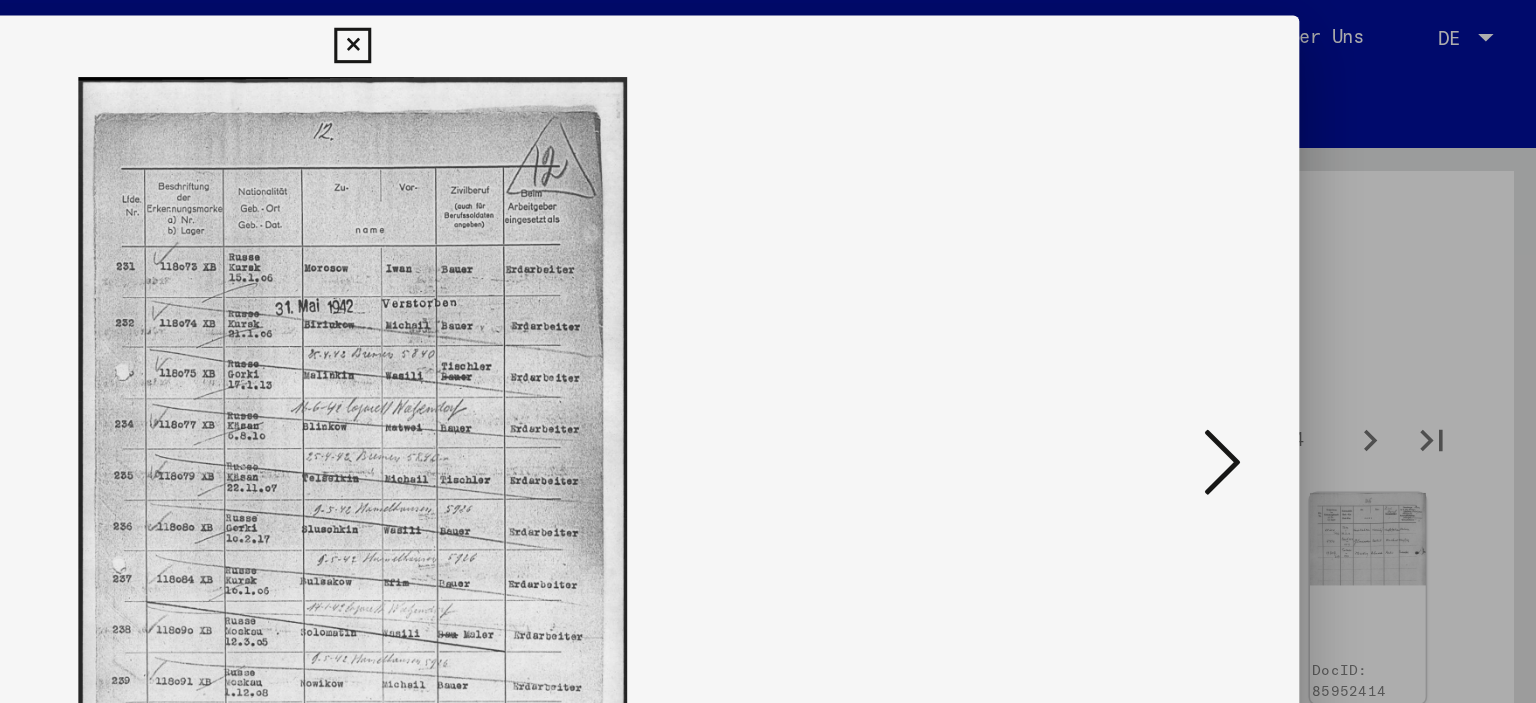 click at bounding box center (1332, 300) 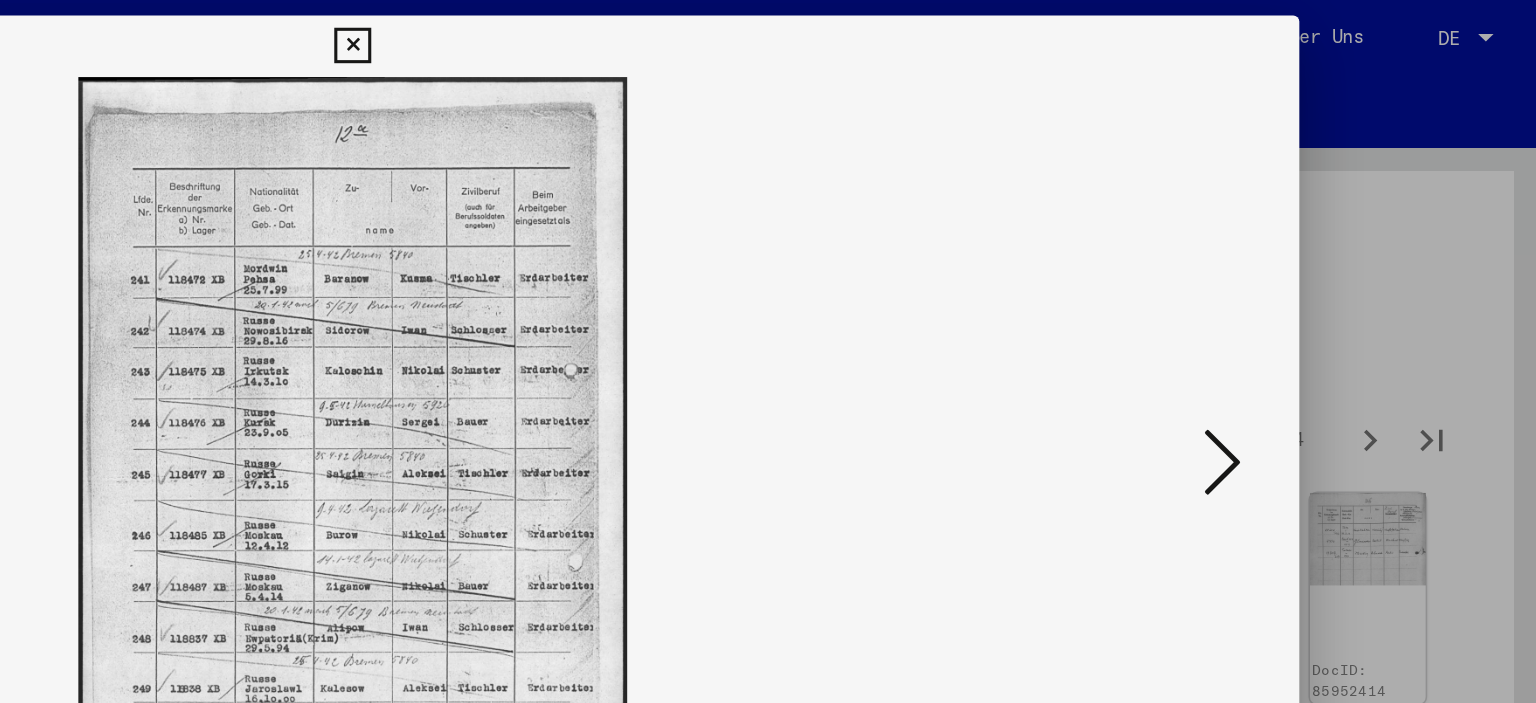 click at bounding box center [1332, 300] 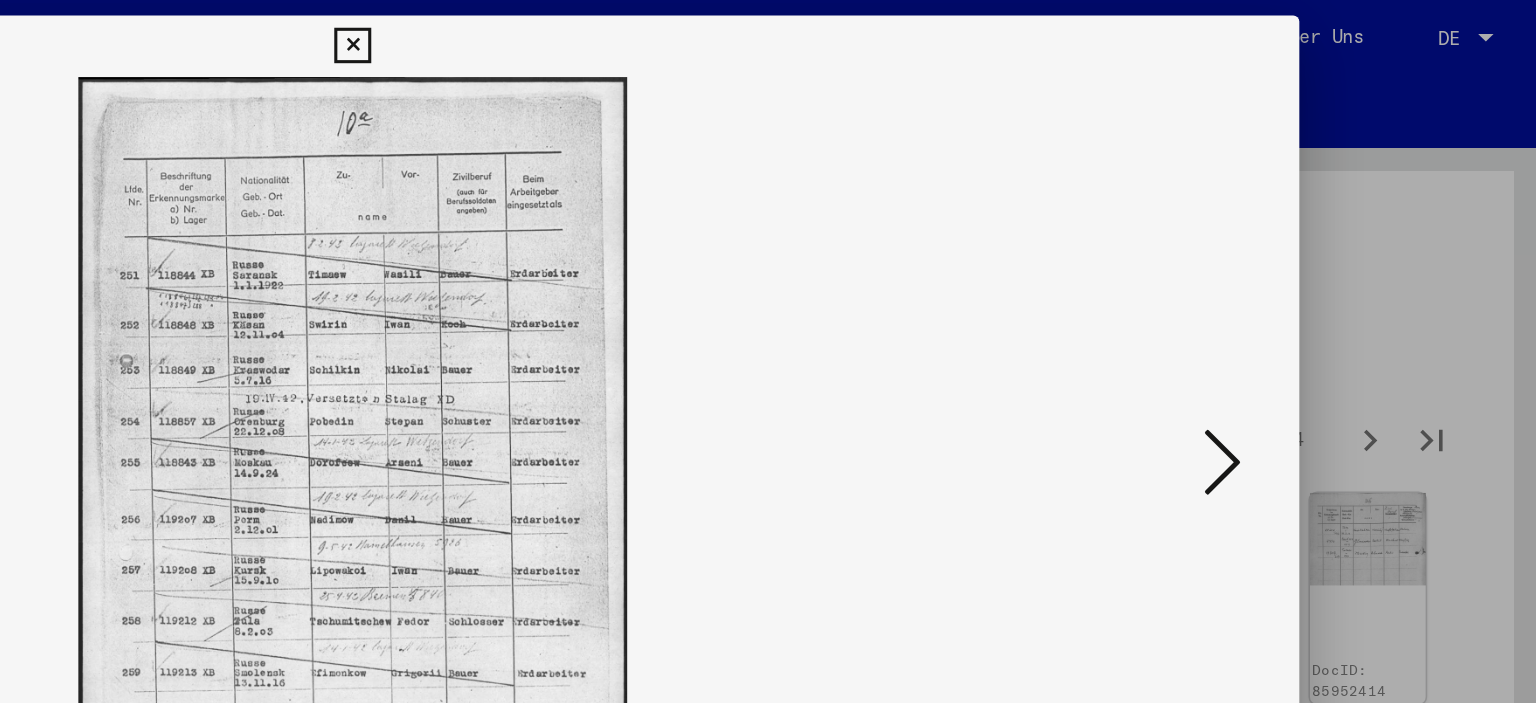 click at bounding box center [1332, 300] 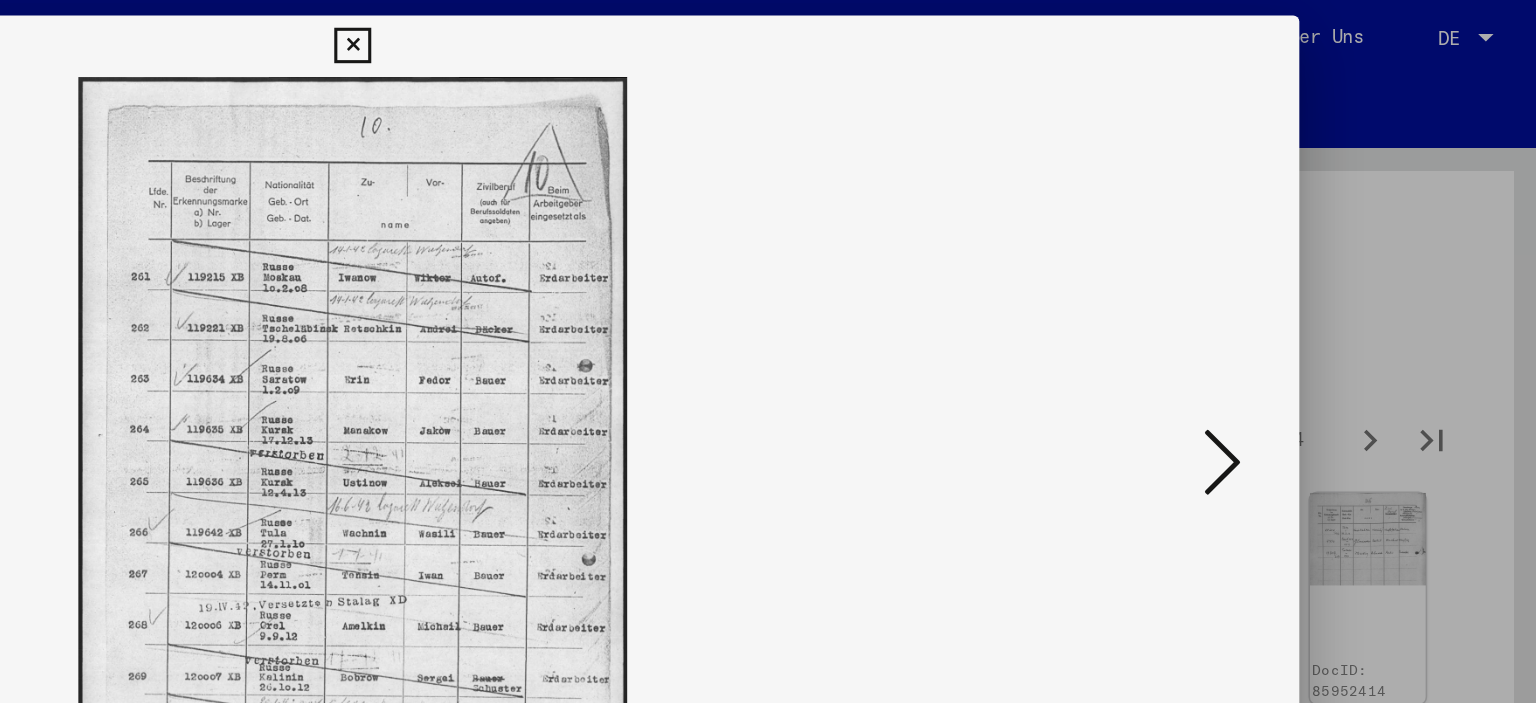 click at bounding box center [1332, 300] 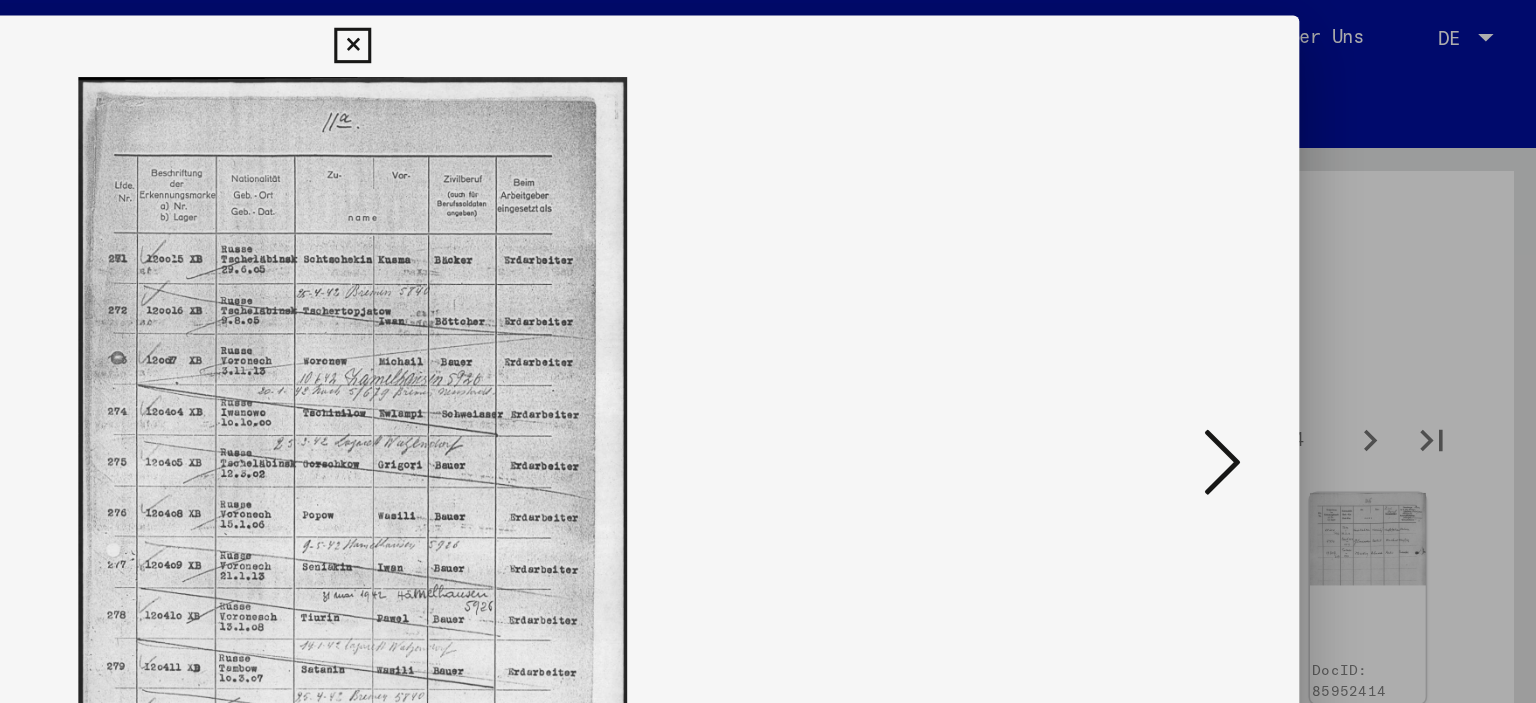 click at bounding box center [1332, 300] 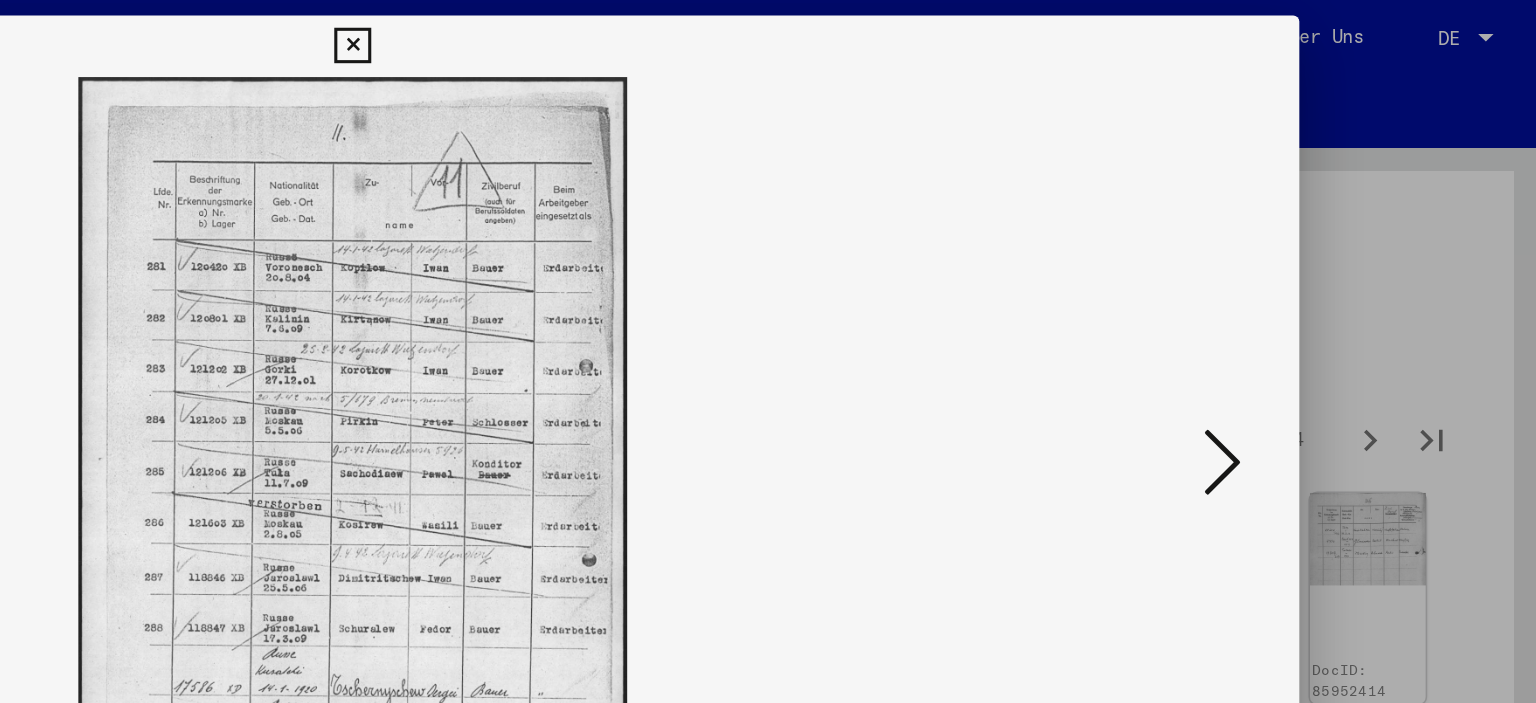 click at bounding box center (1332, 300) 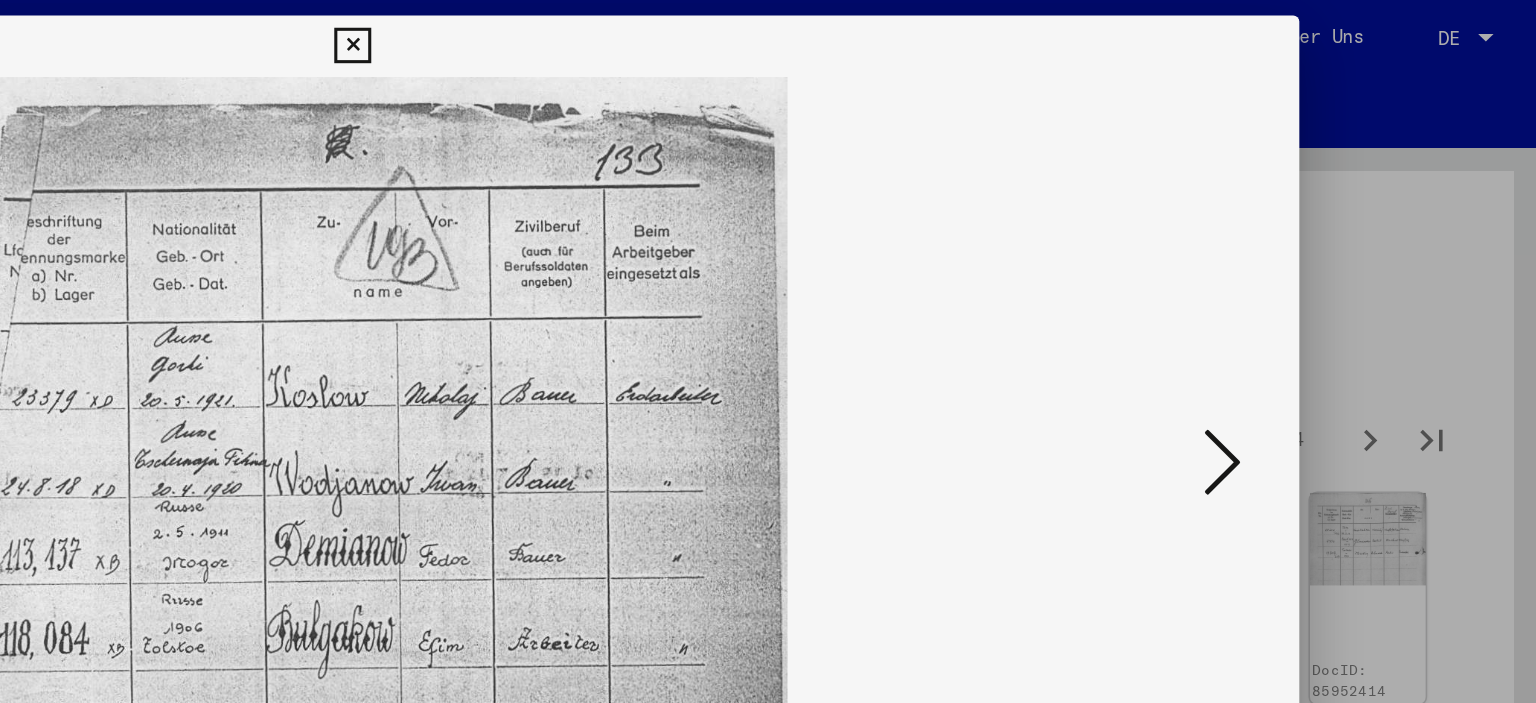 click at bounding box center (1332, 300) 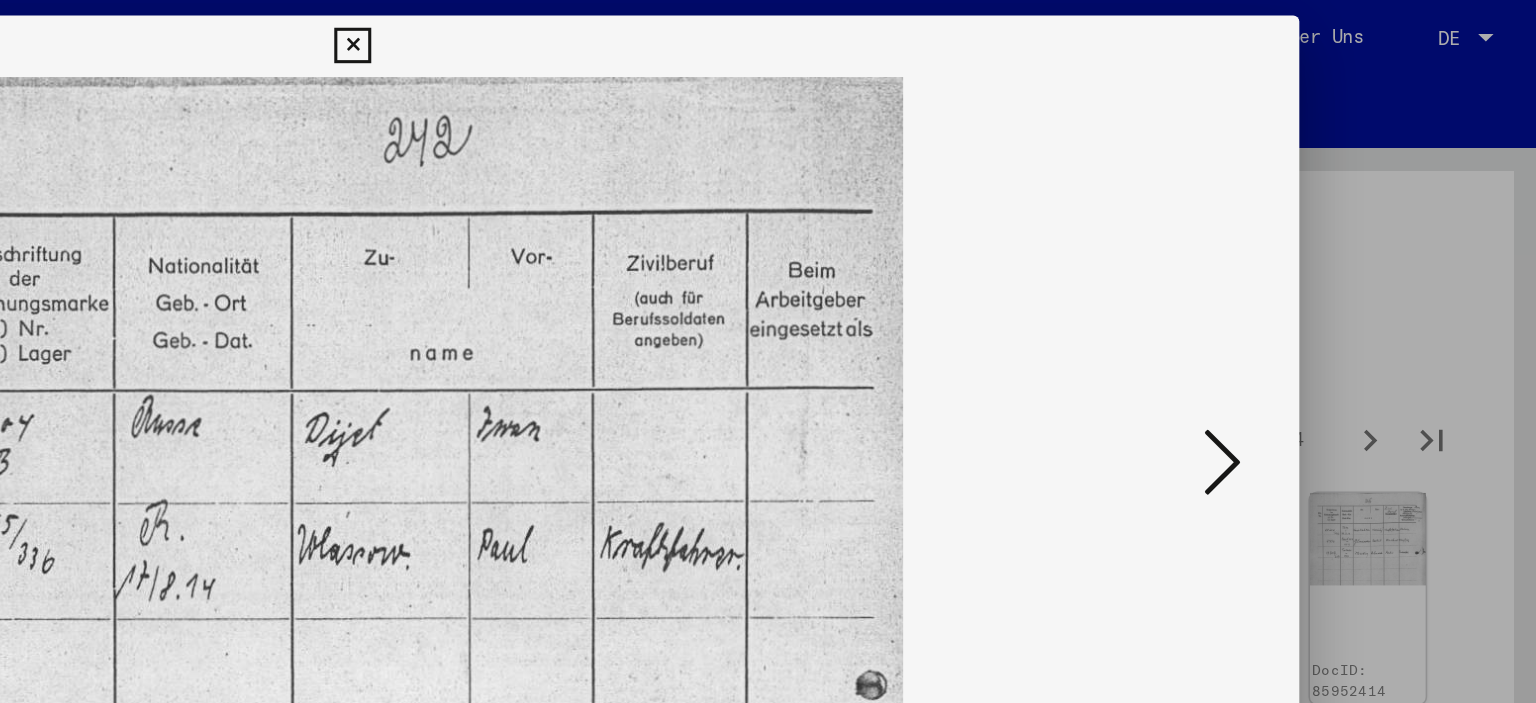 click at bounding box center [1332, 300] 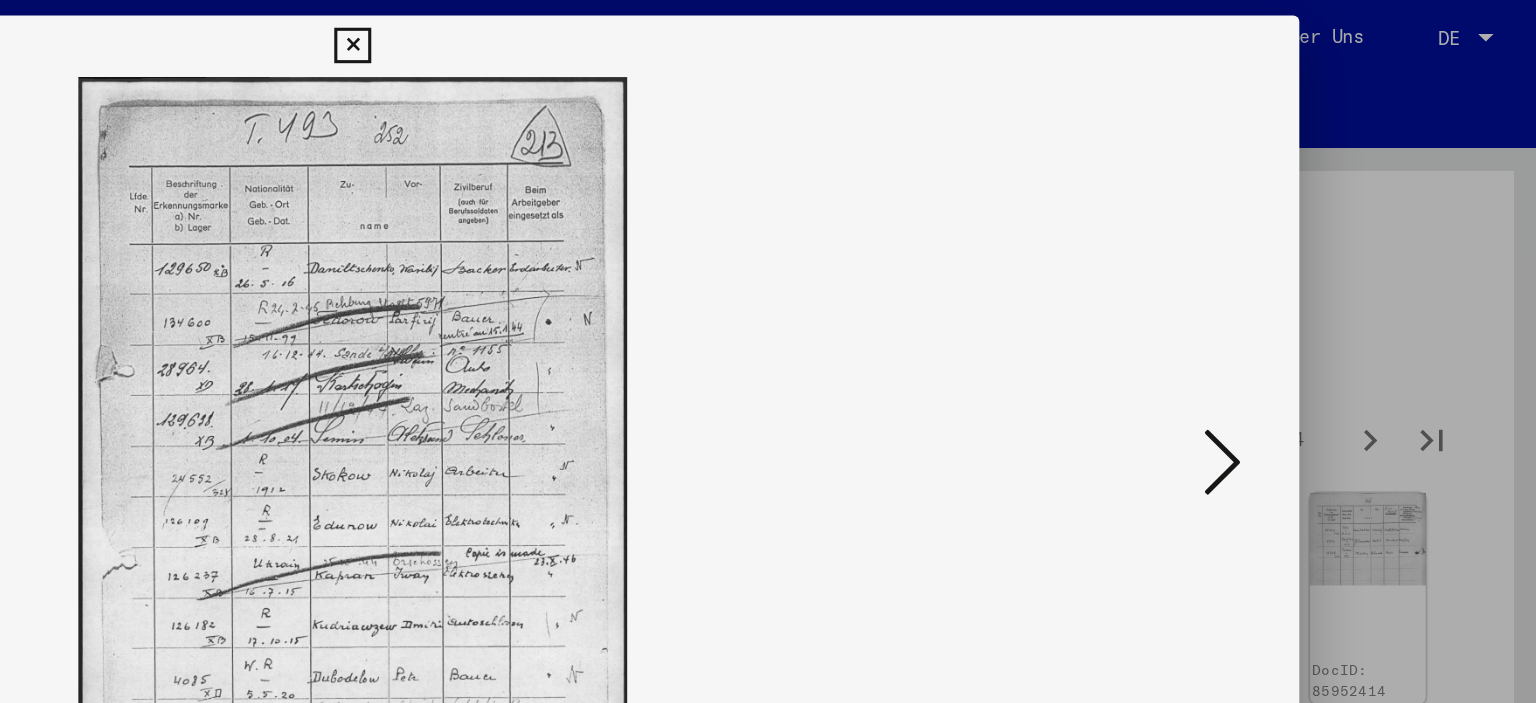 click at bounding box center [1332, 300] 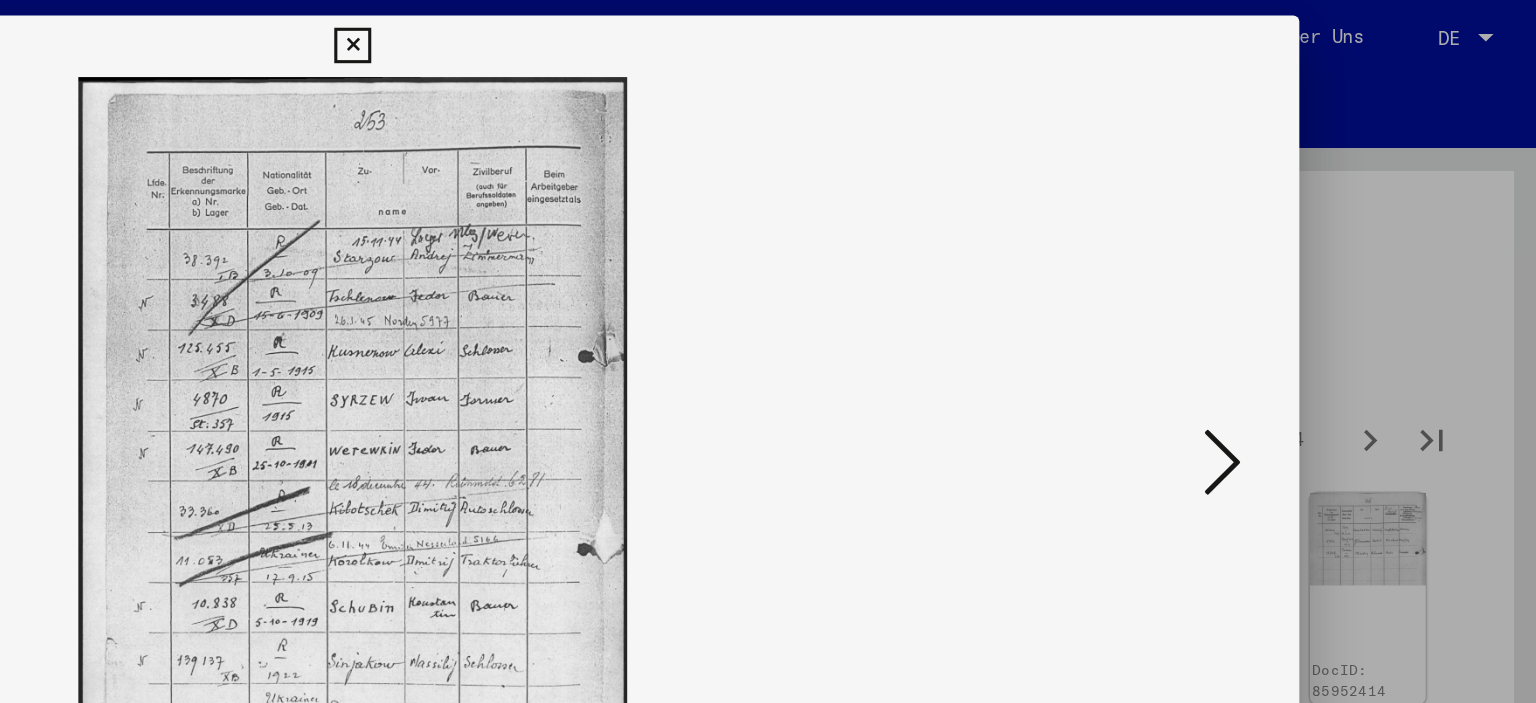 click at bounding box center [1332, 300] 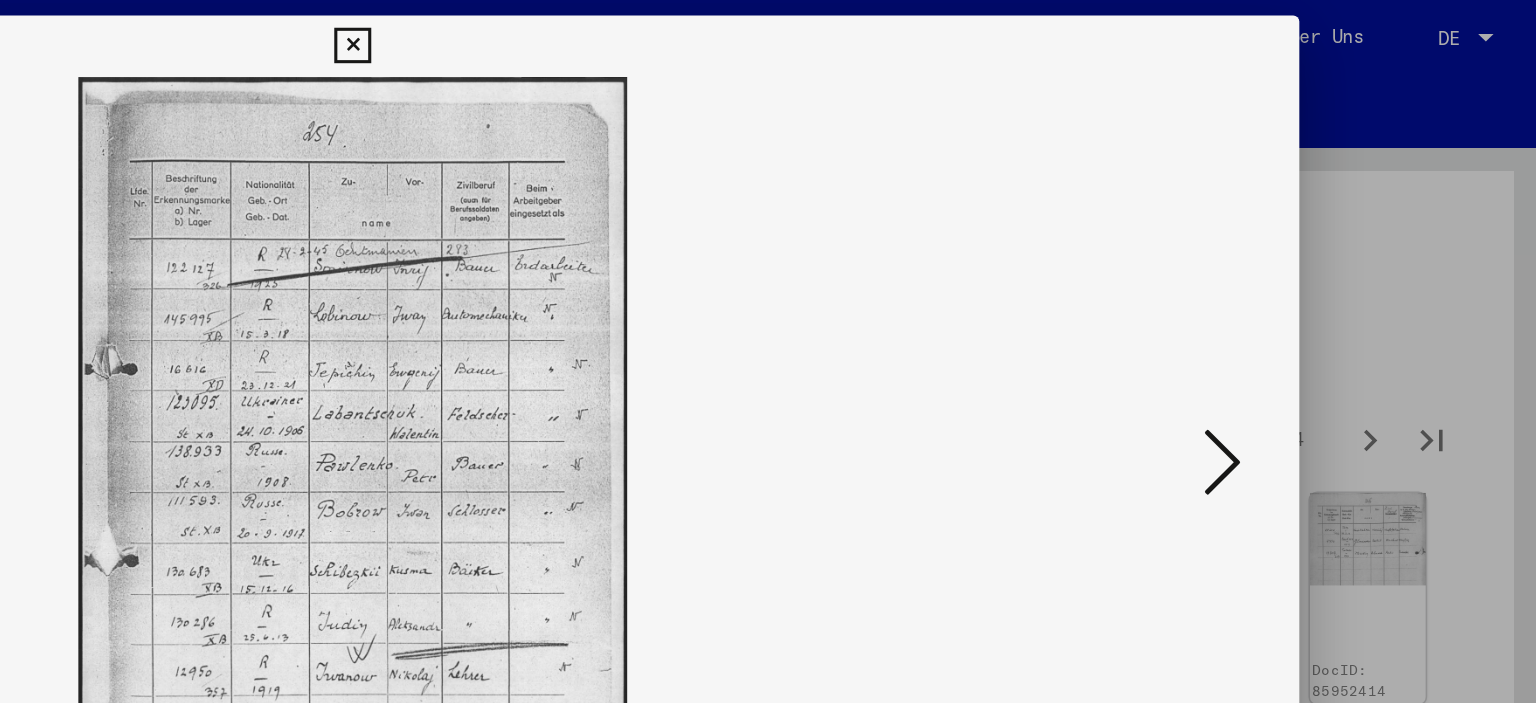 click at bounding box center (1332, 300) 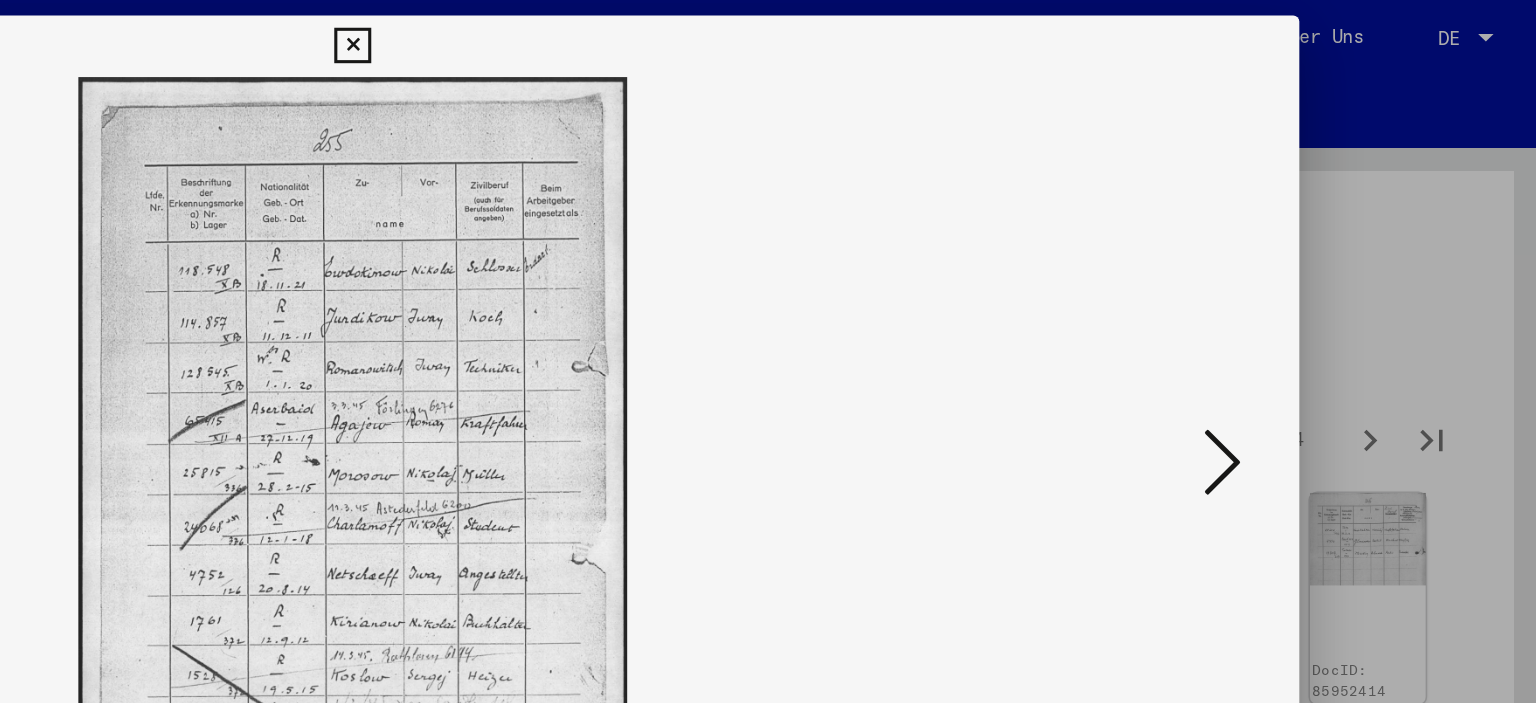 click at bounding box center (1332, 300) 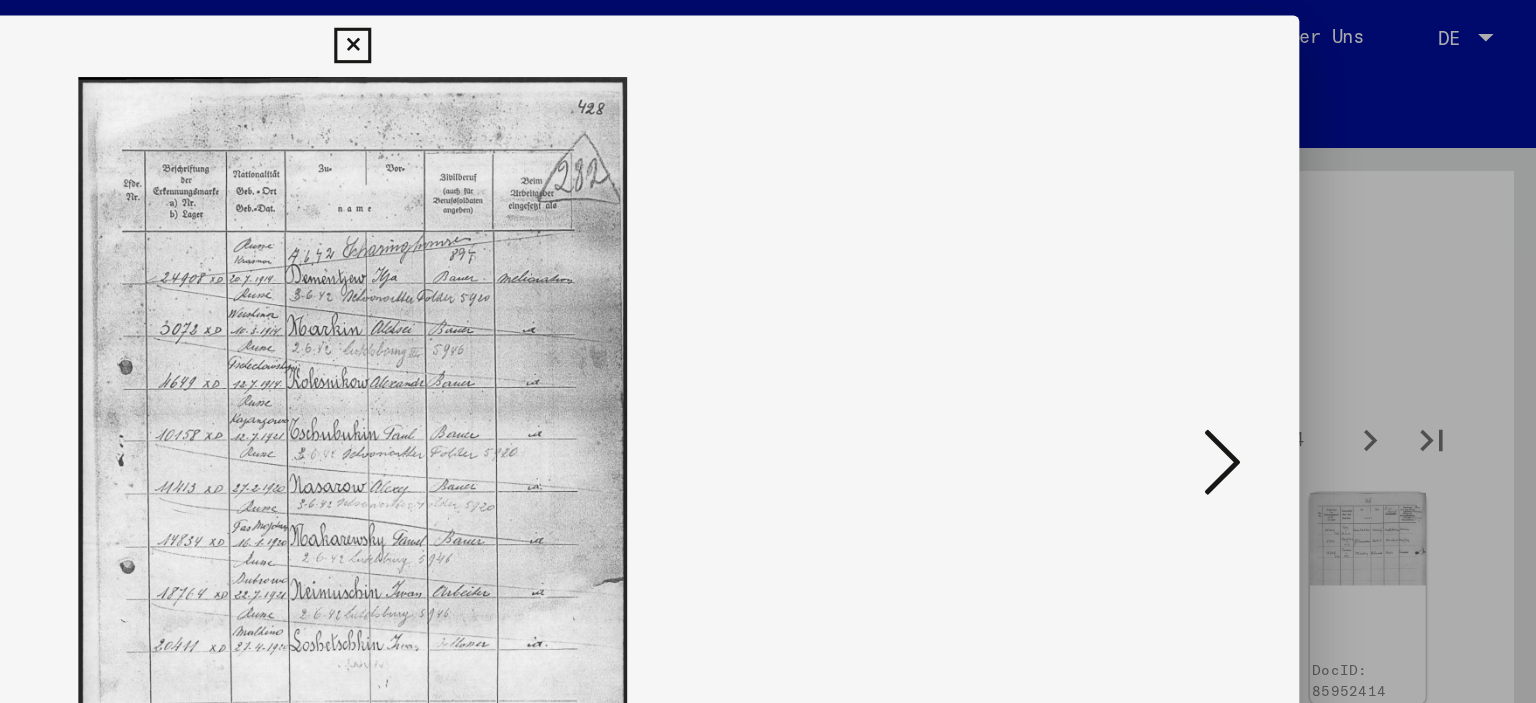 click at bounding box center (1332, 300) 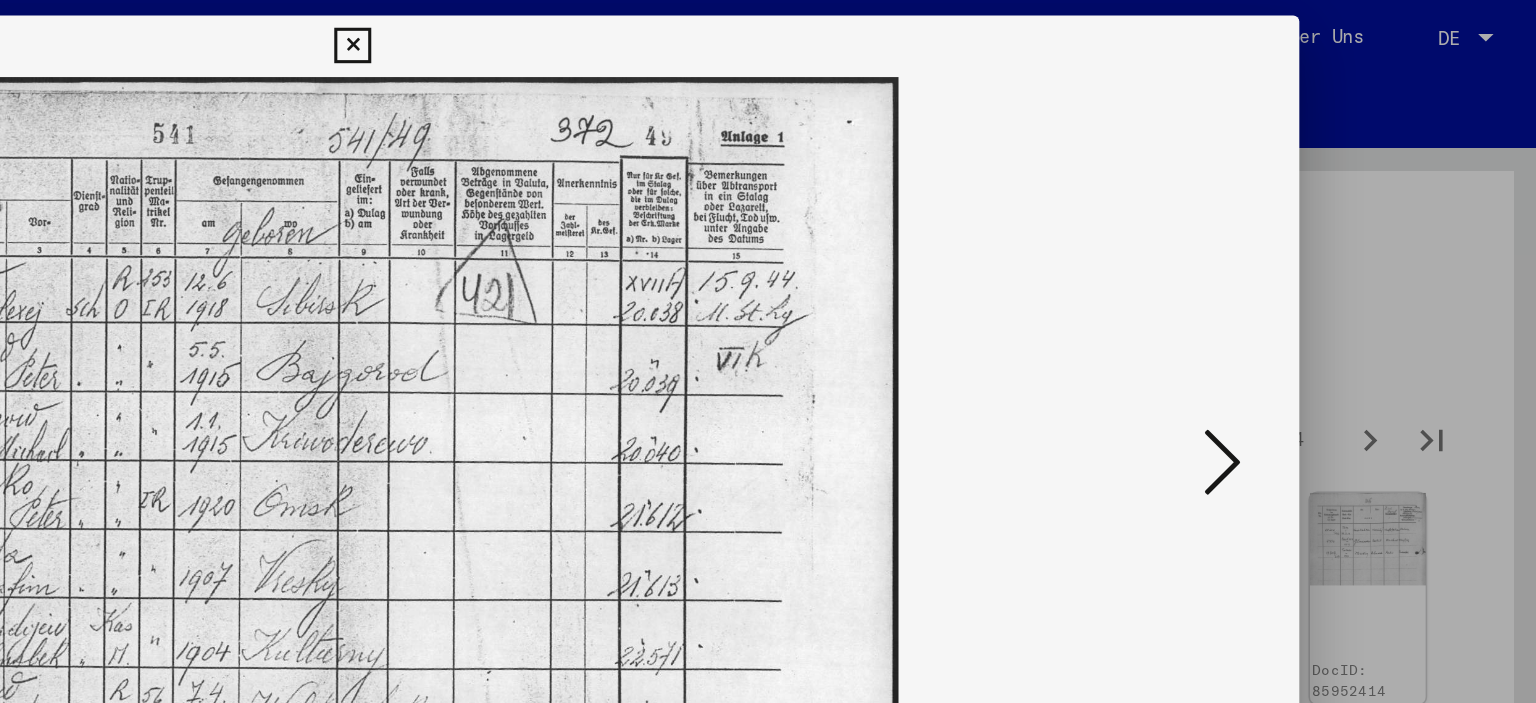 click at bounding box center [1332, 300] 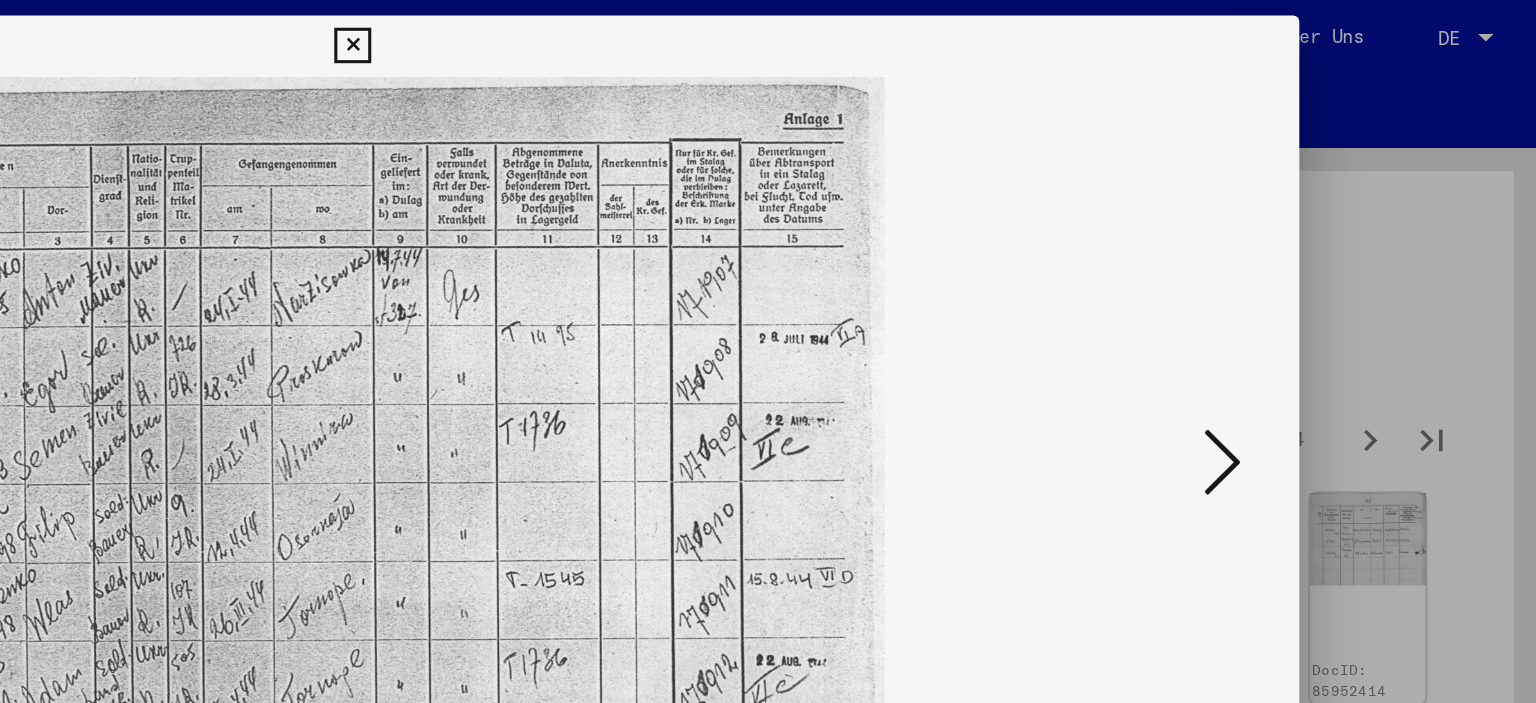 click at bounding box center [768, 351] 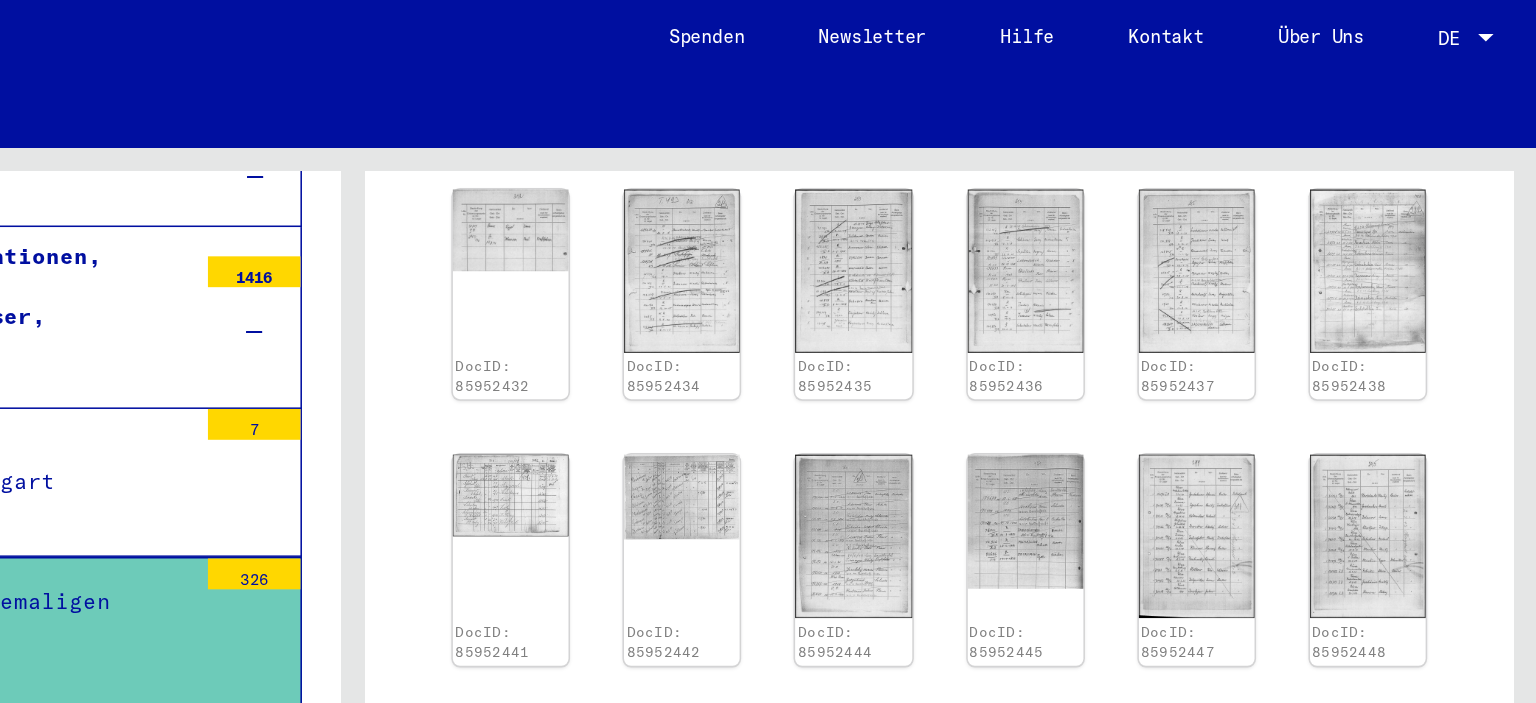 scroll, scrollTop: 1235, scrollLeft: 0, axis: vertical 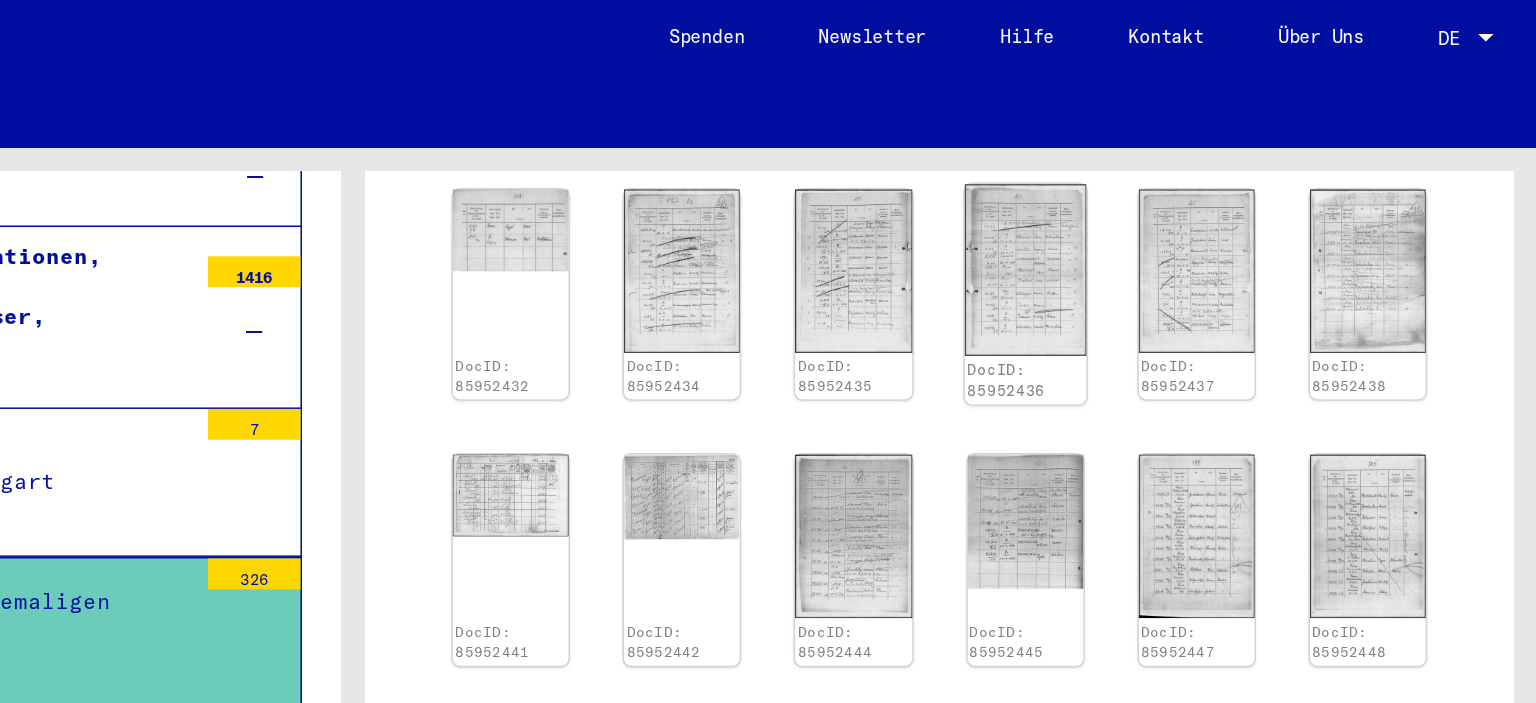 click 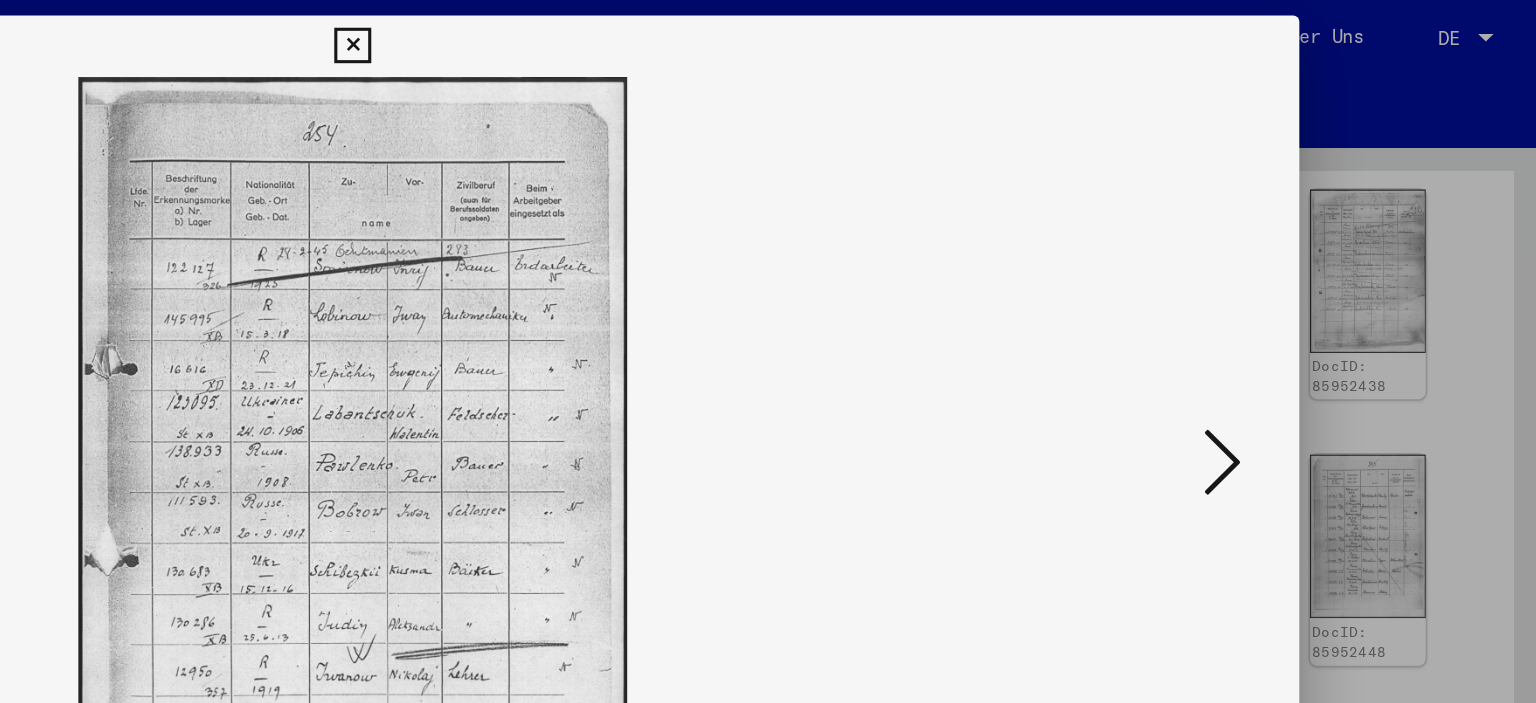 click at bounding box center (768, 351) 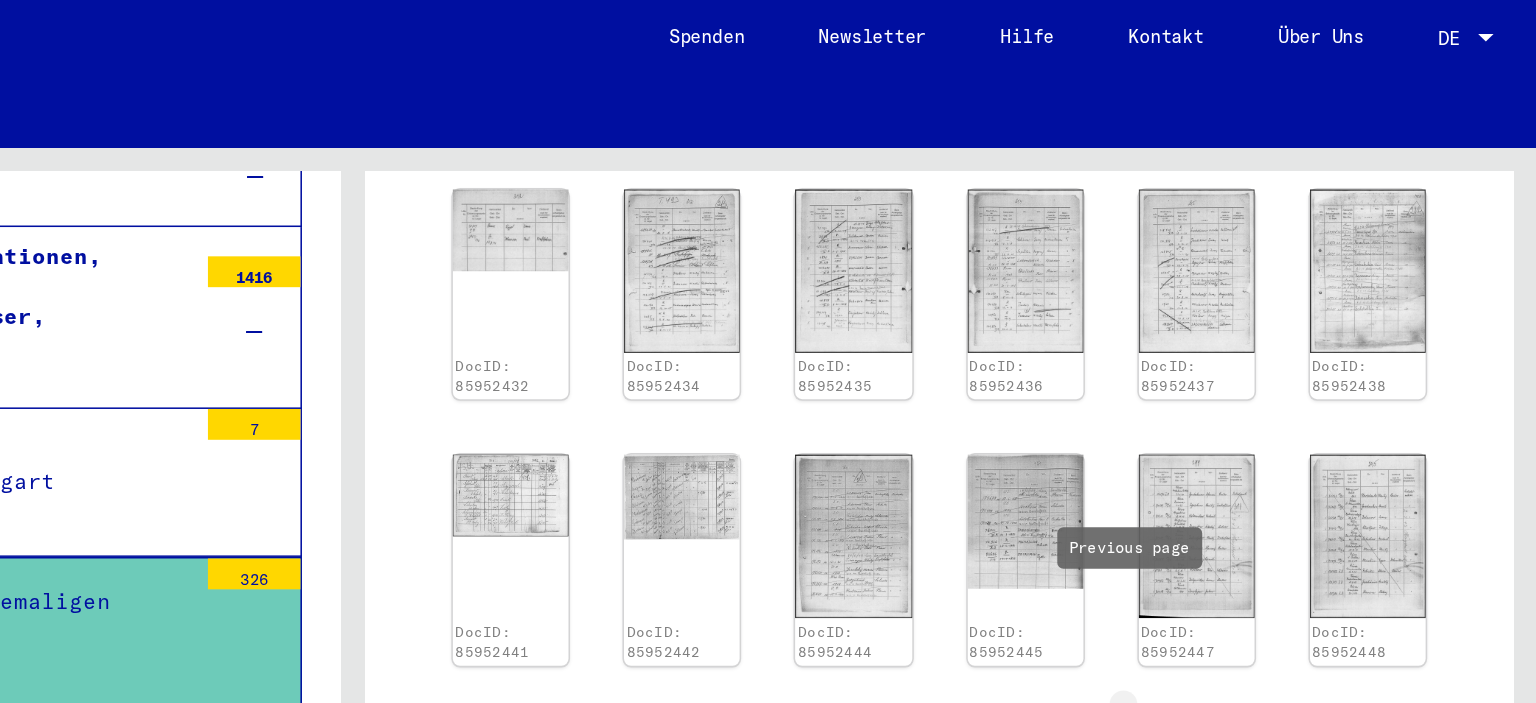 click 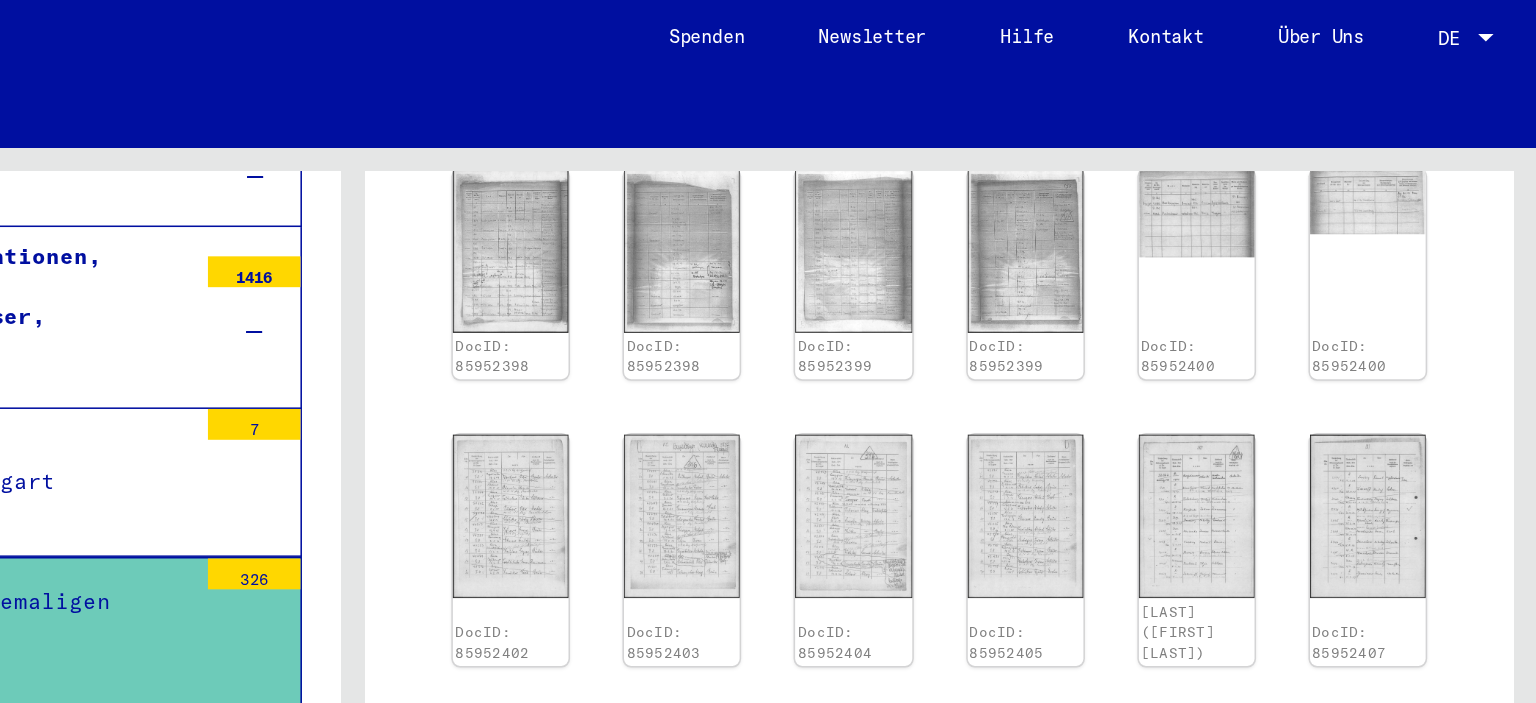 scroll, scrollTop: 1363, scrollLeft: 0, axis: vertical 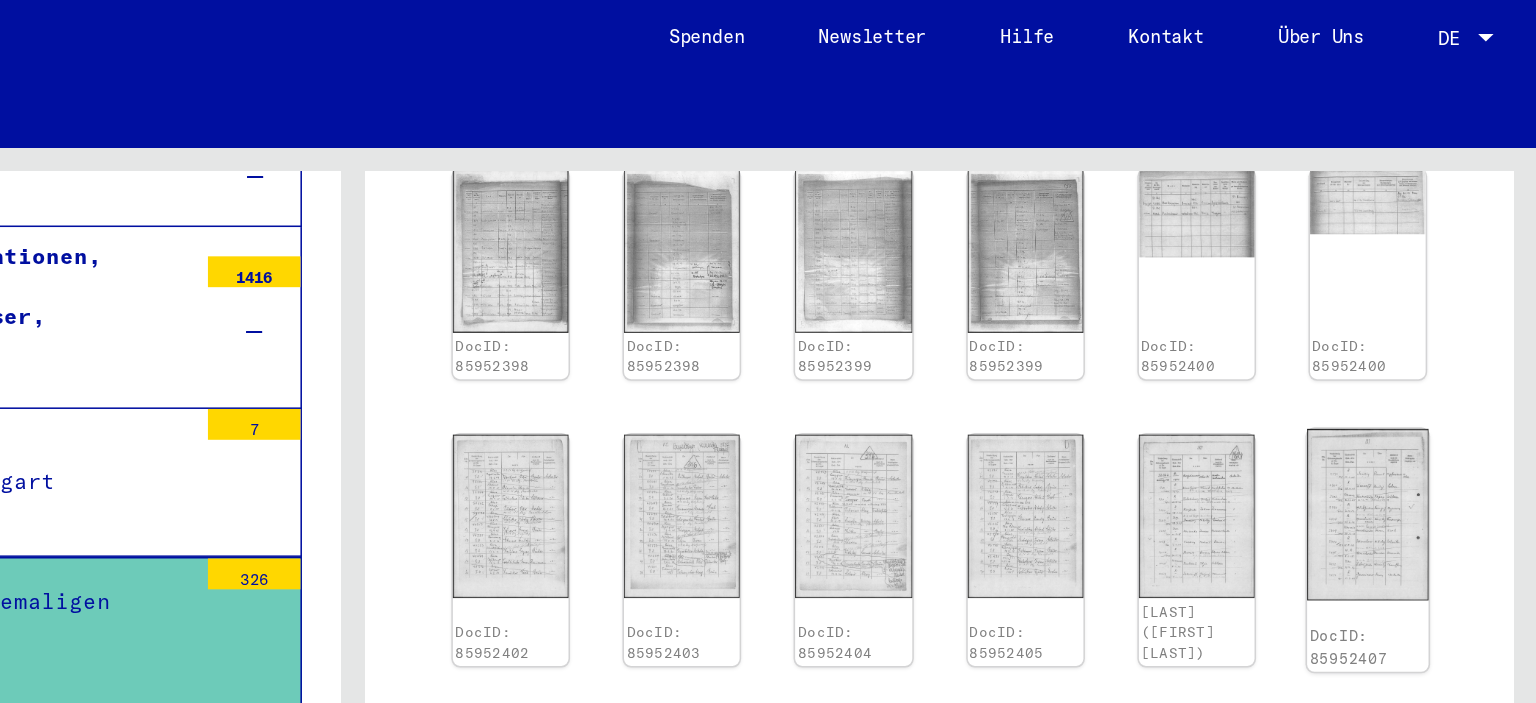 click 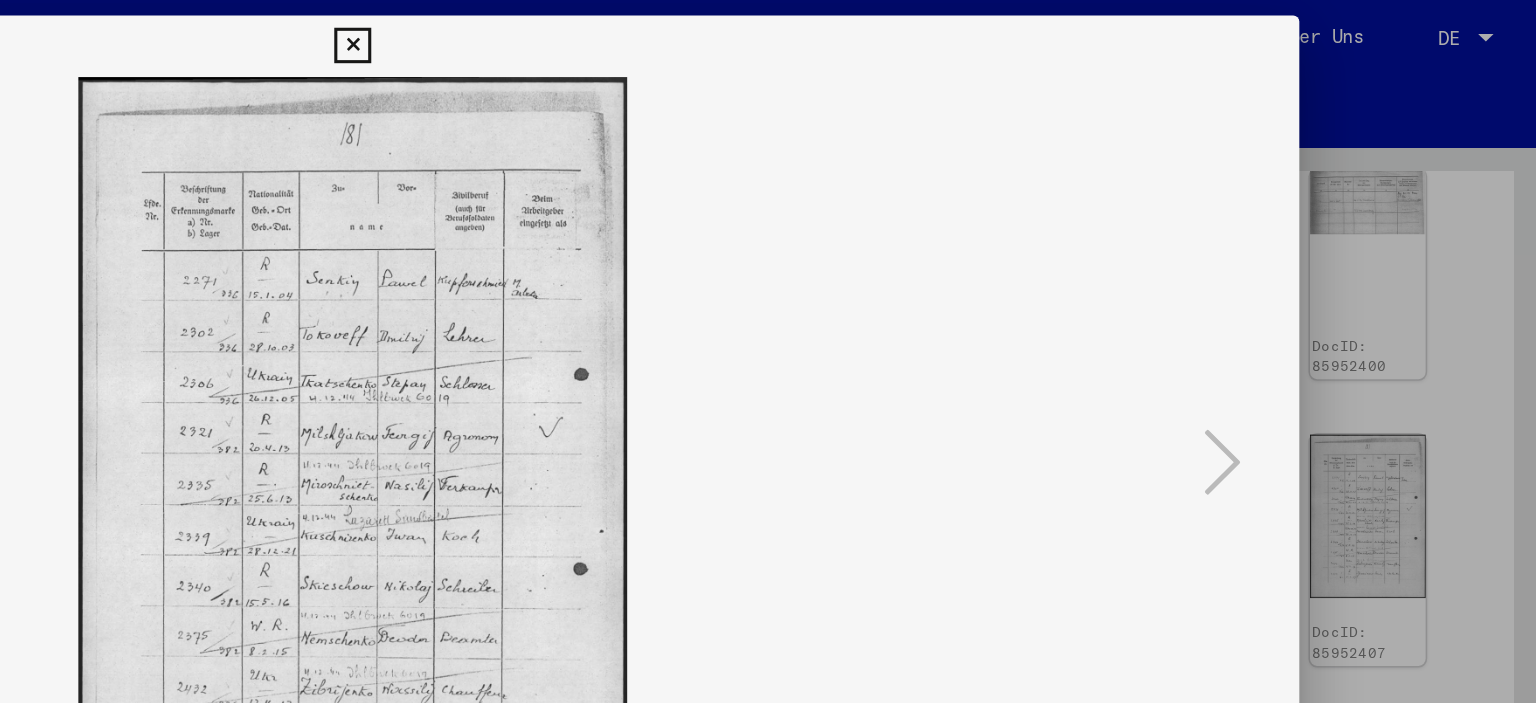 click at bounding box center (768, 351) 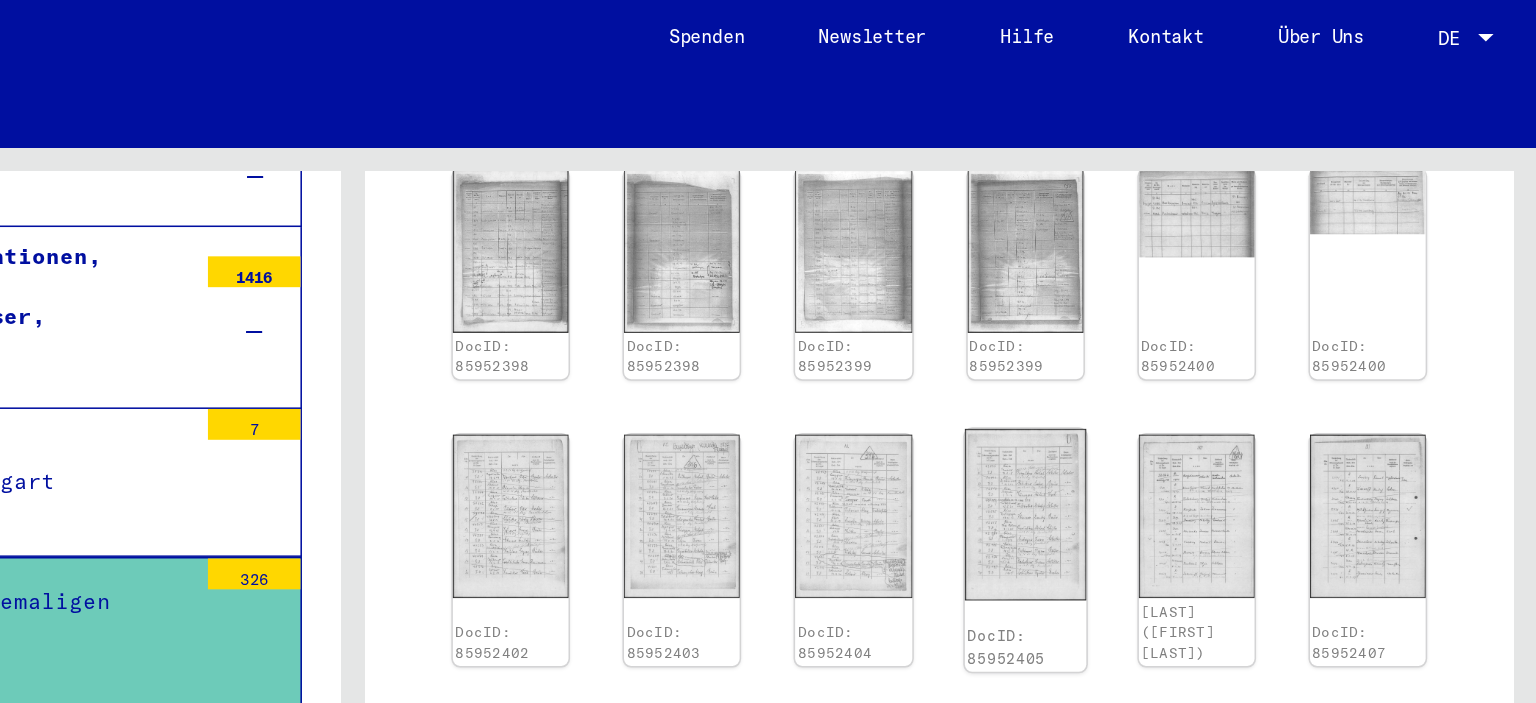 click 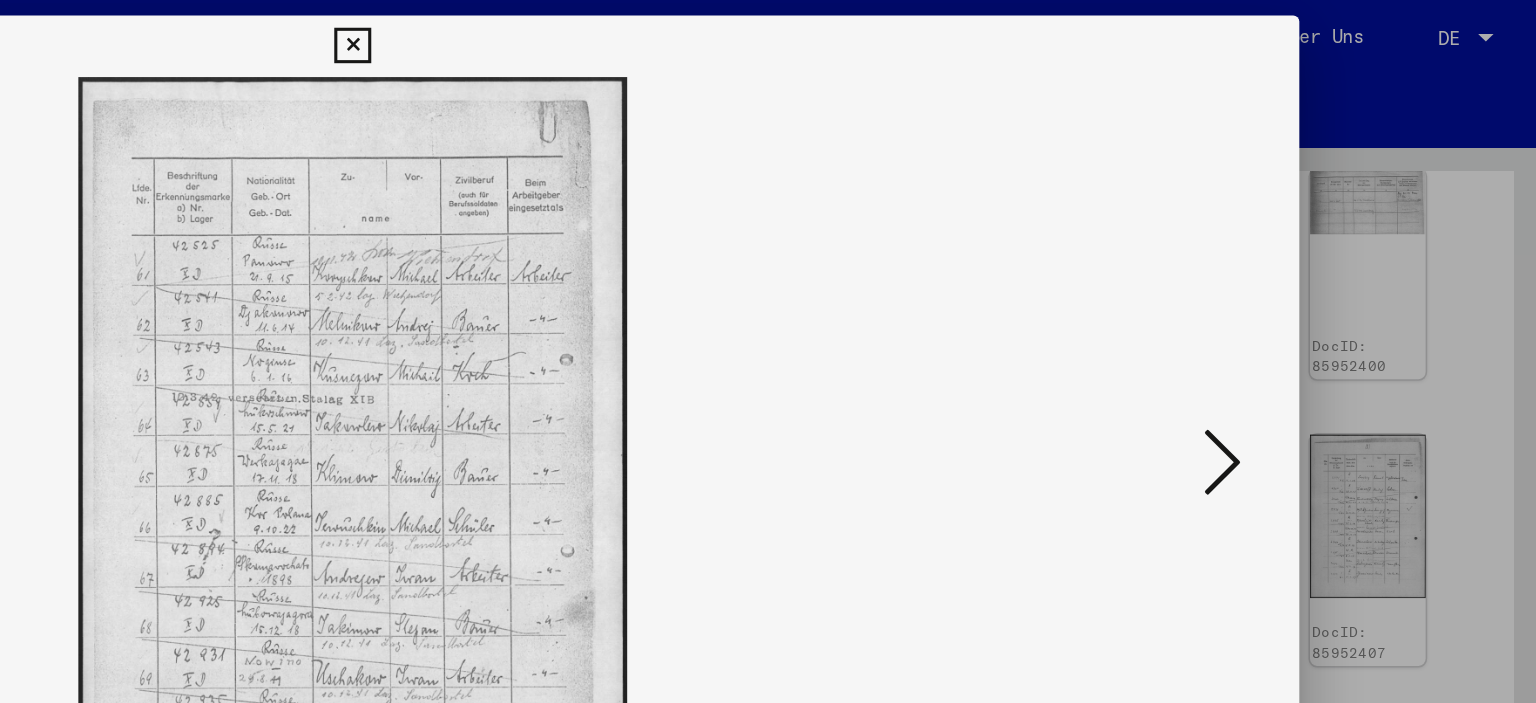 click at bounding box center [768, 351] 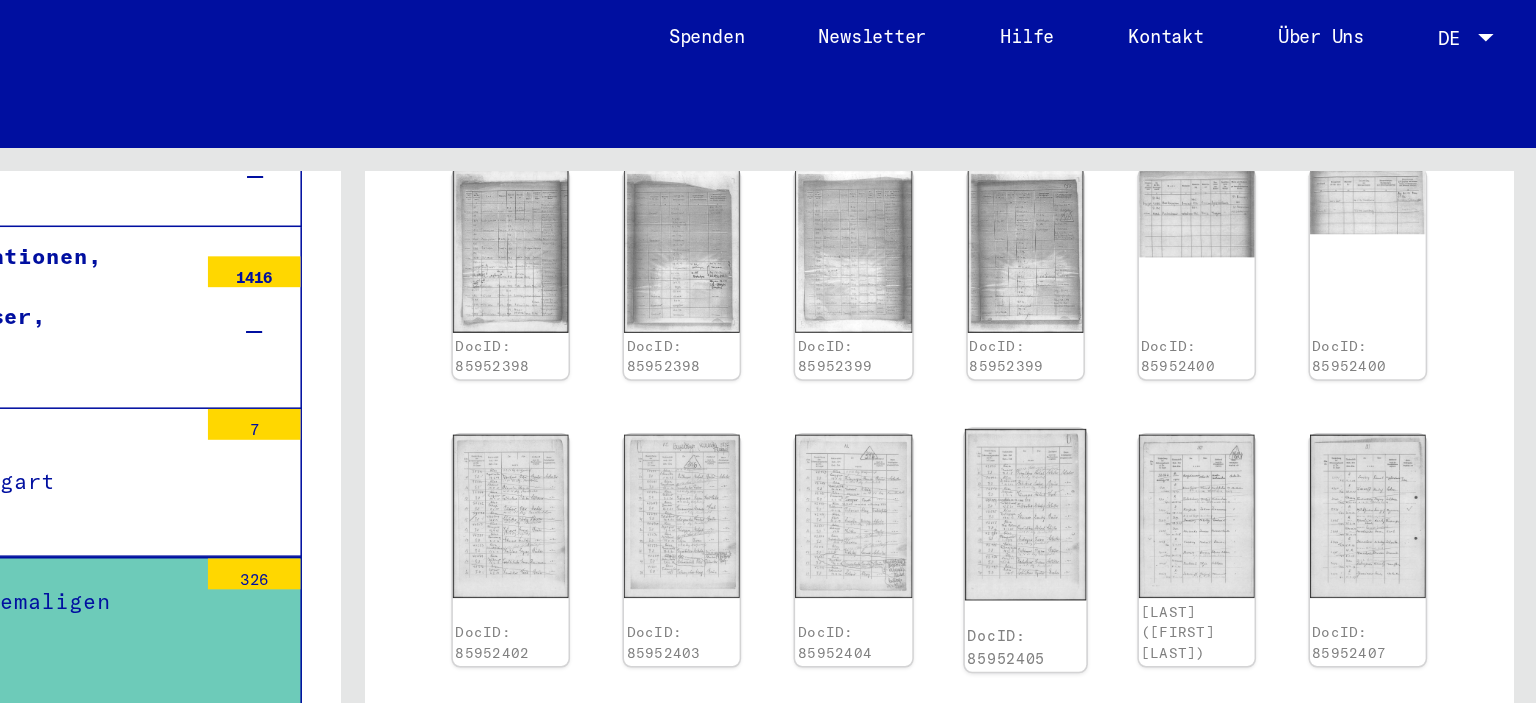 click 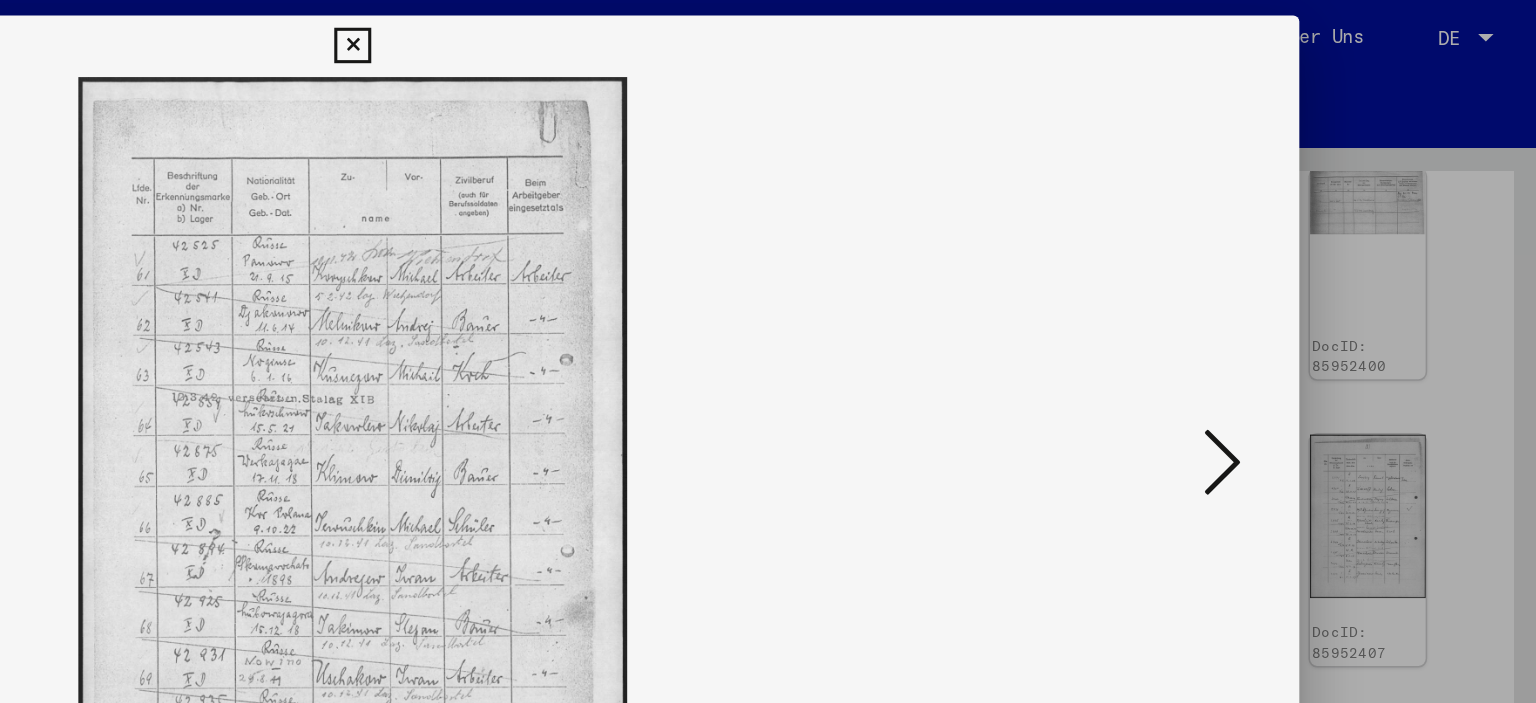 scroll, scrollTop: 0, scrollLeft: 0, axis: both 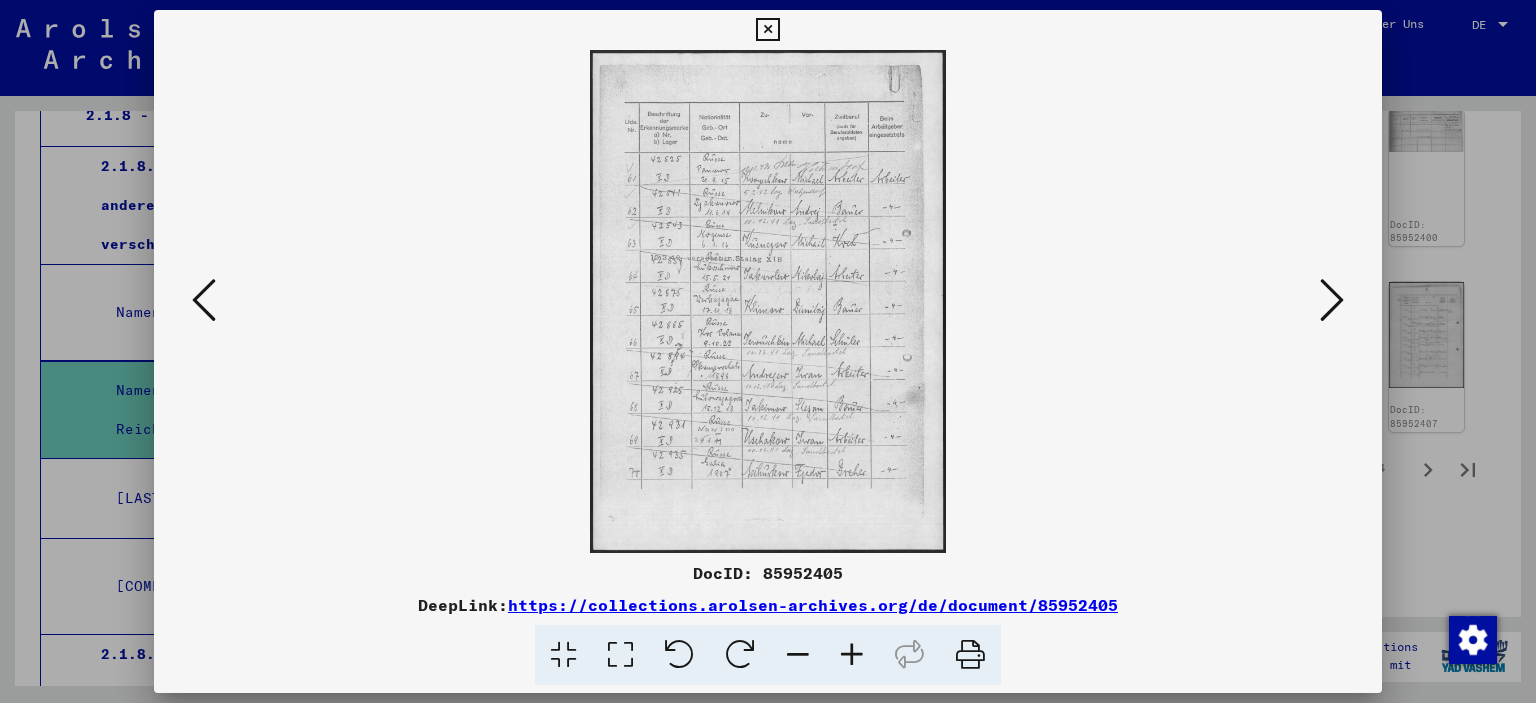 click at bounding box center [1332, 300] 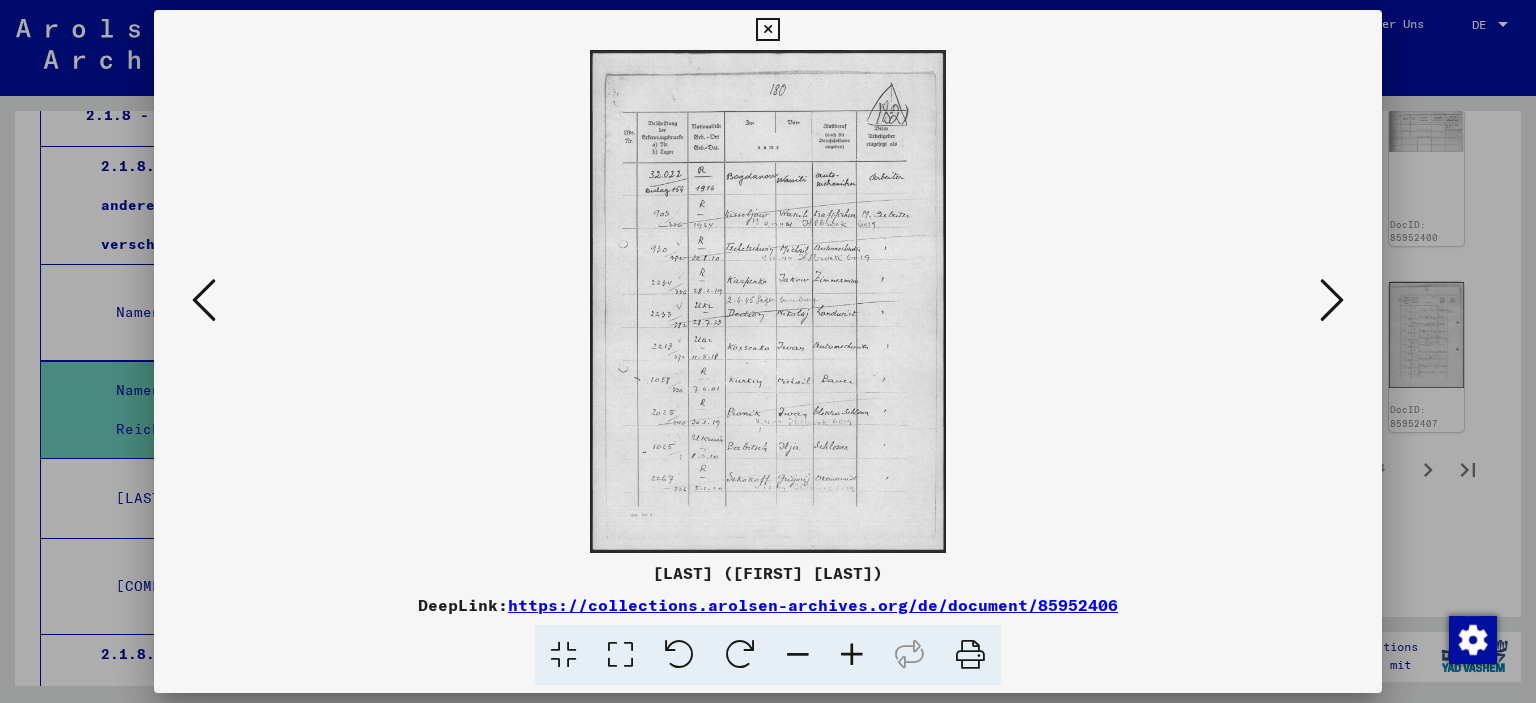 click at bounding box center [768, 351] 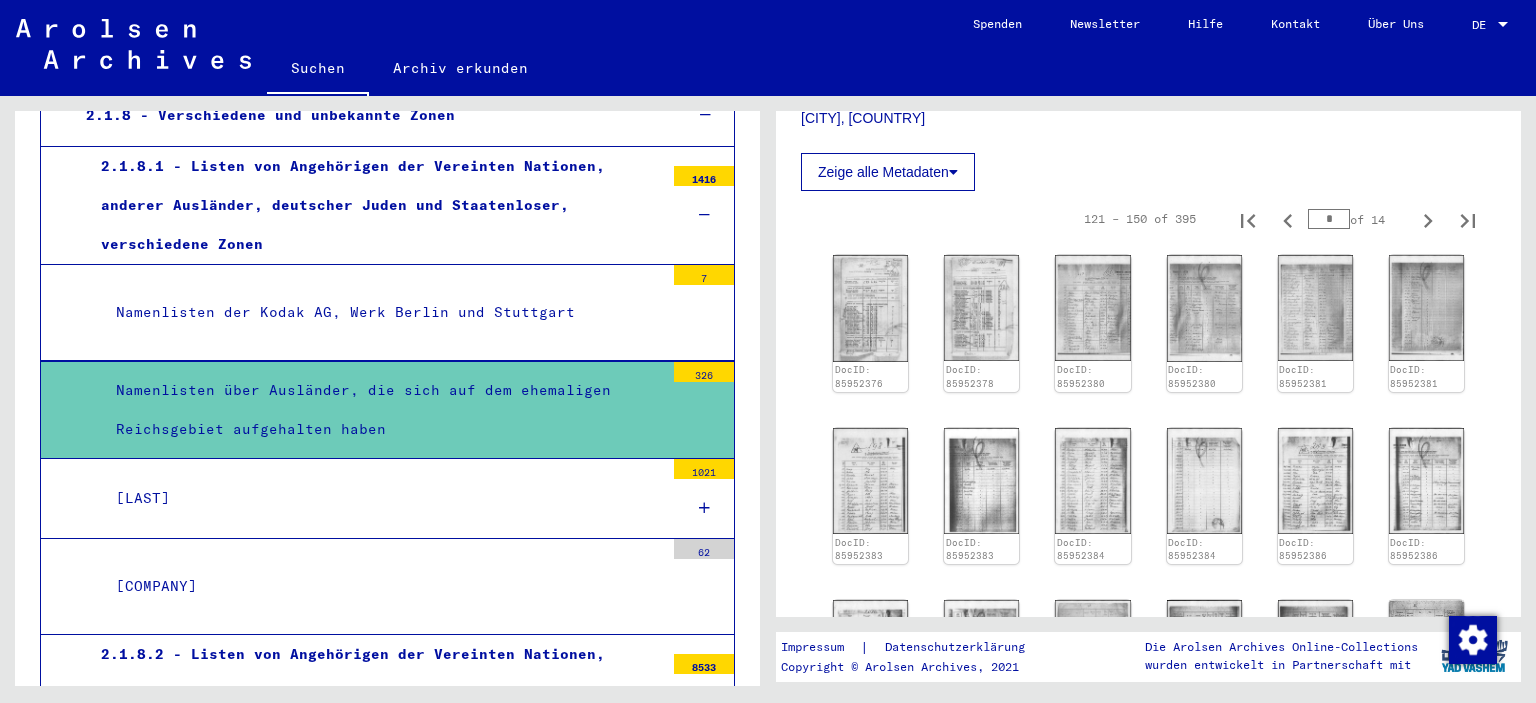 scroll, scrollTop: 536, scrollLeft: 0, axis: vertical 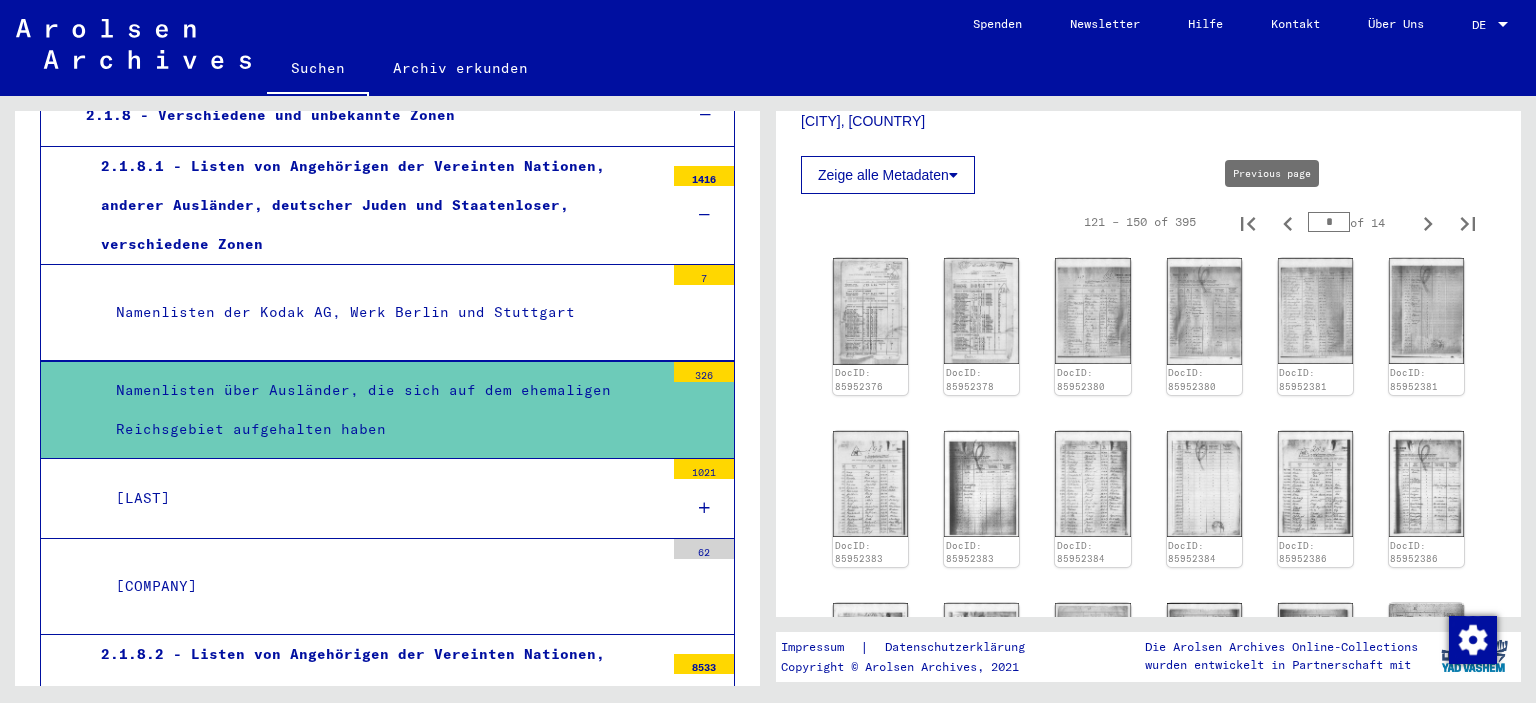 click 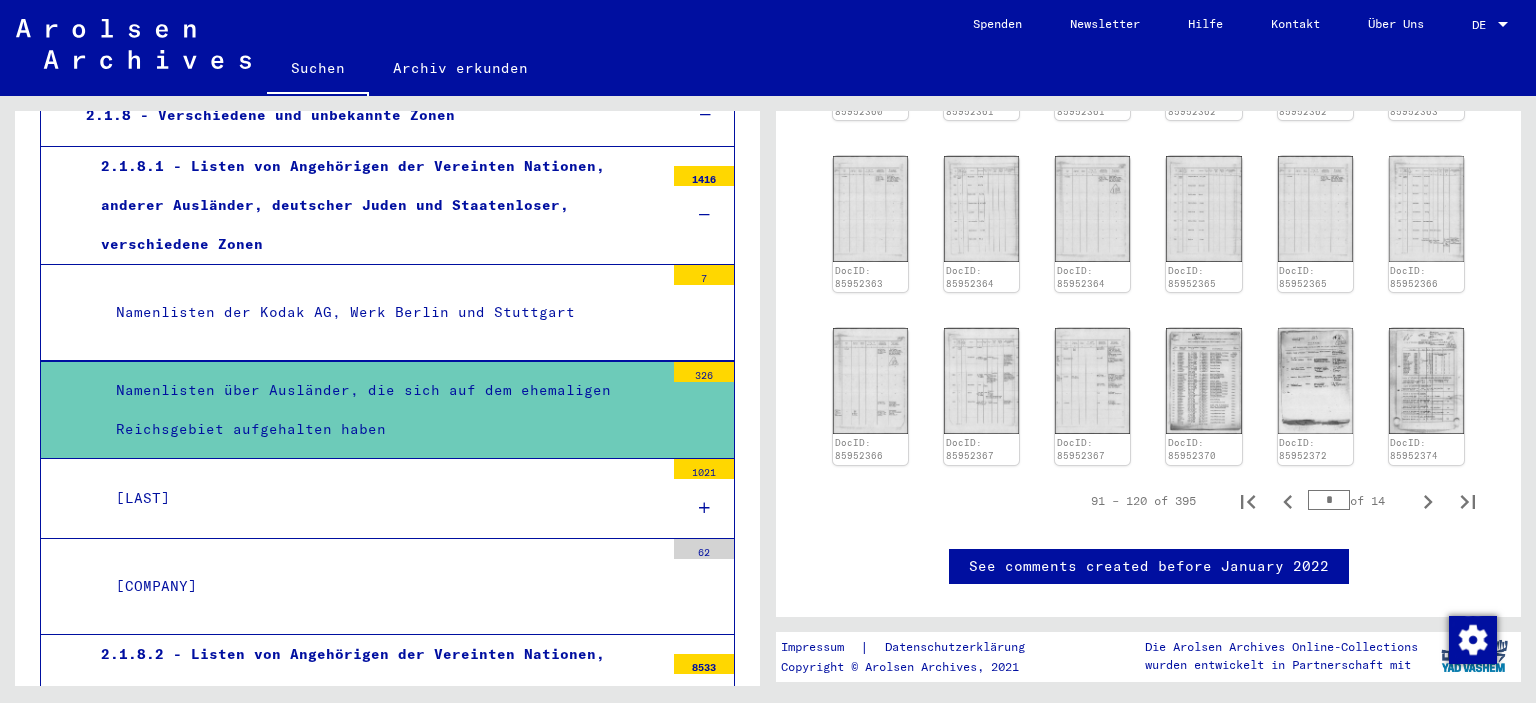 scroll, scrollTop: 1155, scrollLeft: 0, axis: vertical 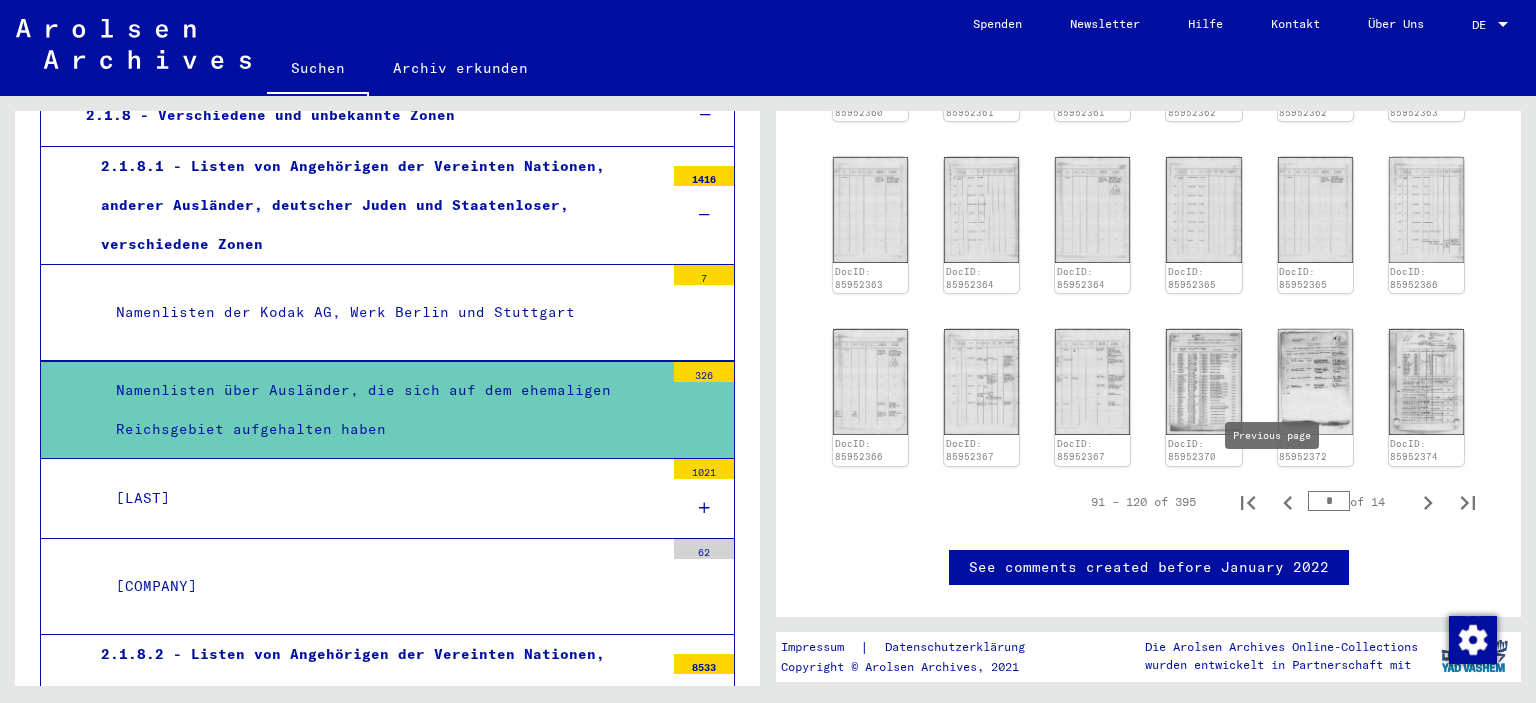 click 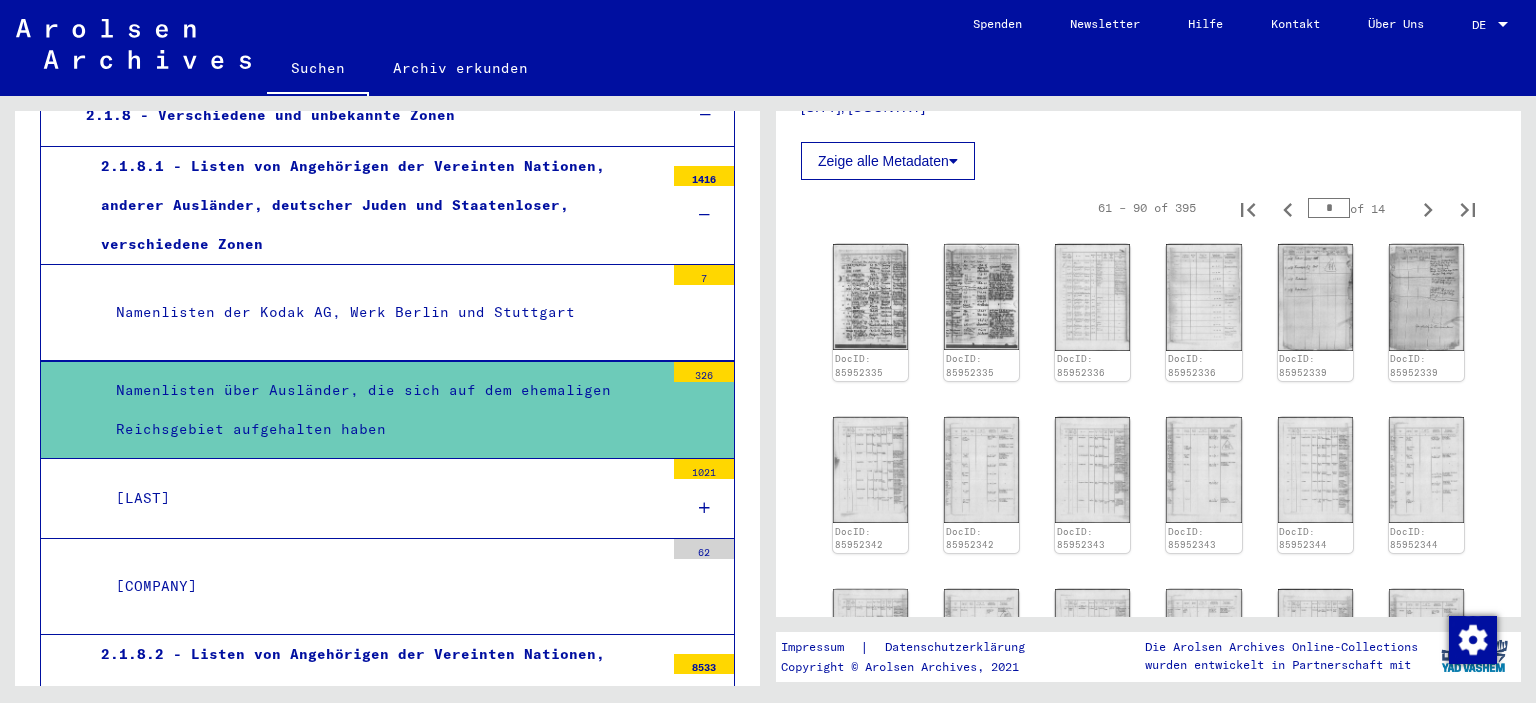 scroll, scrollTop: 540, scrollLeft: 0, axis: vertical 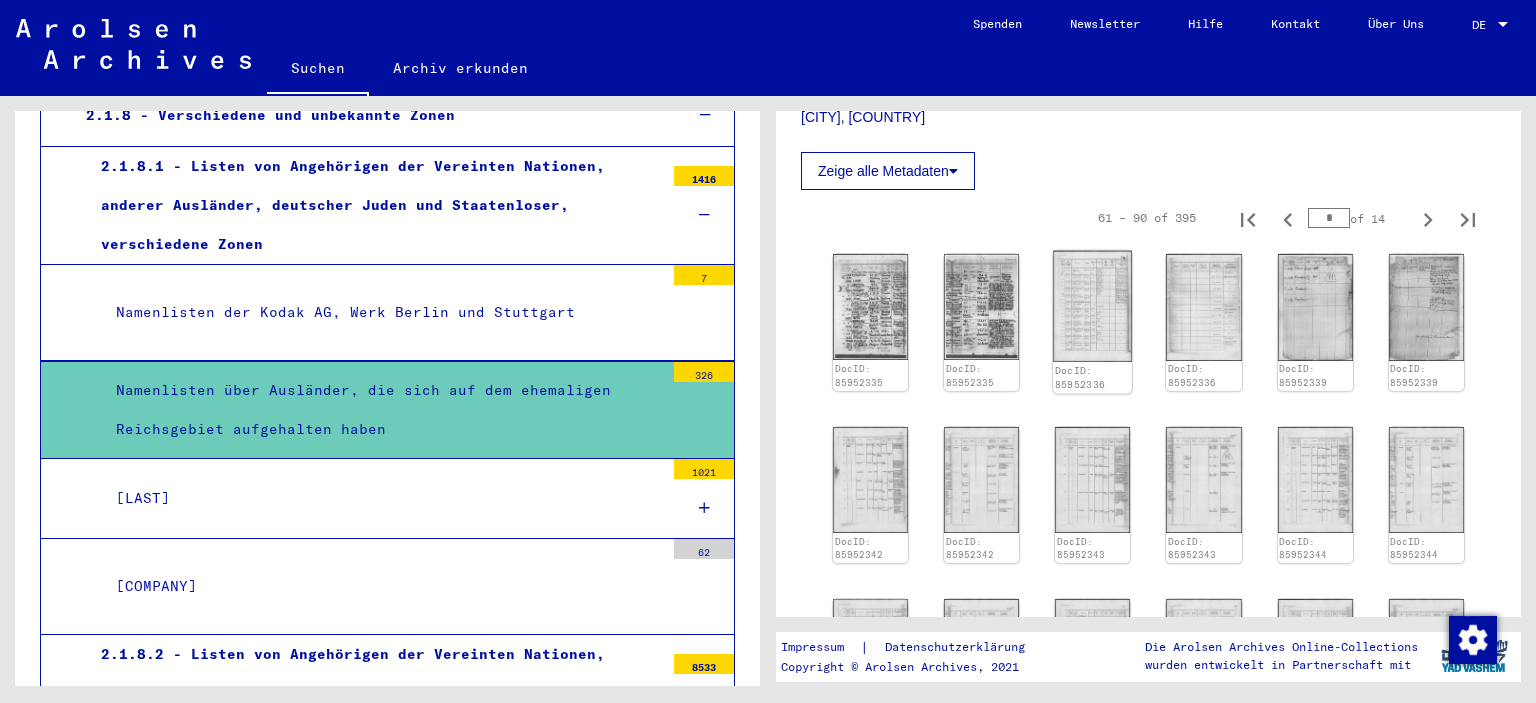 click 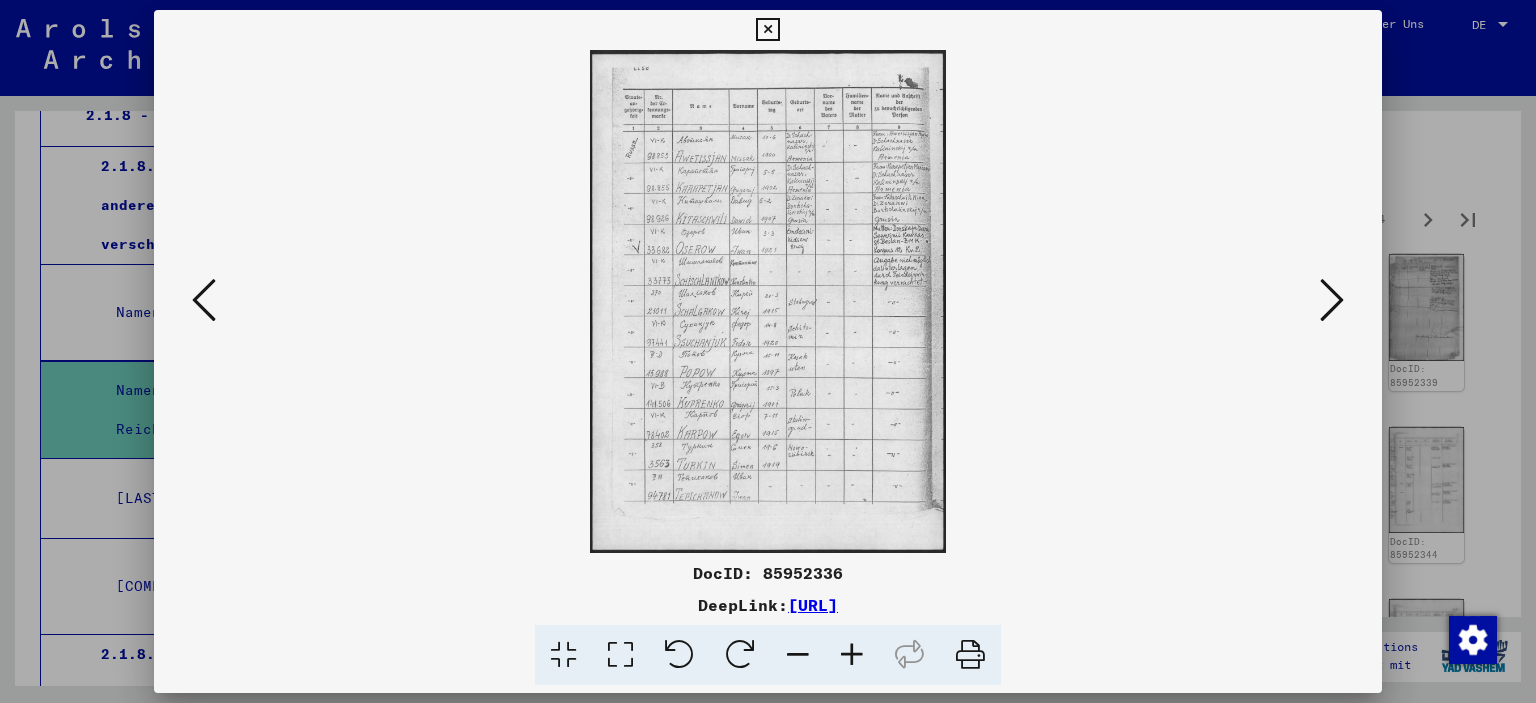 click at bounding box center (768, 351) 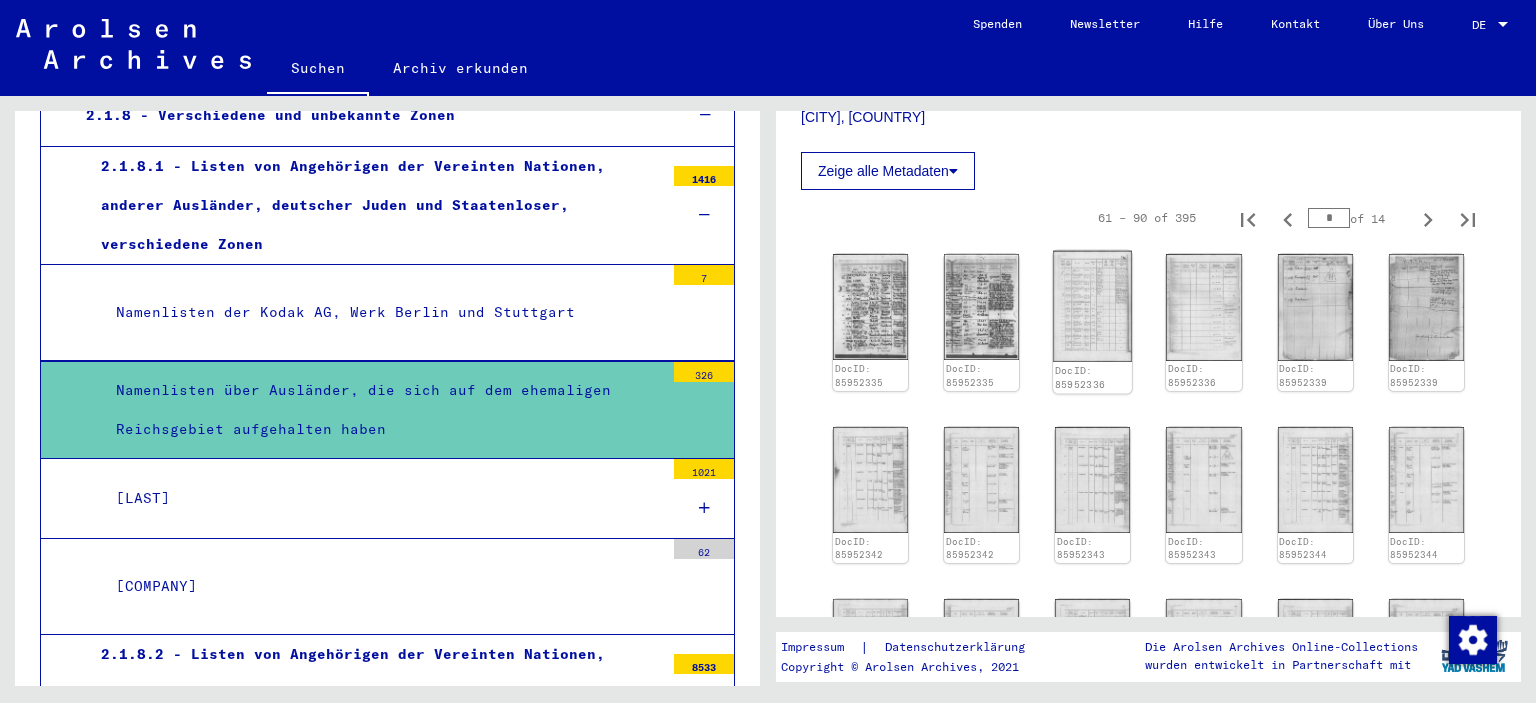 click 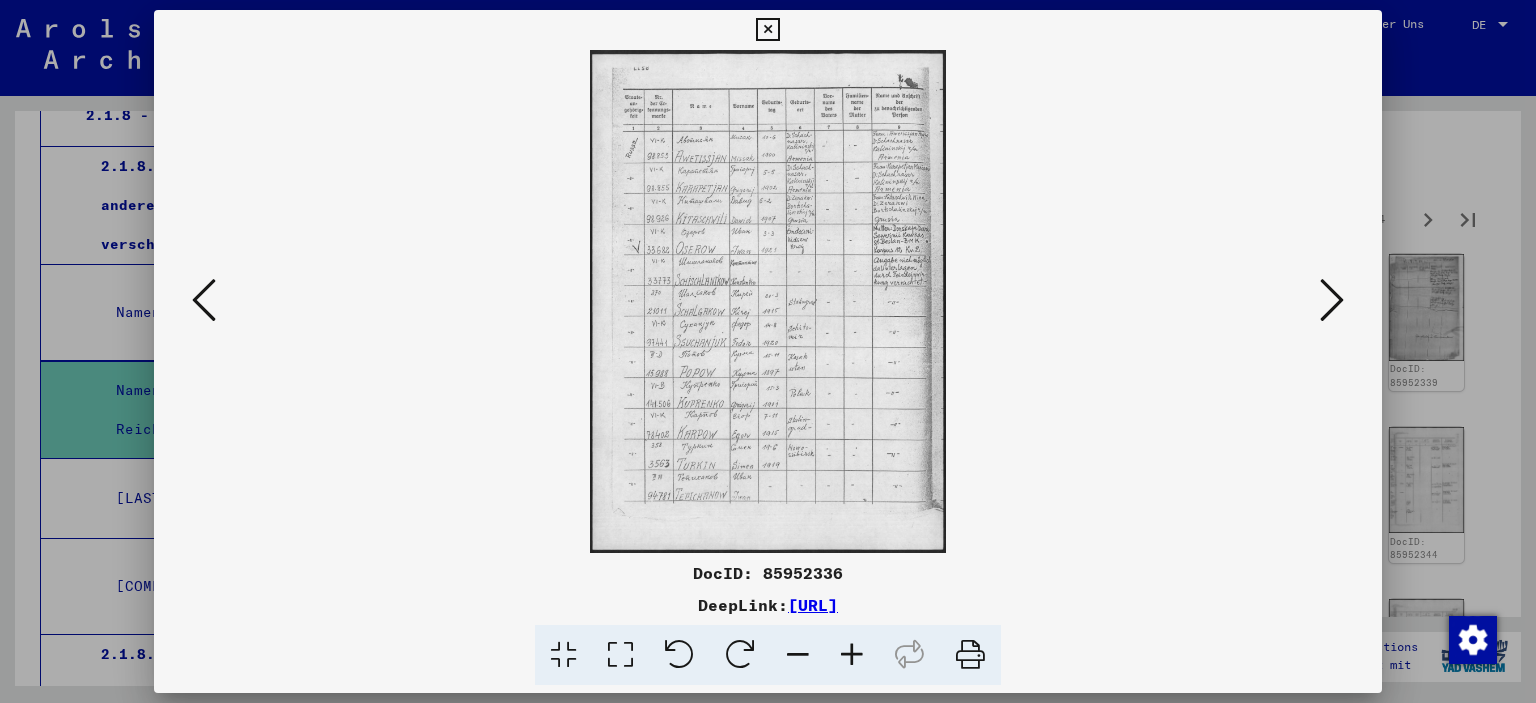 click at bounding box center [768, 351] 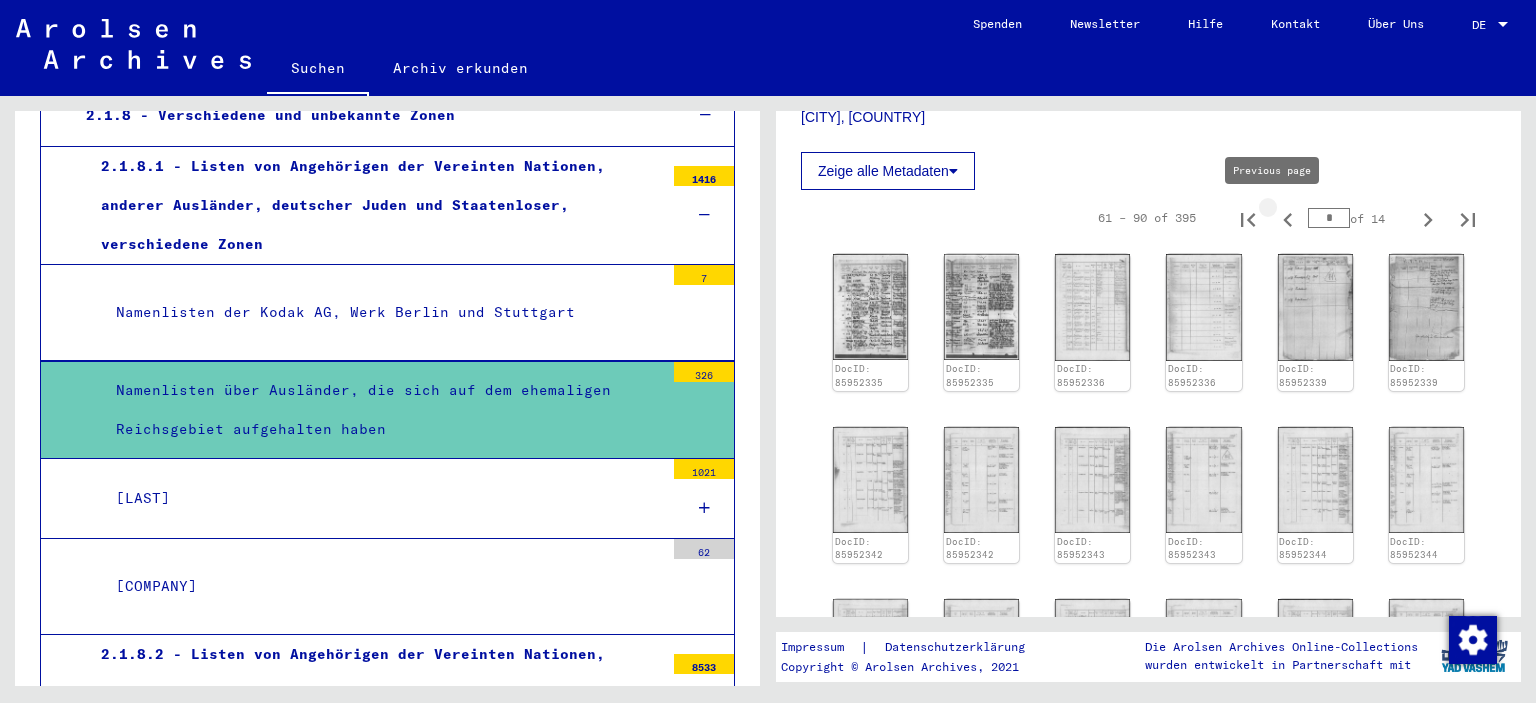 click 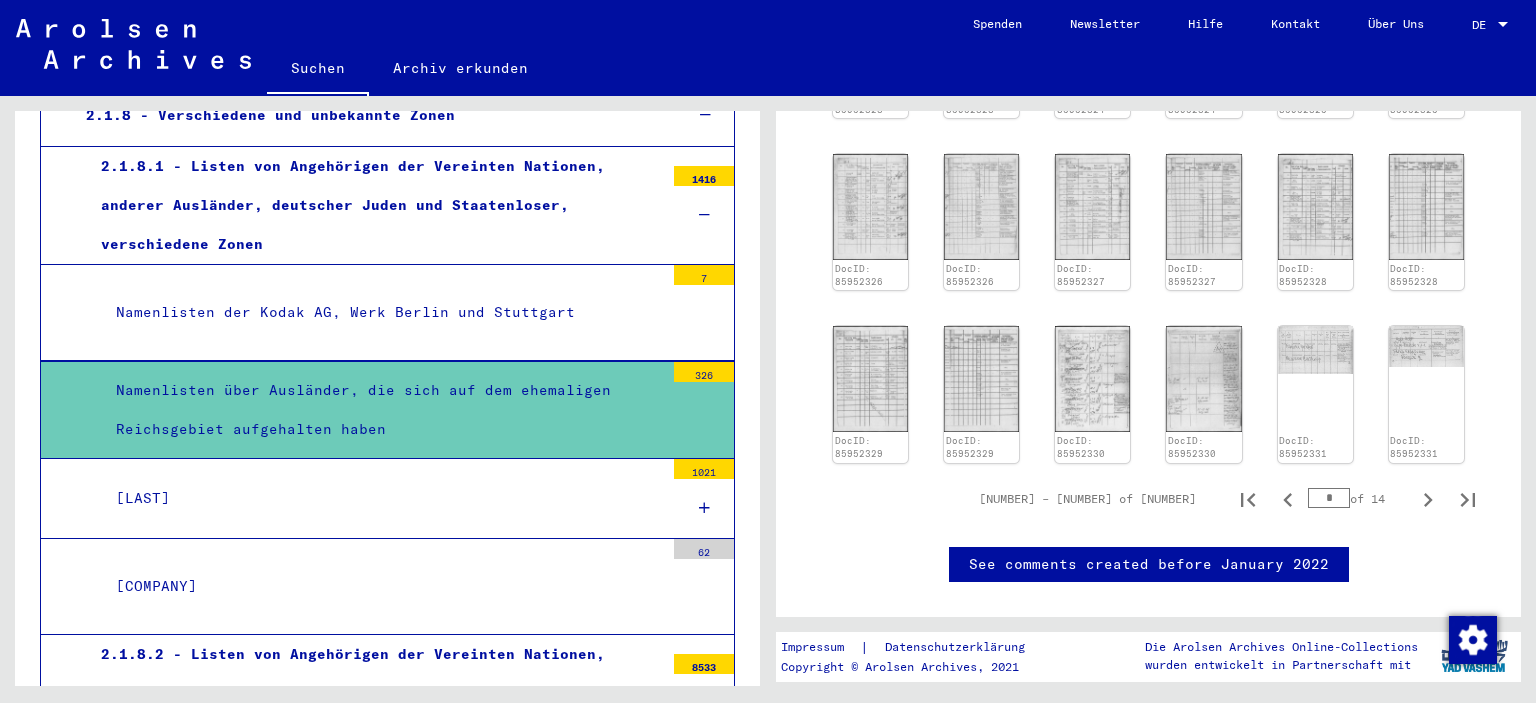 scroll, scrollTop: 1159, scrollLeft: 0, axis: vertical 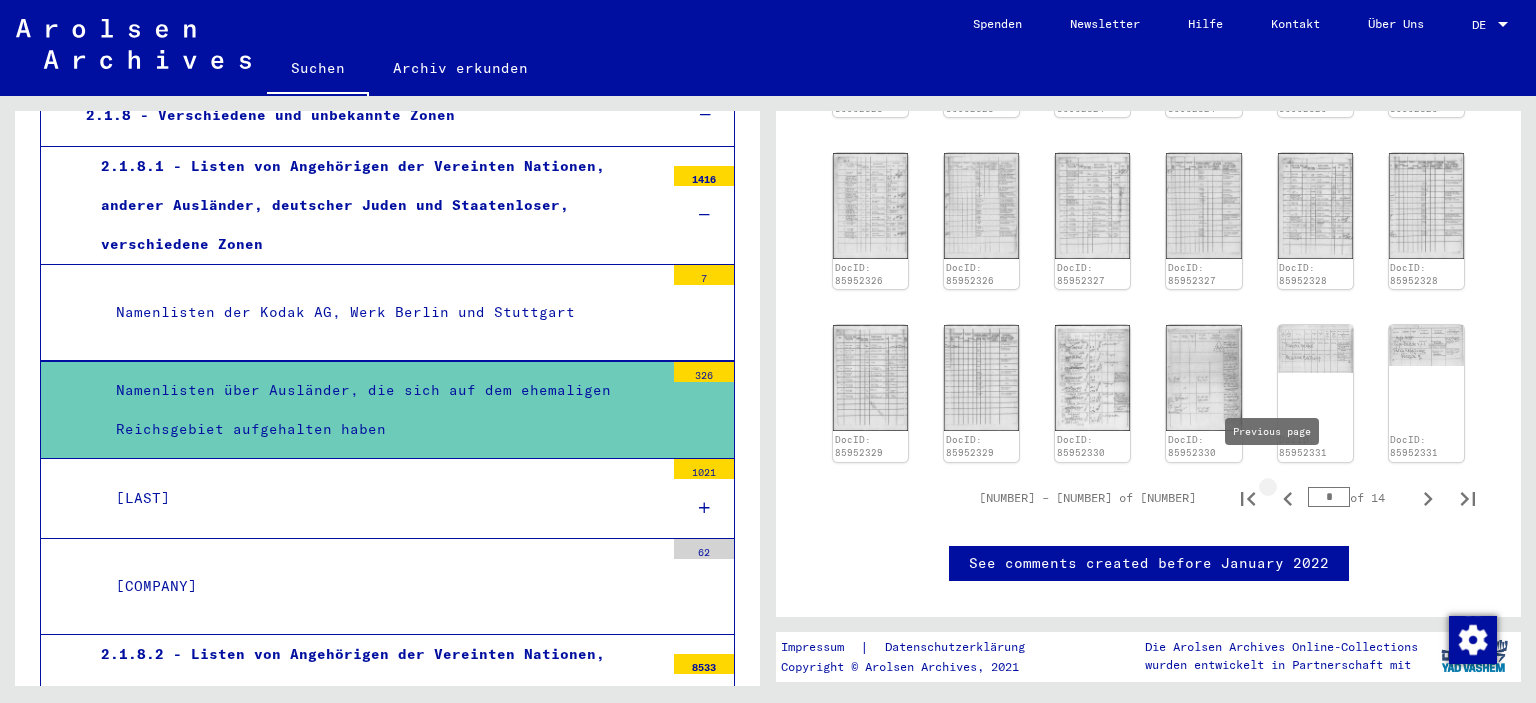 click 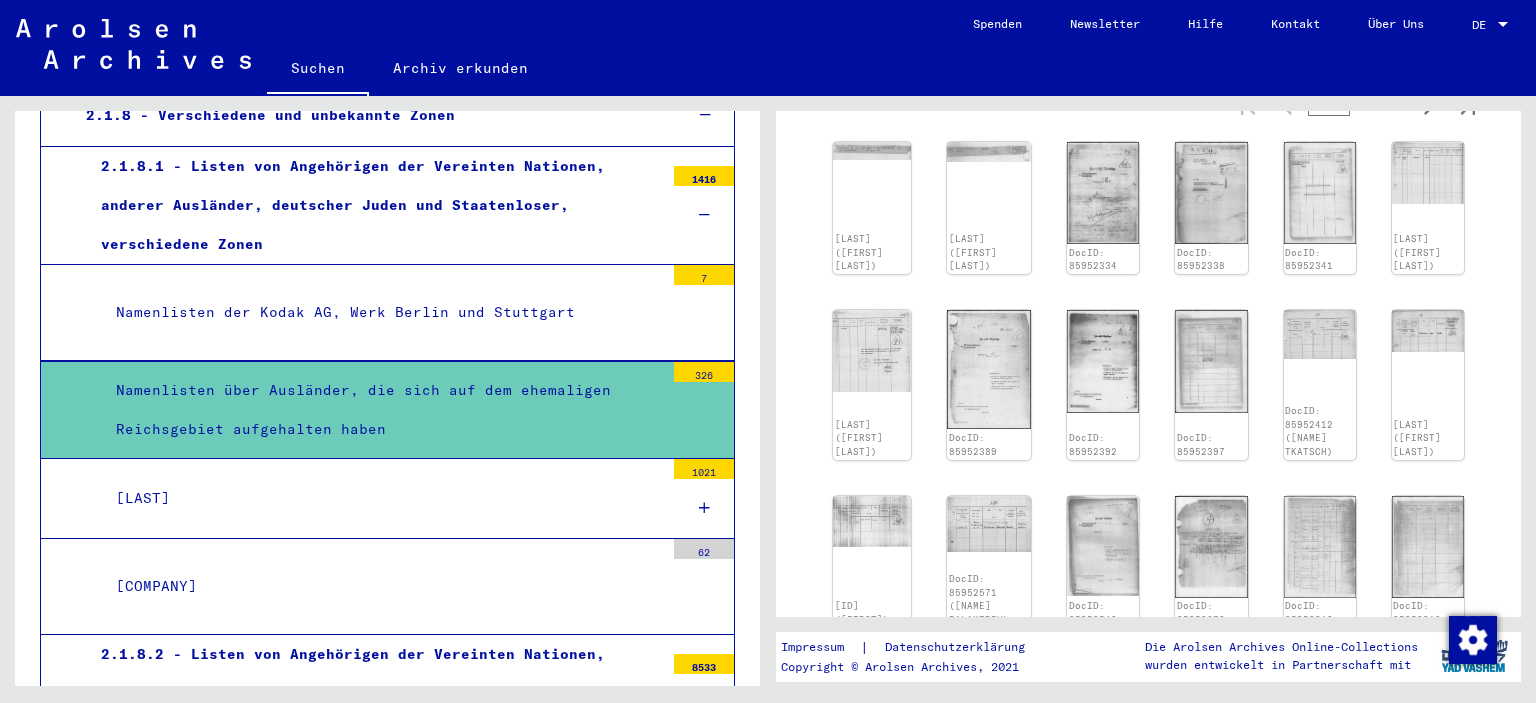 scroll, scrollTop: 651, scrollLeft: 0, axis: vertical 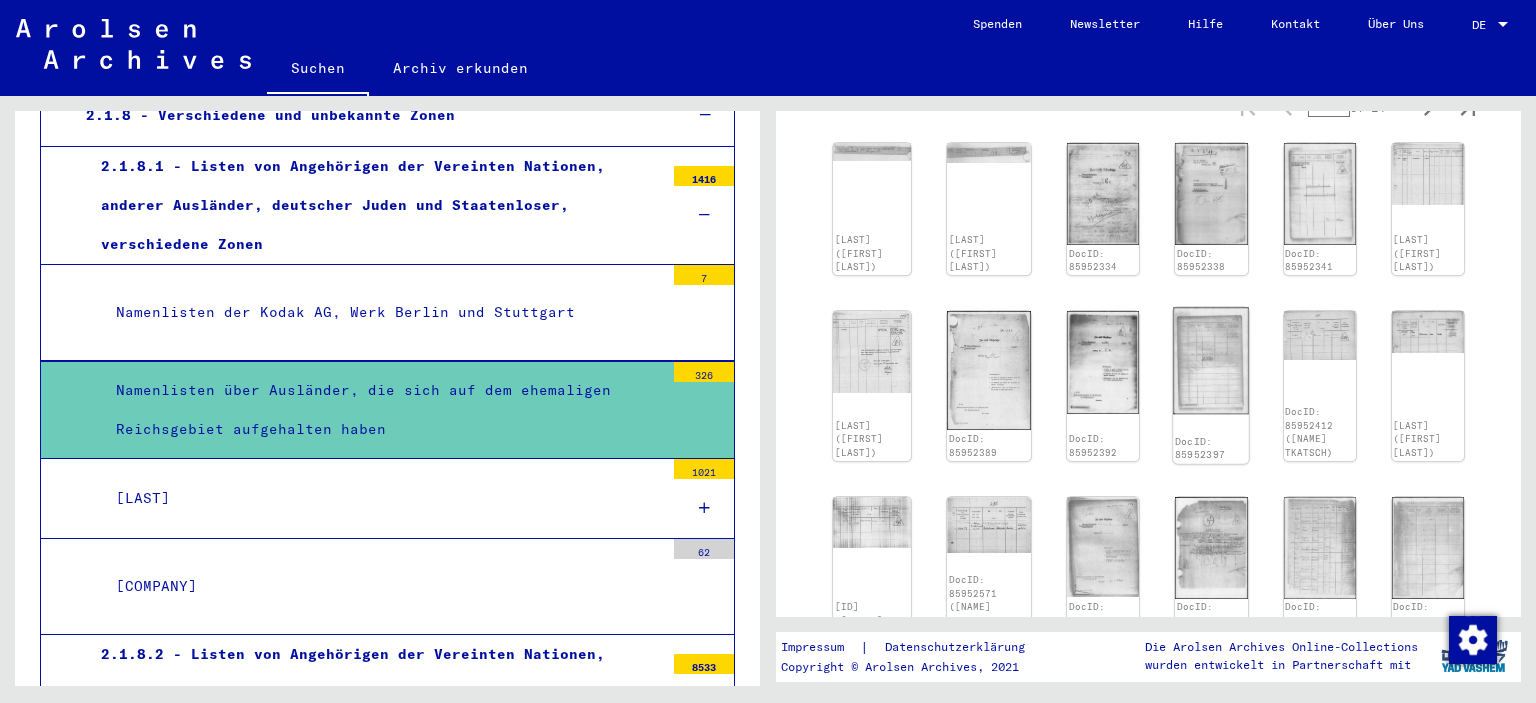 click 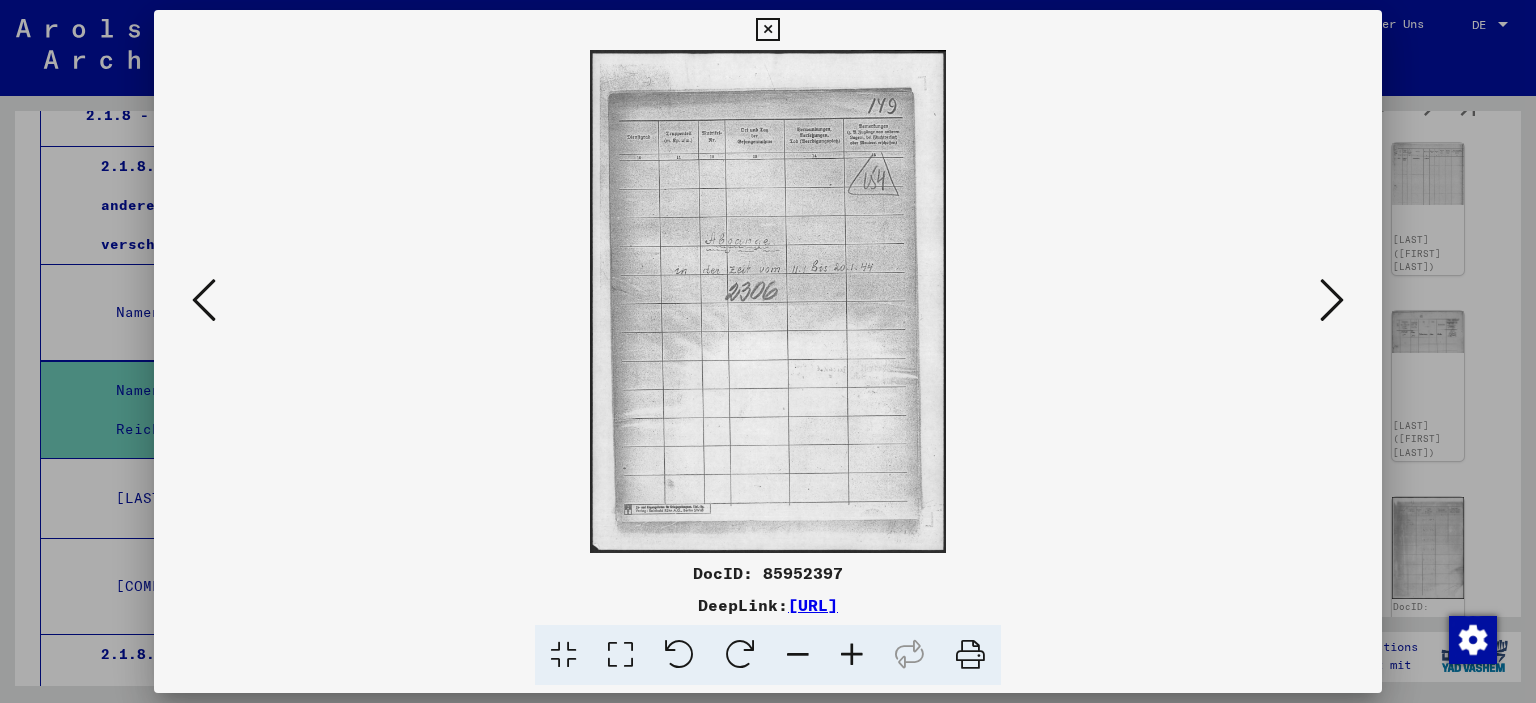 click at bounding box center [768, 351] 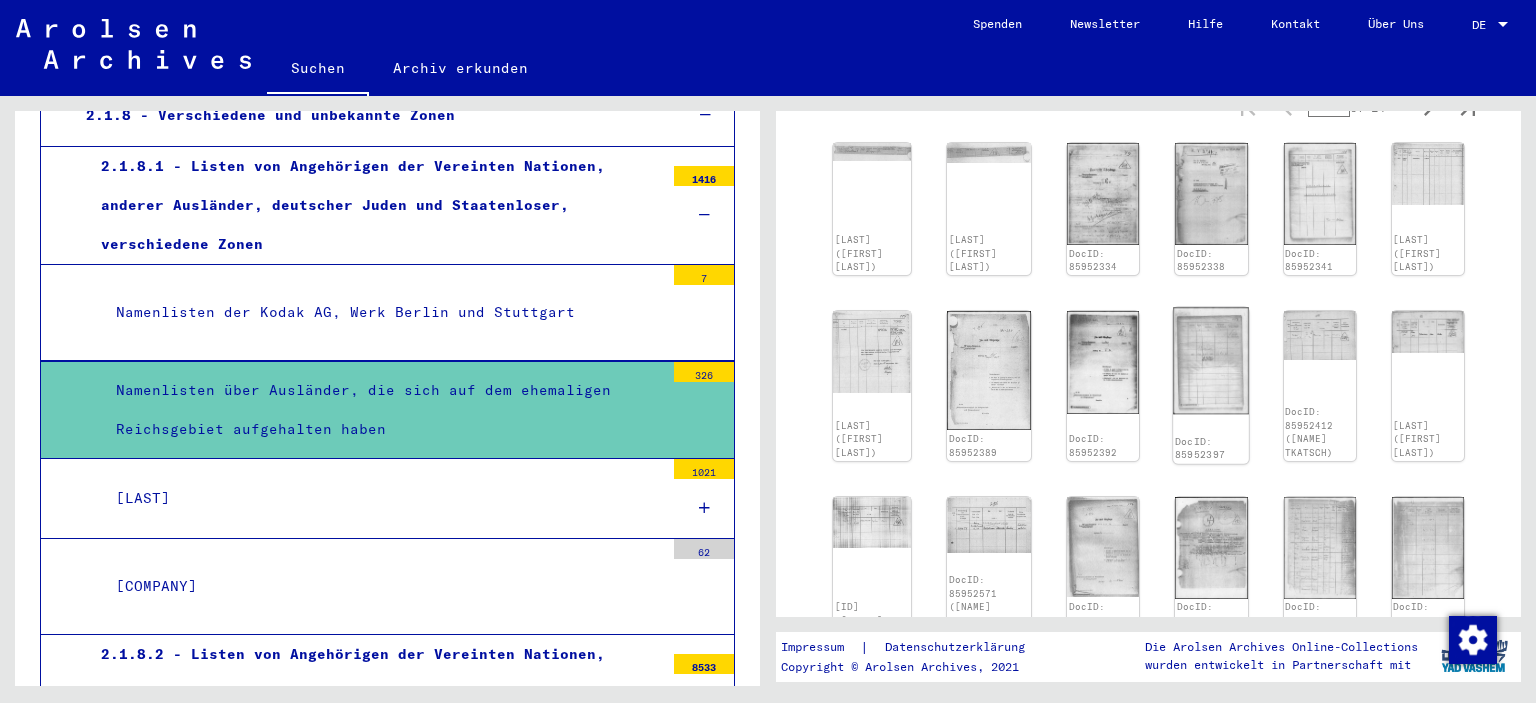 click 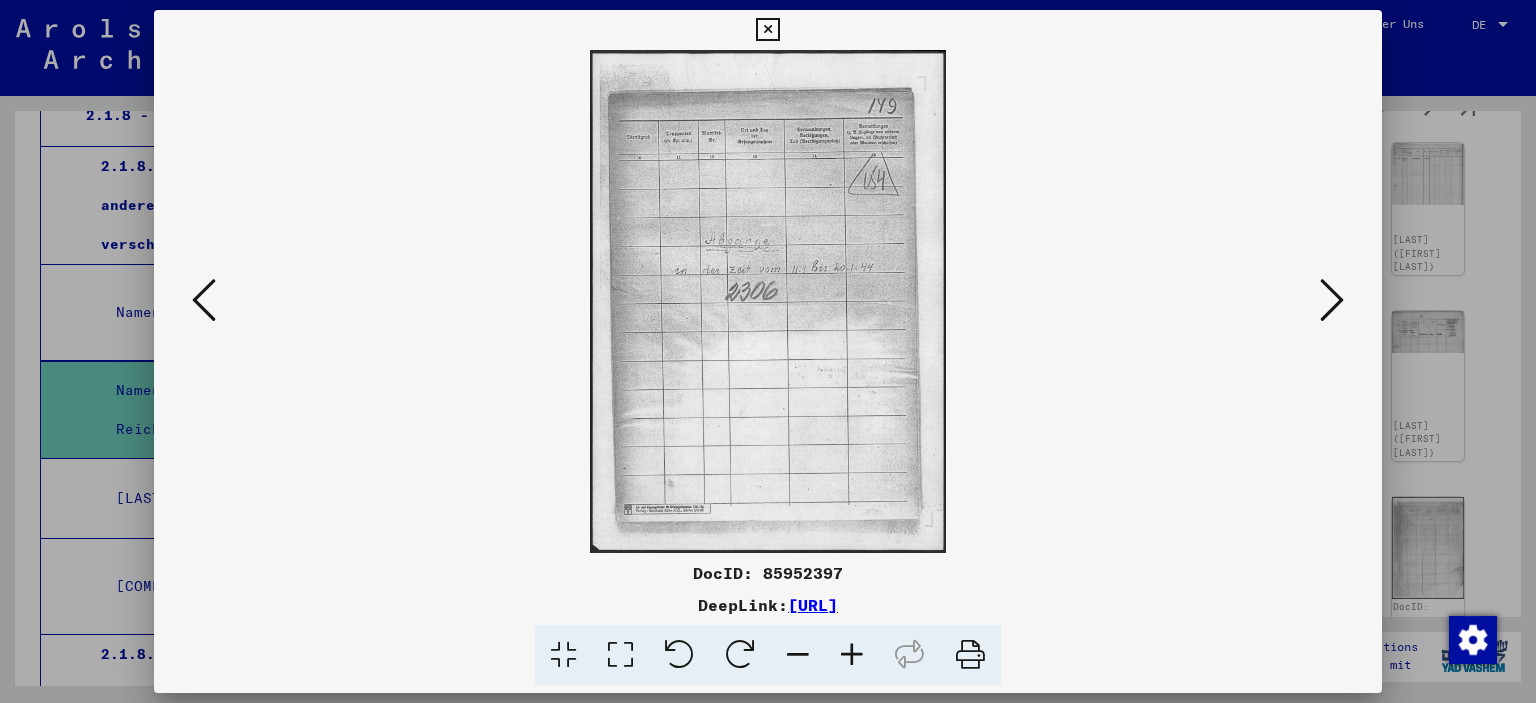 click at bounding box center (768, 351) 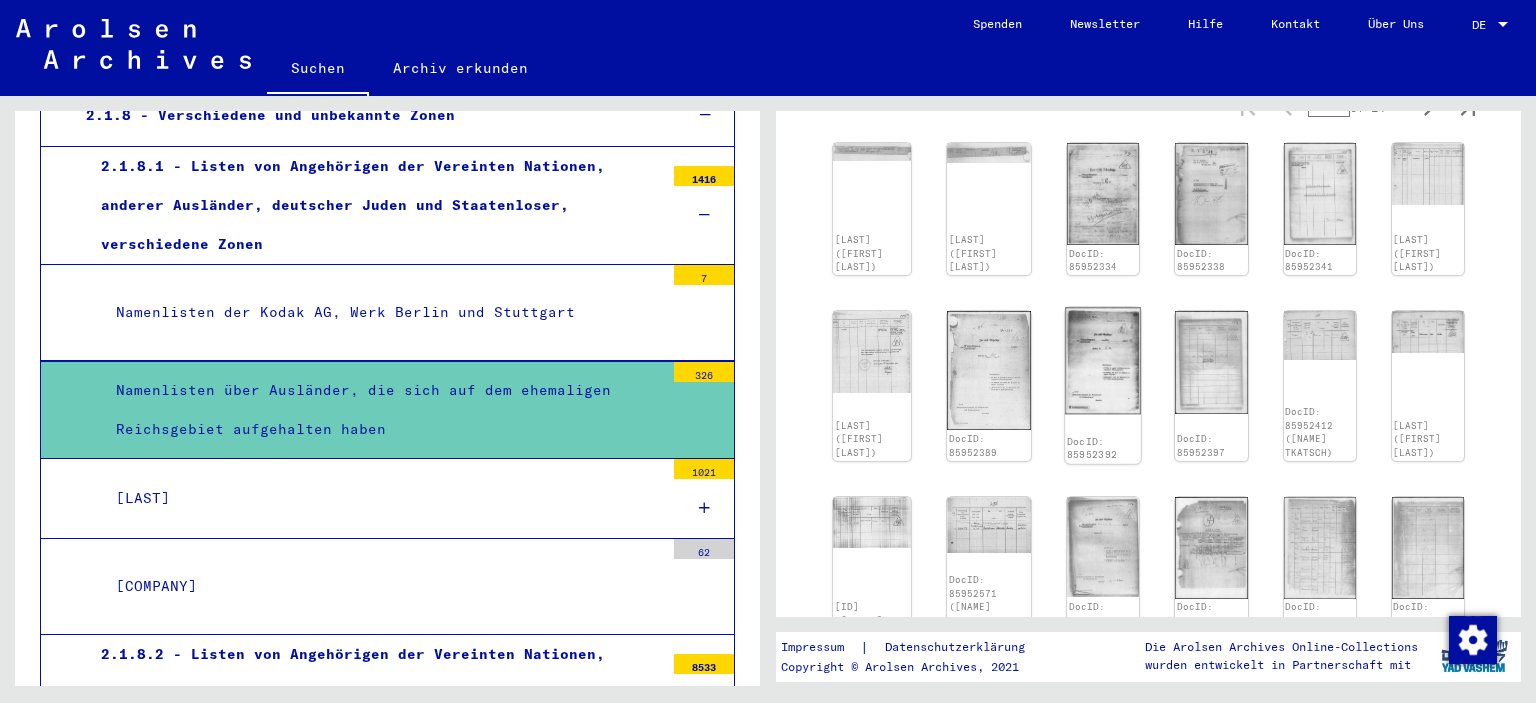 click 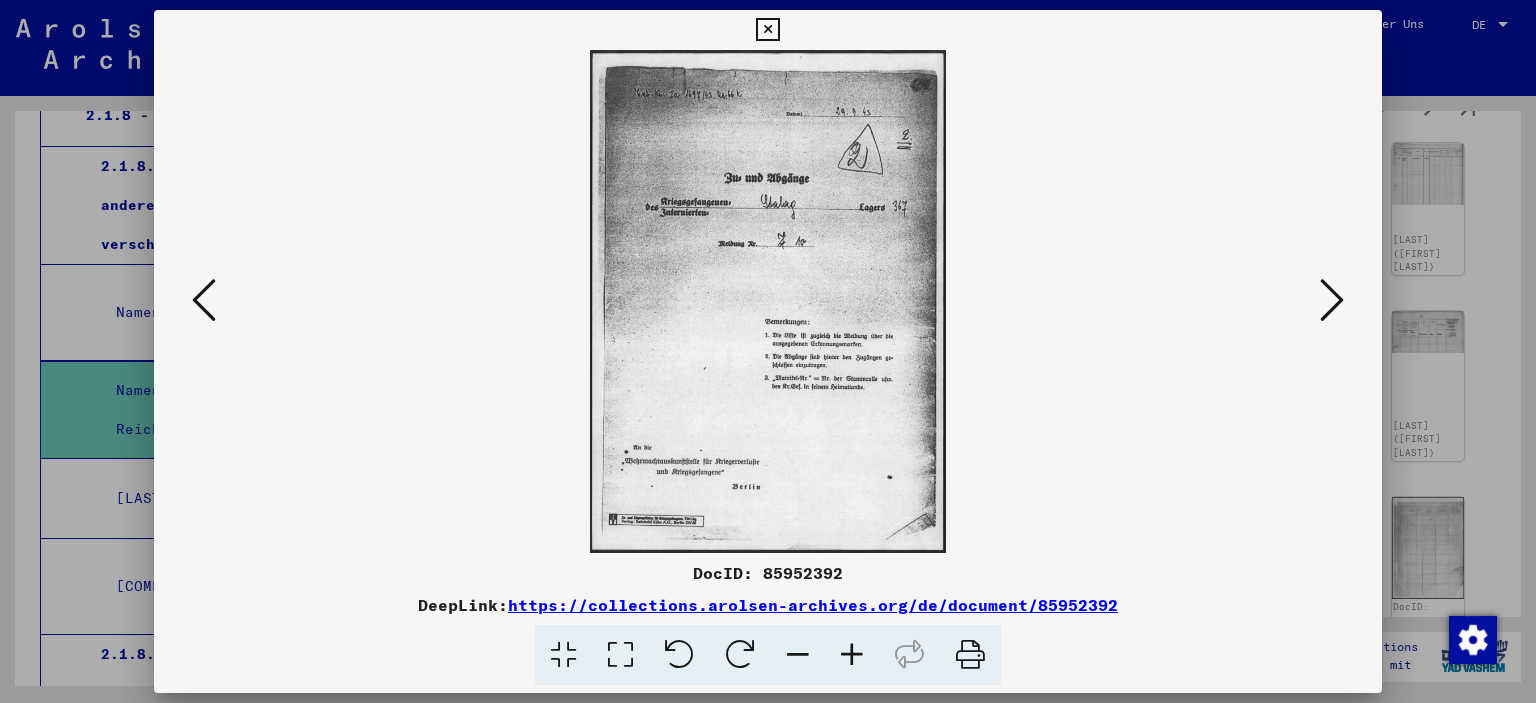 click at bounding box center (204, 301) 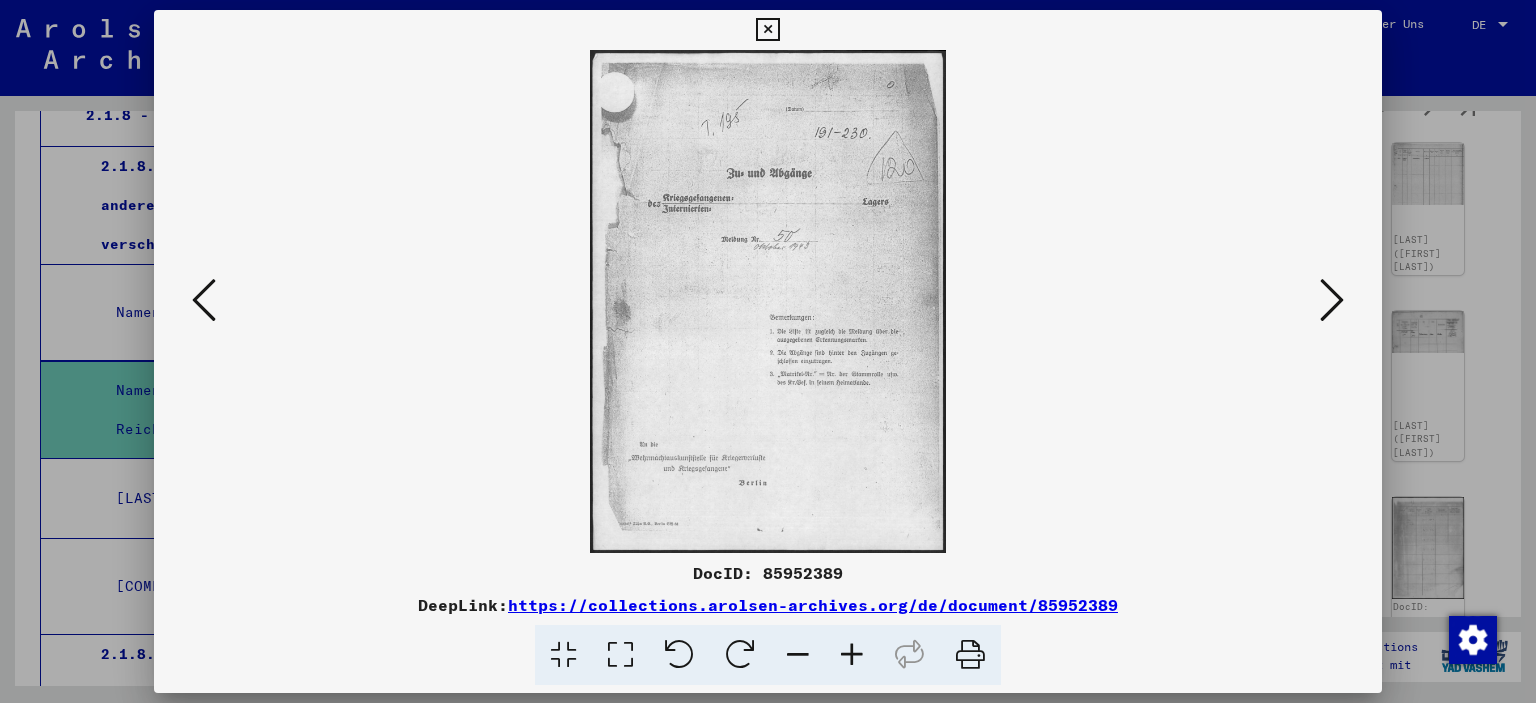 click at bounding box center (204, 301) 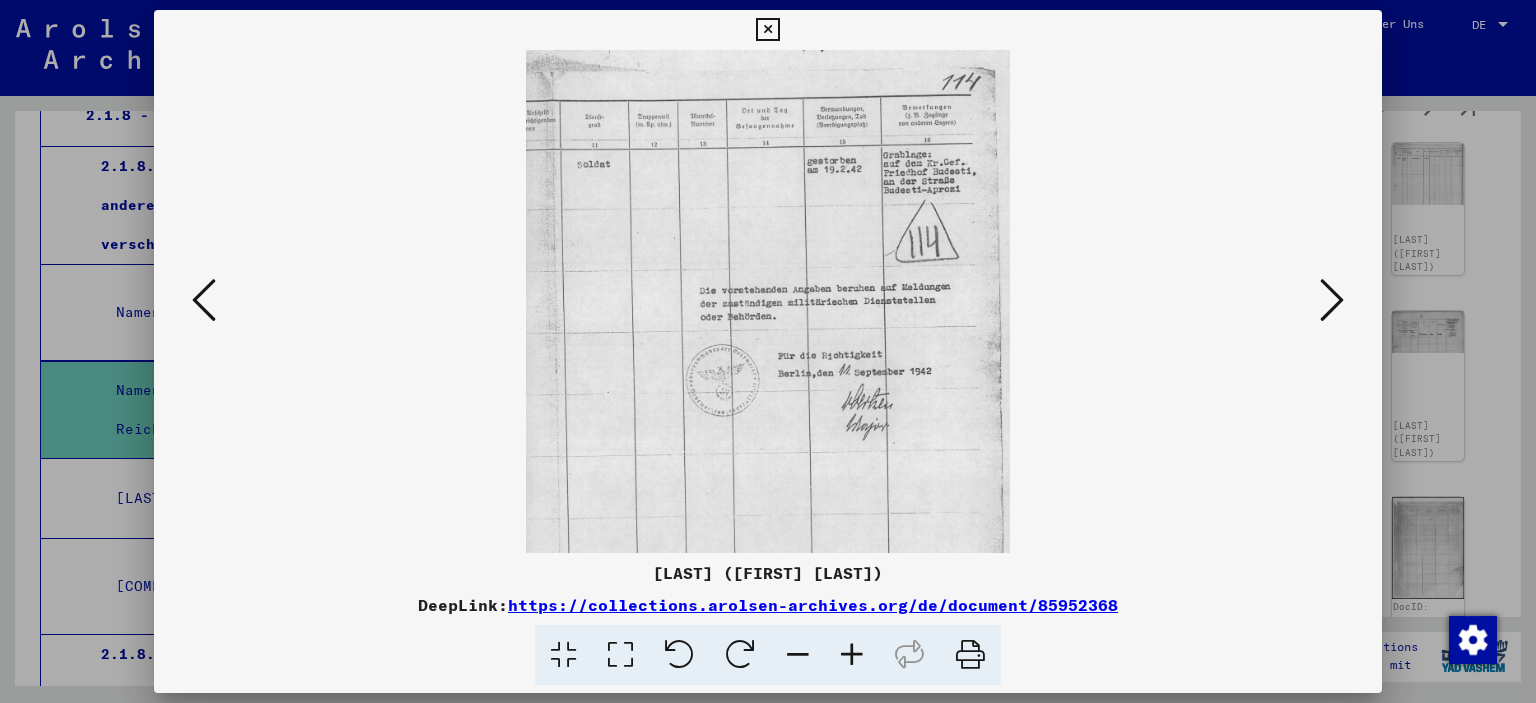 click at bounding box center (204, 301) 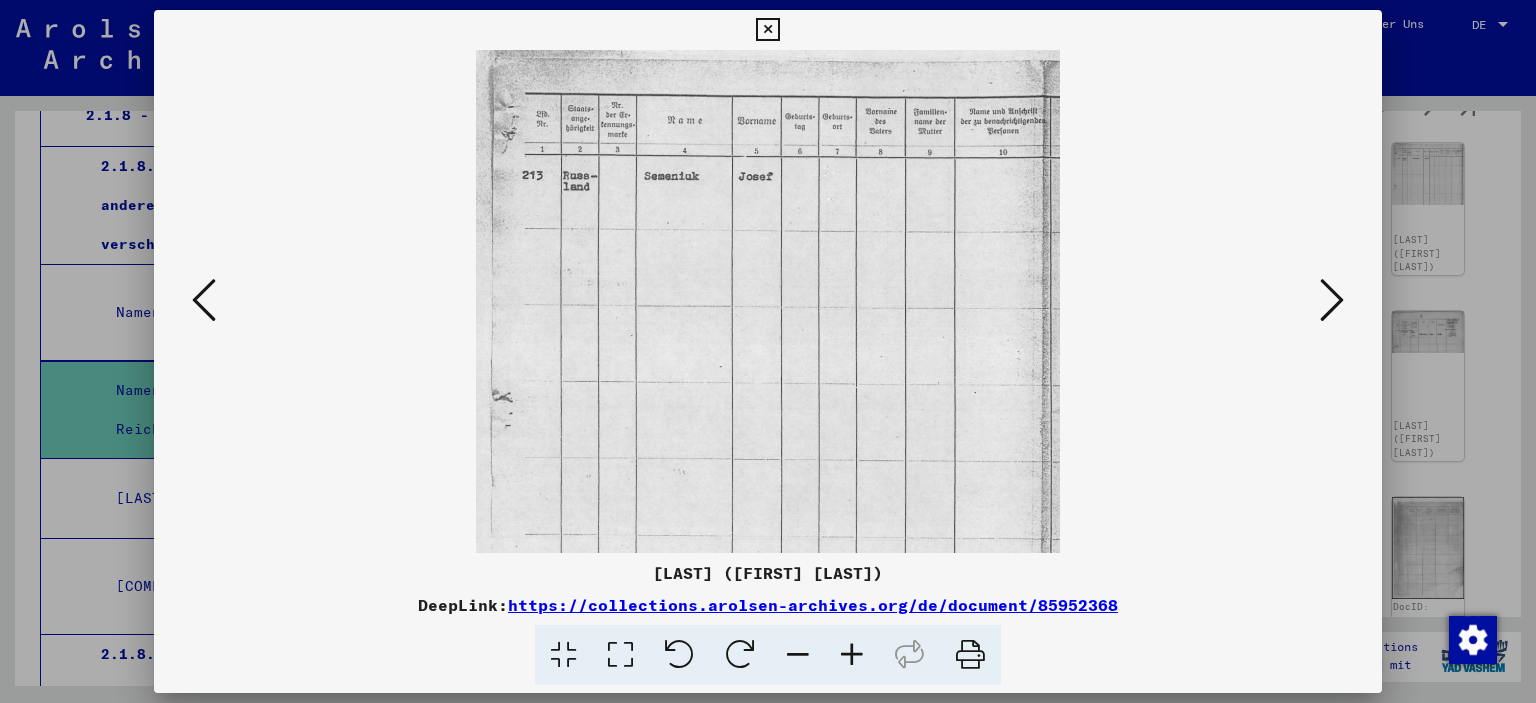 click at bounding box center [204, 301] 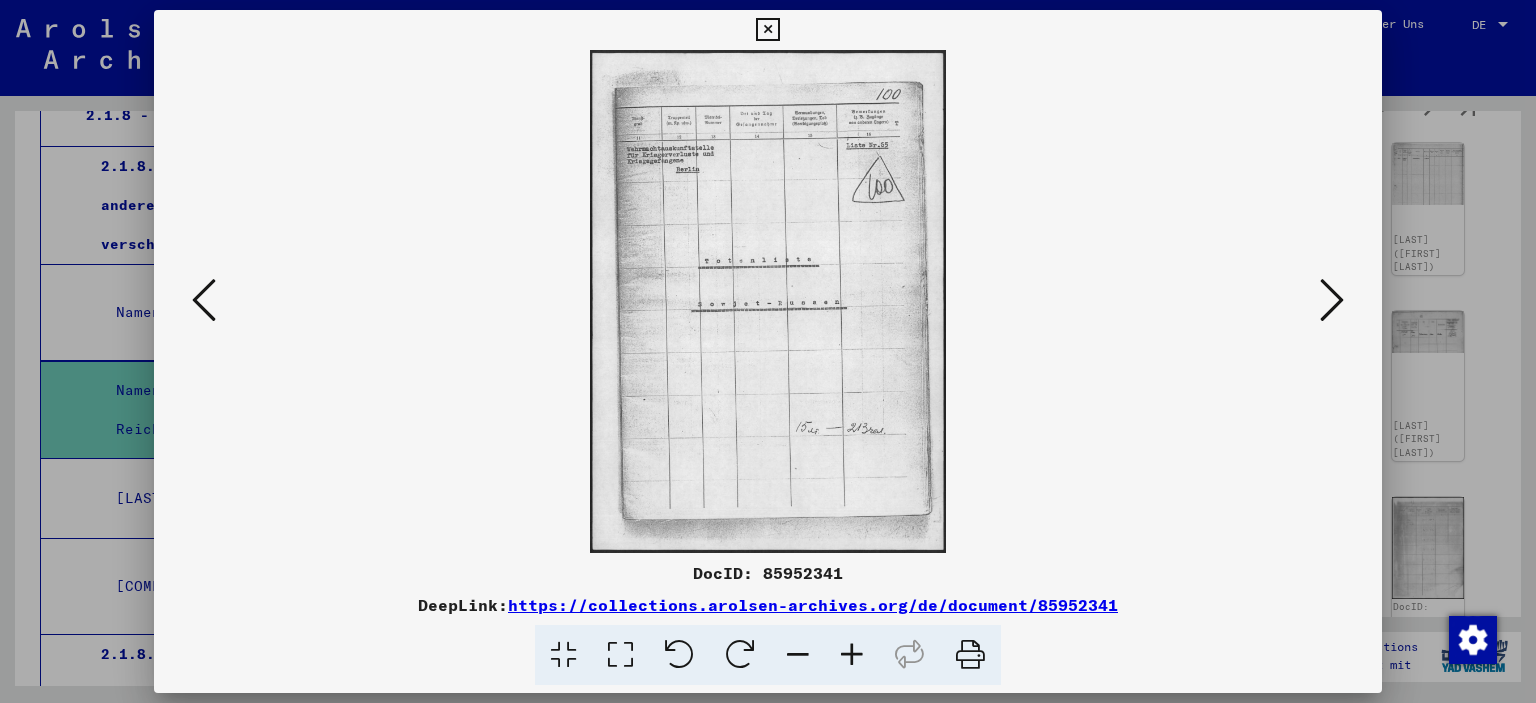 click at bounding box center (204, 301) 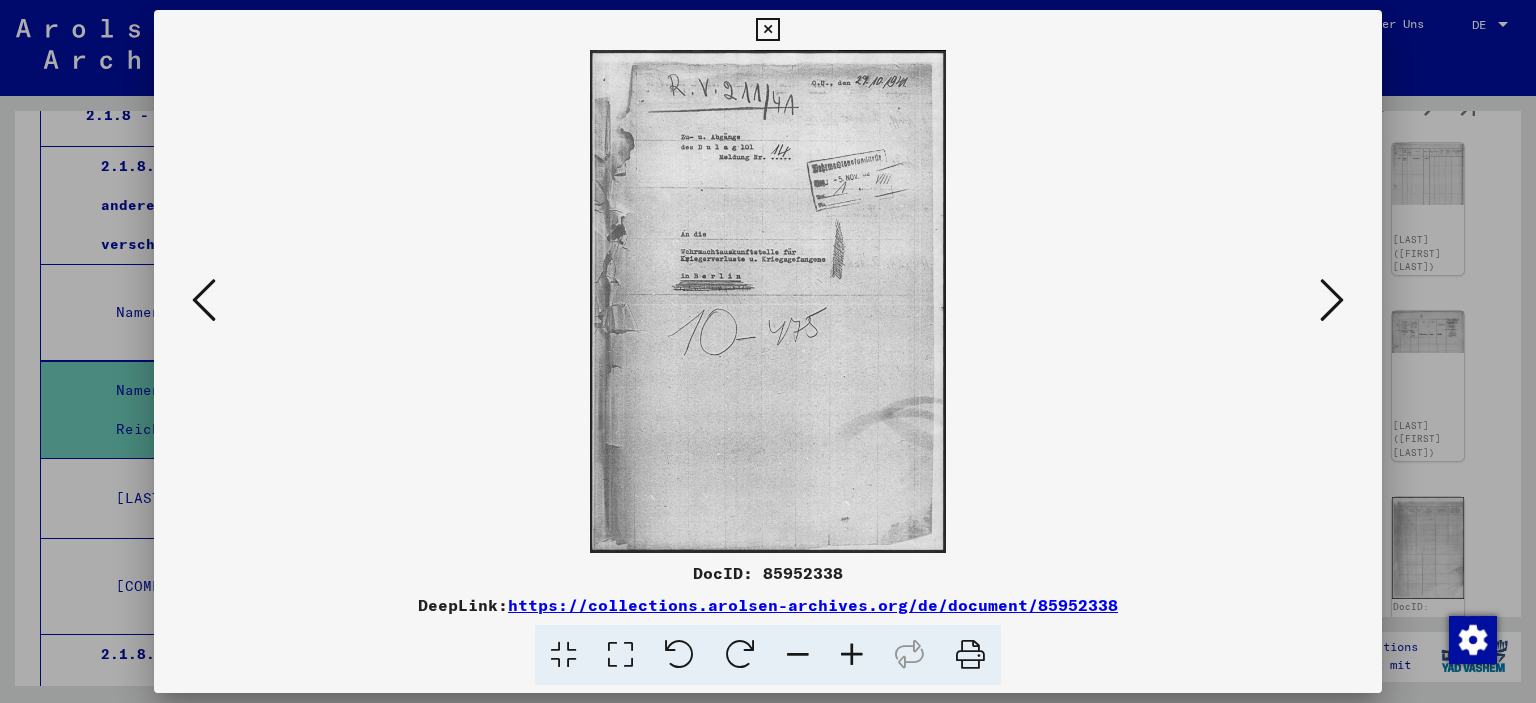click at bounding box center (768, 351) 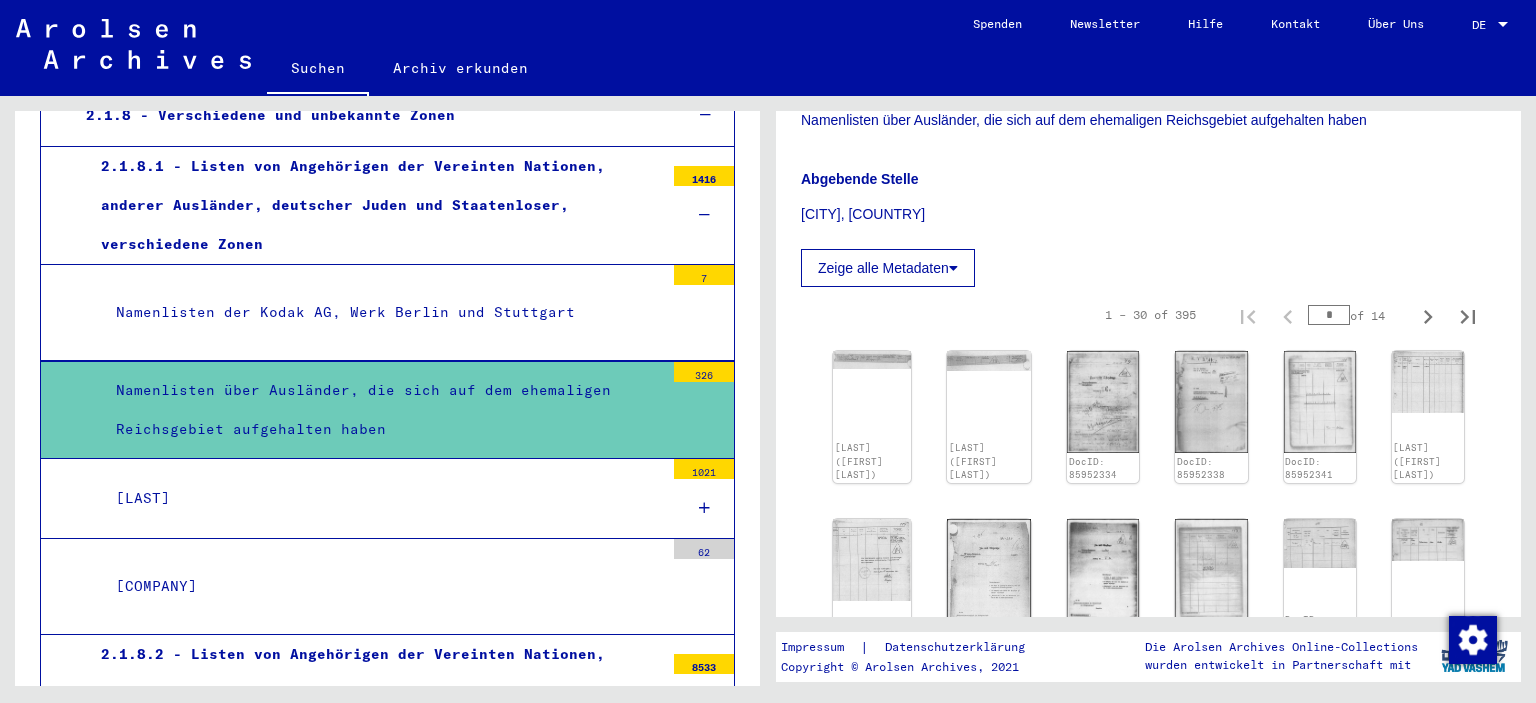 scroll, scrollTop: 451, scrollLeft: 0, axis: vertical 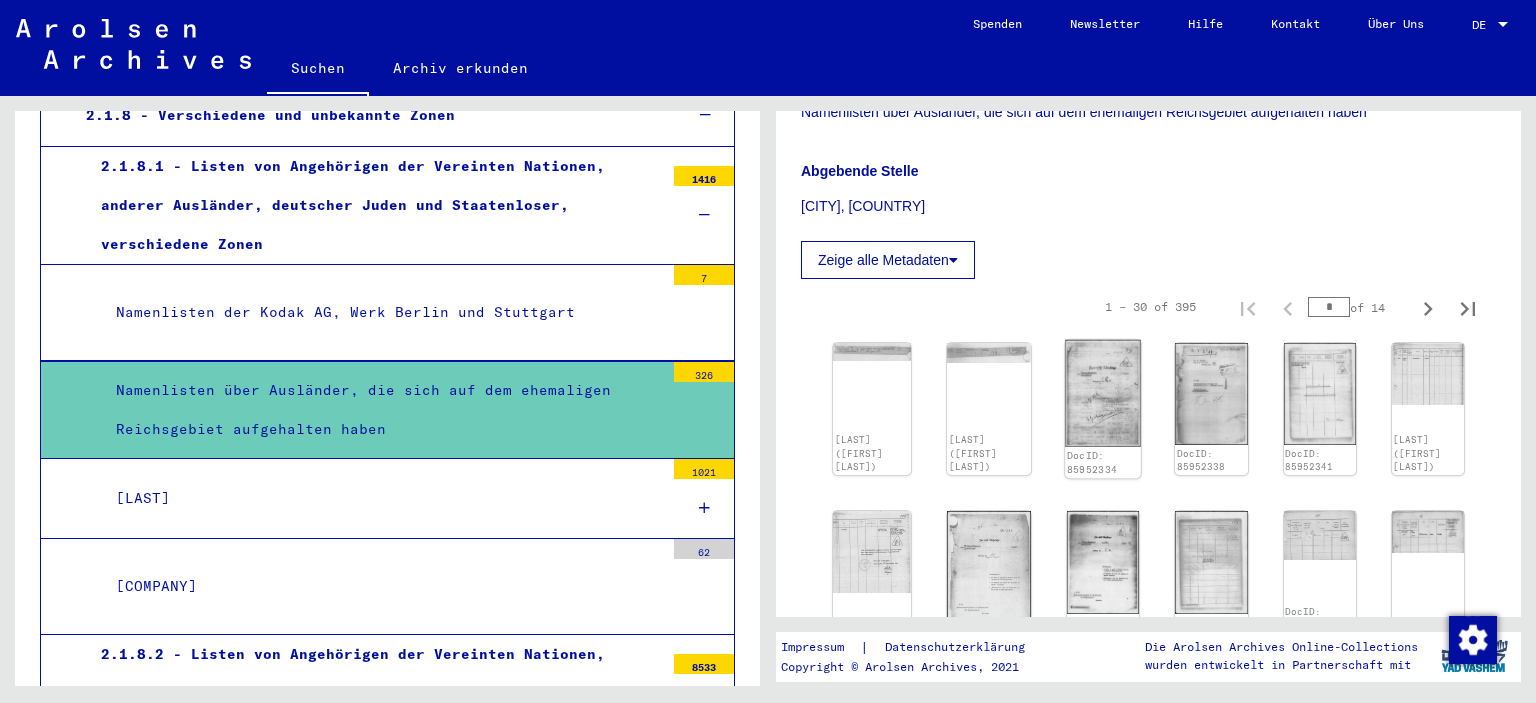 click 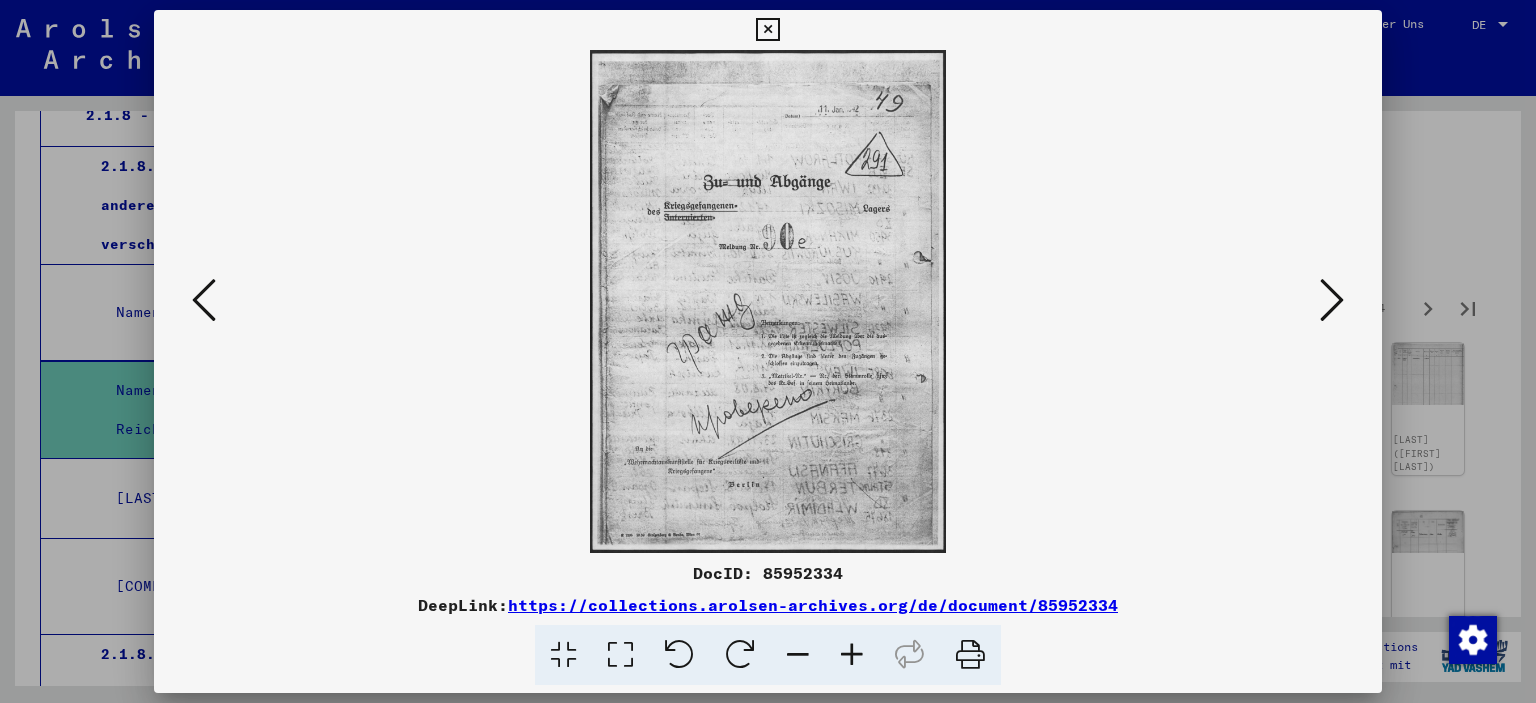 click at bounding box center (1332, 300) 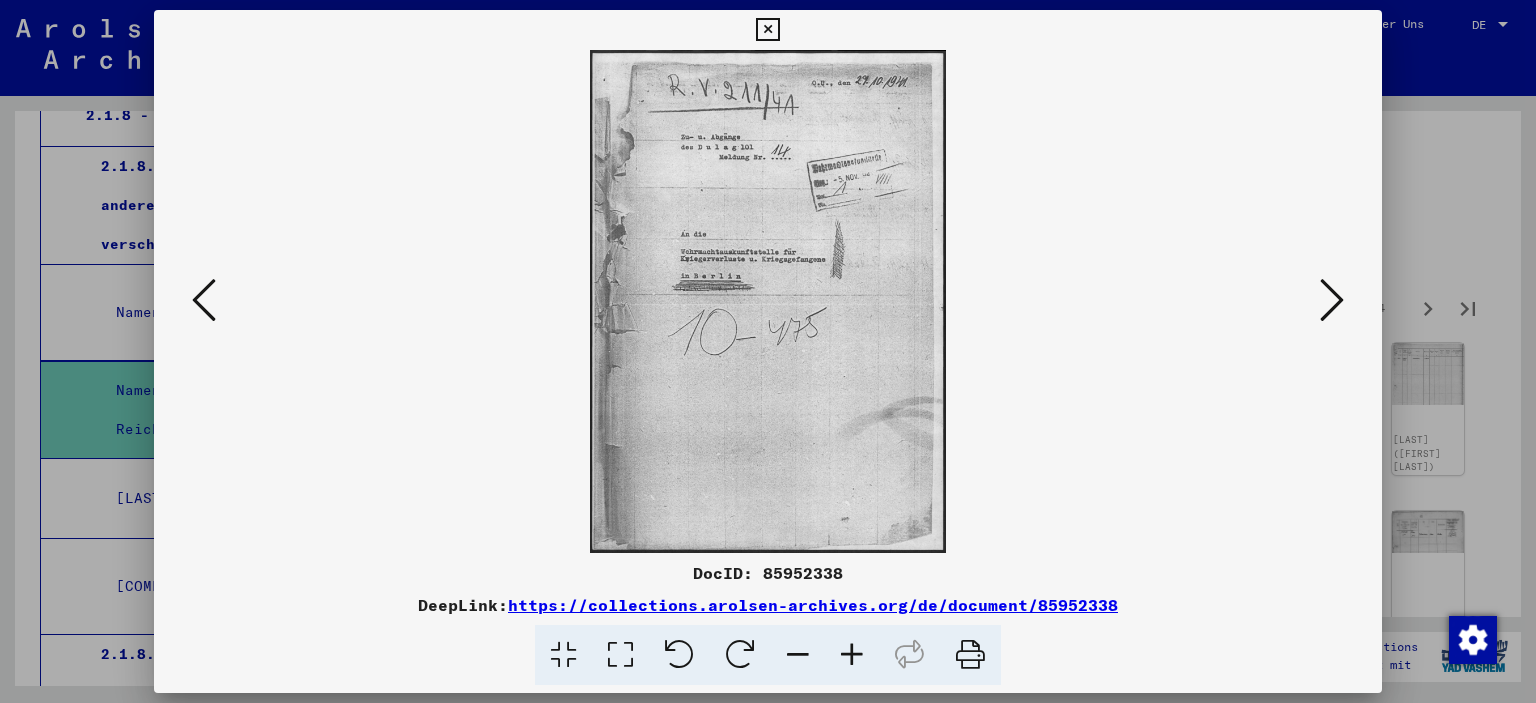 click at bounding box center (1332, 300) 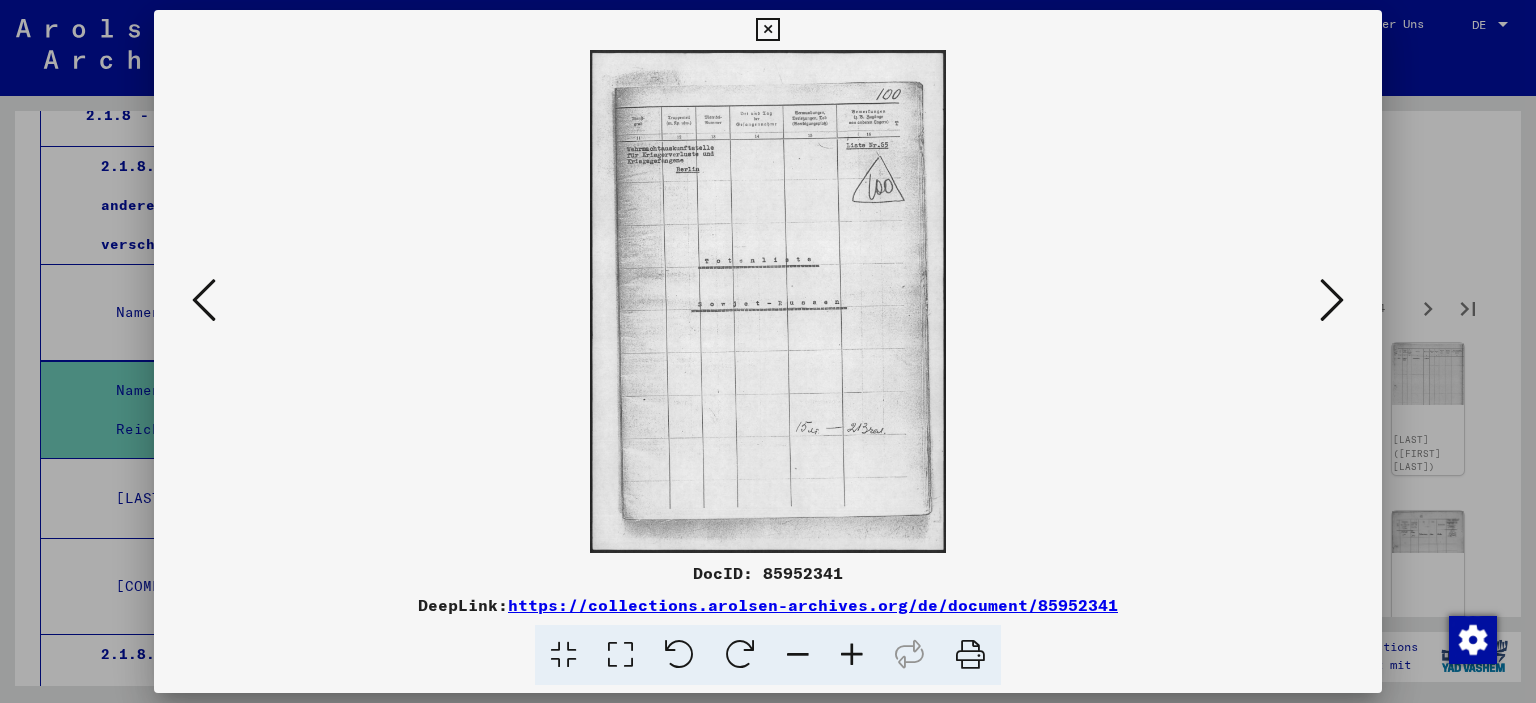 click at bounding box center [1332, 300] 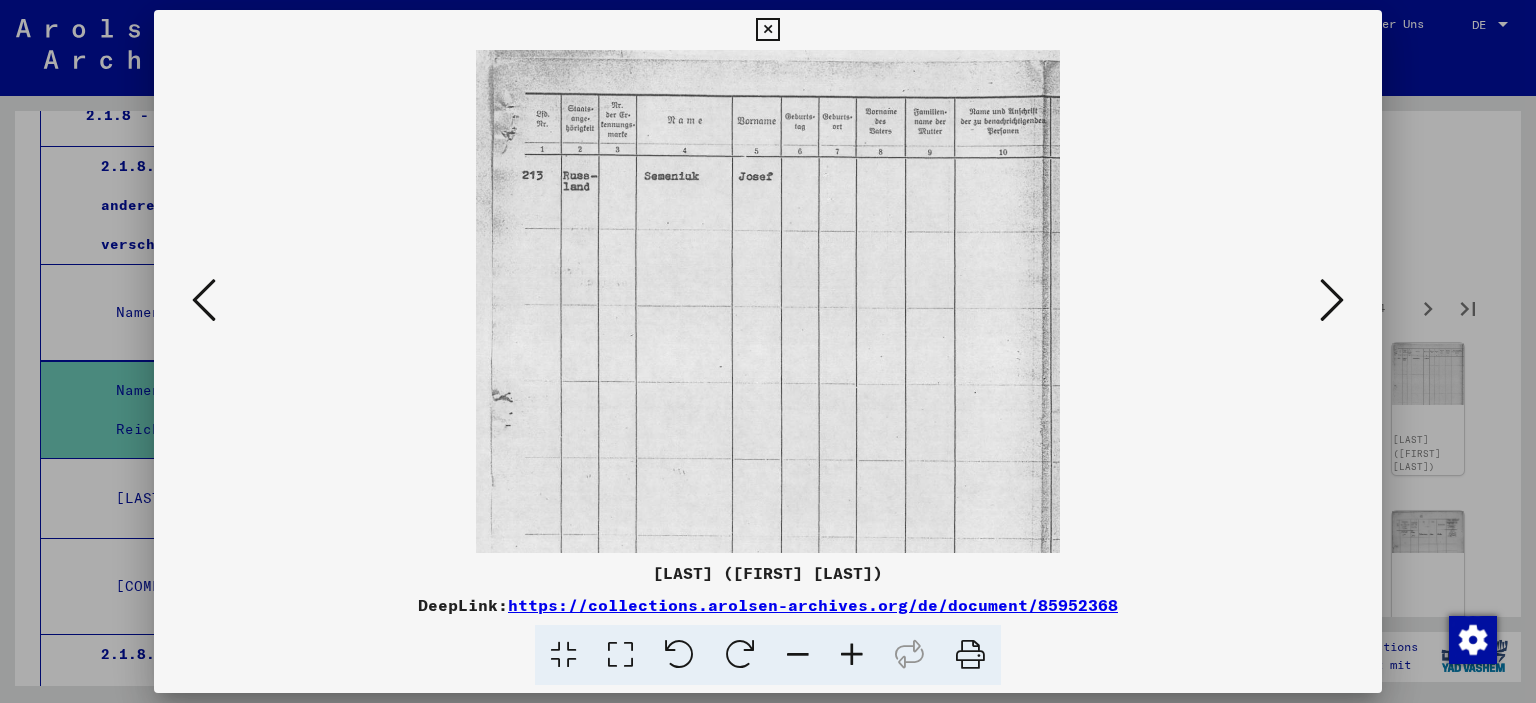 click at bounding box center [1332, 300] 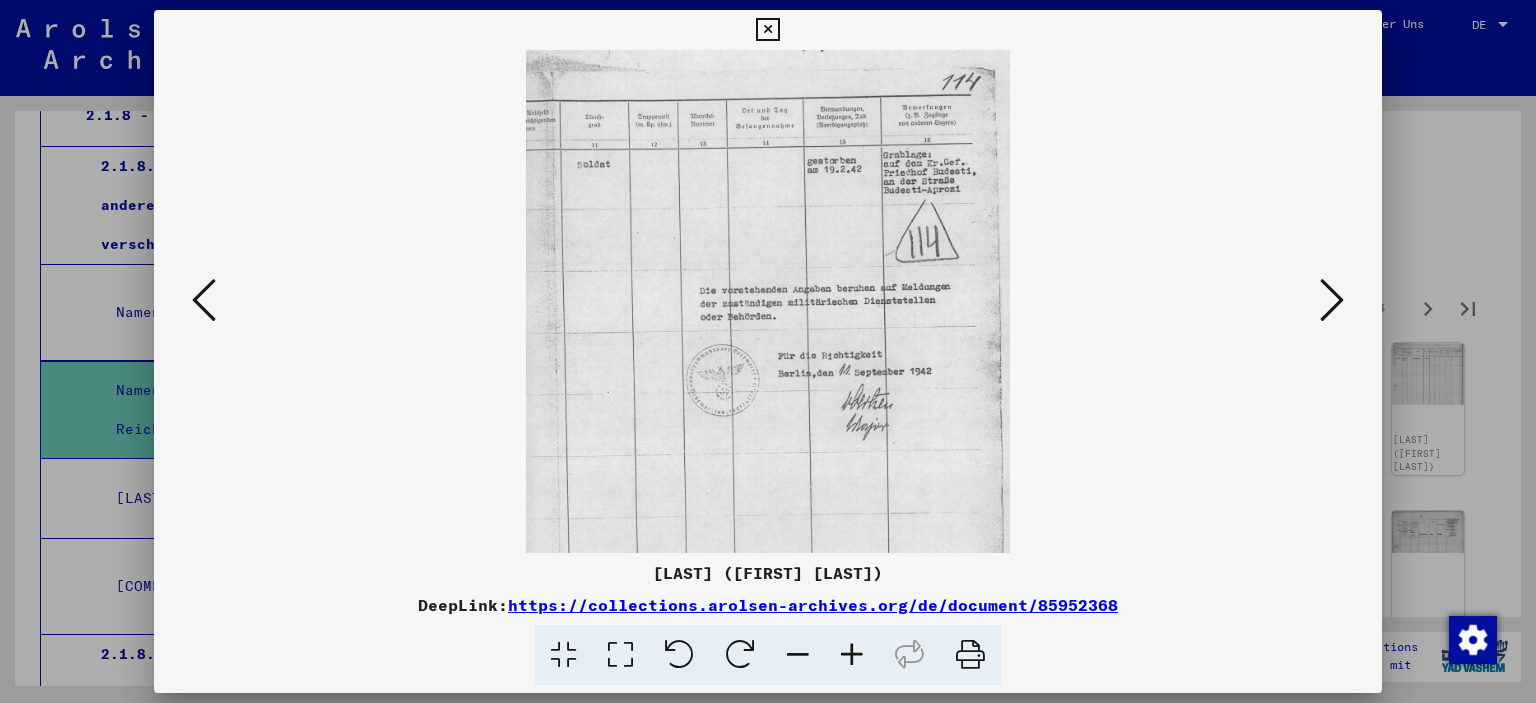 click at bounding box center (1332, 300) 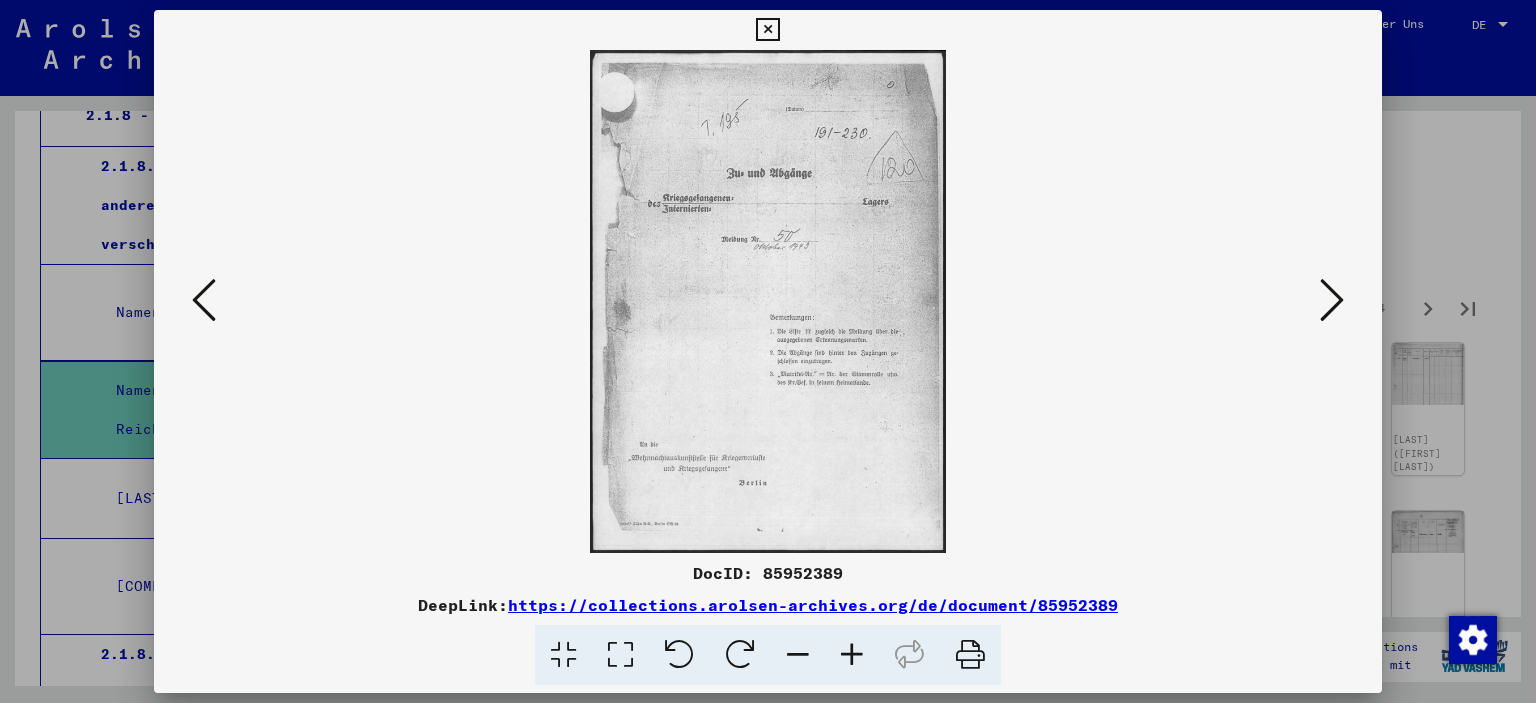 click at bounding box center (1332, 300) 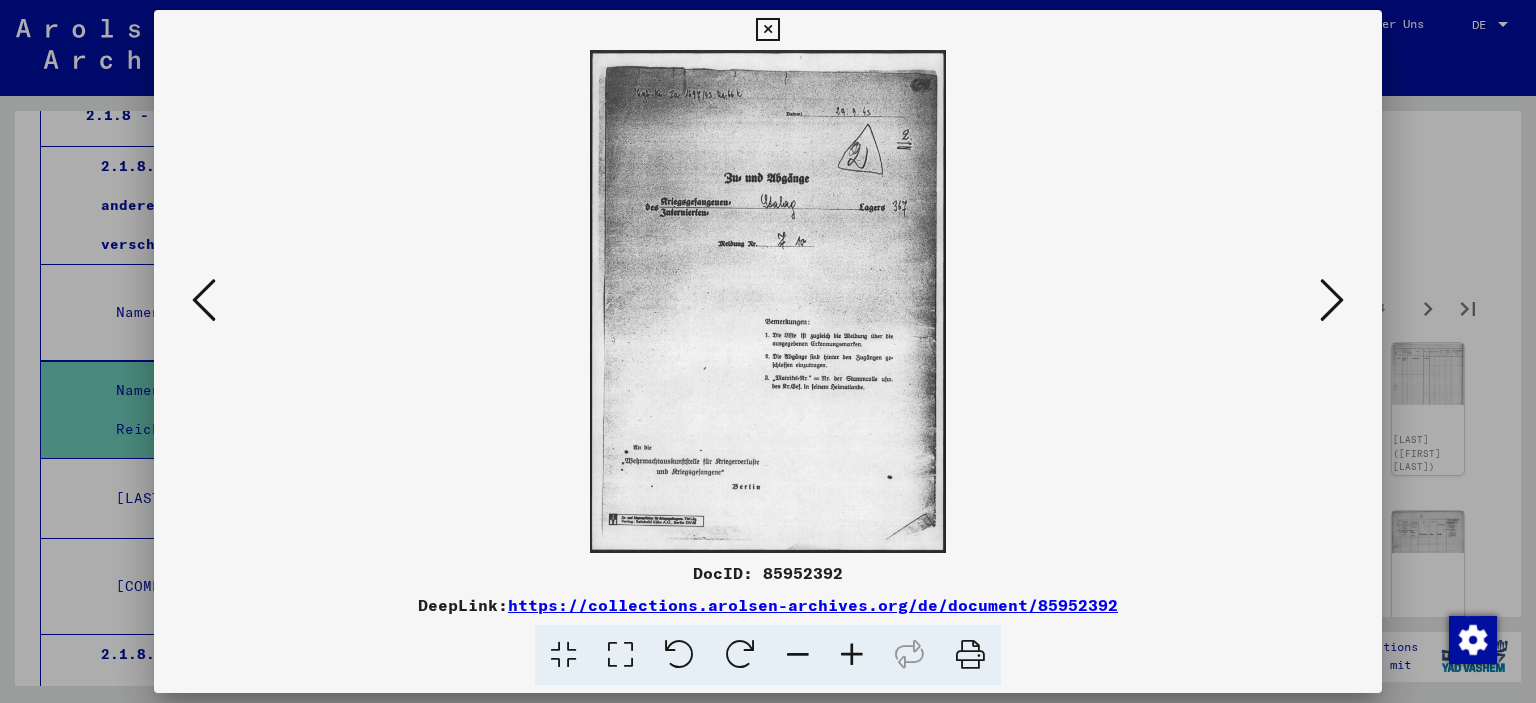 click at bounding box center (1332, 300) 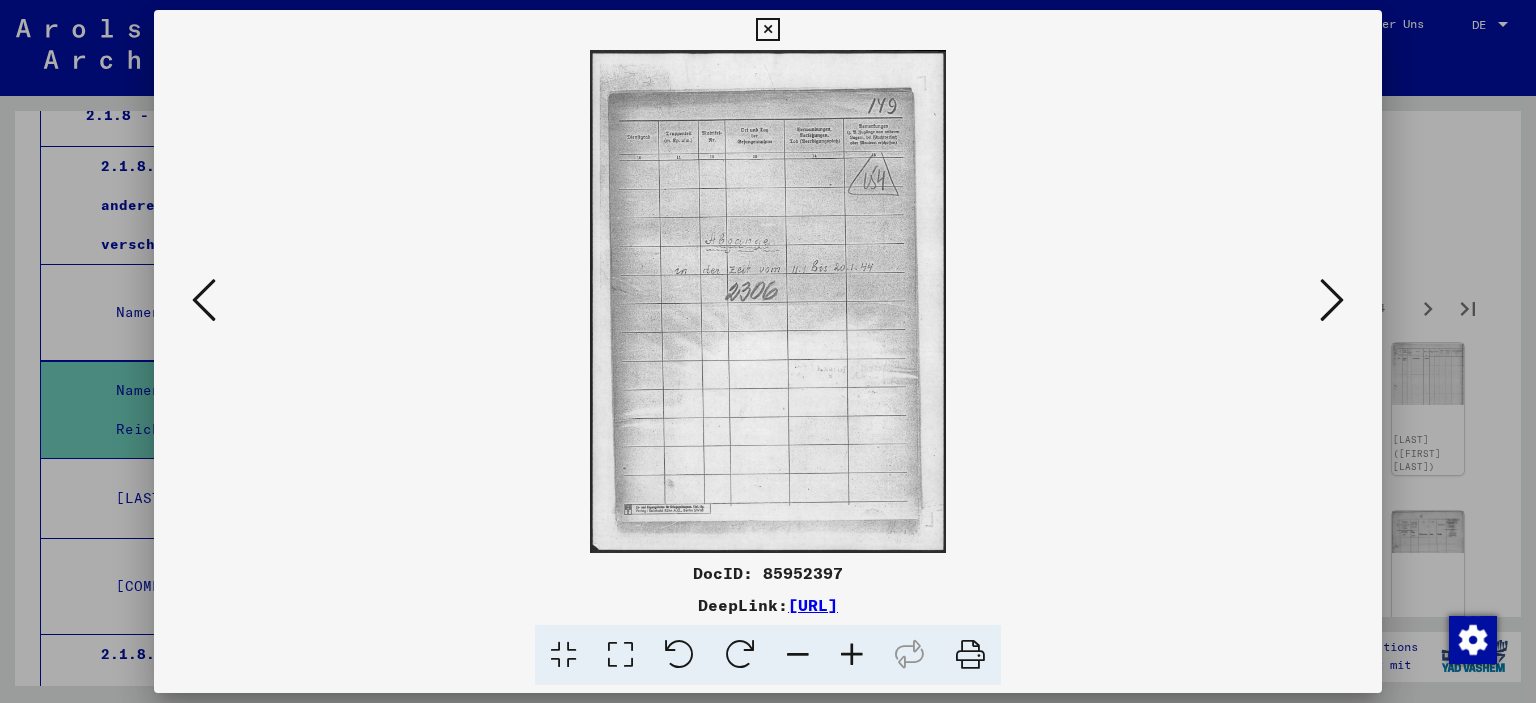 click at bounding box center [1332, 300] 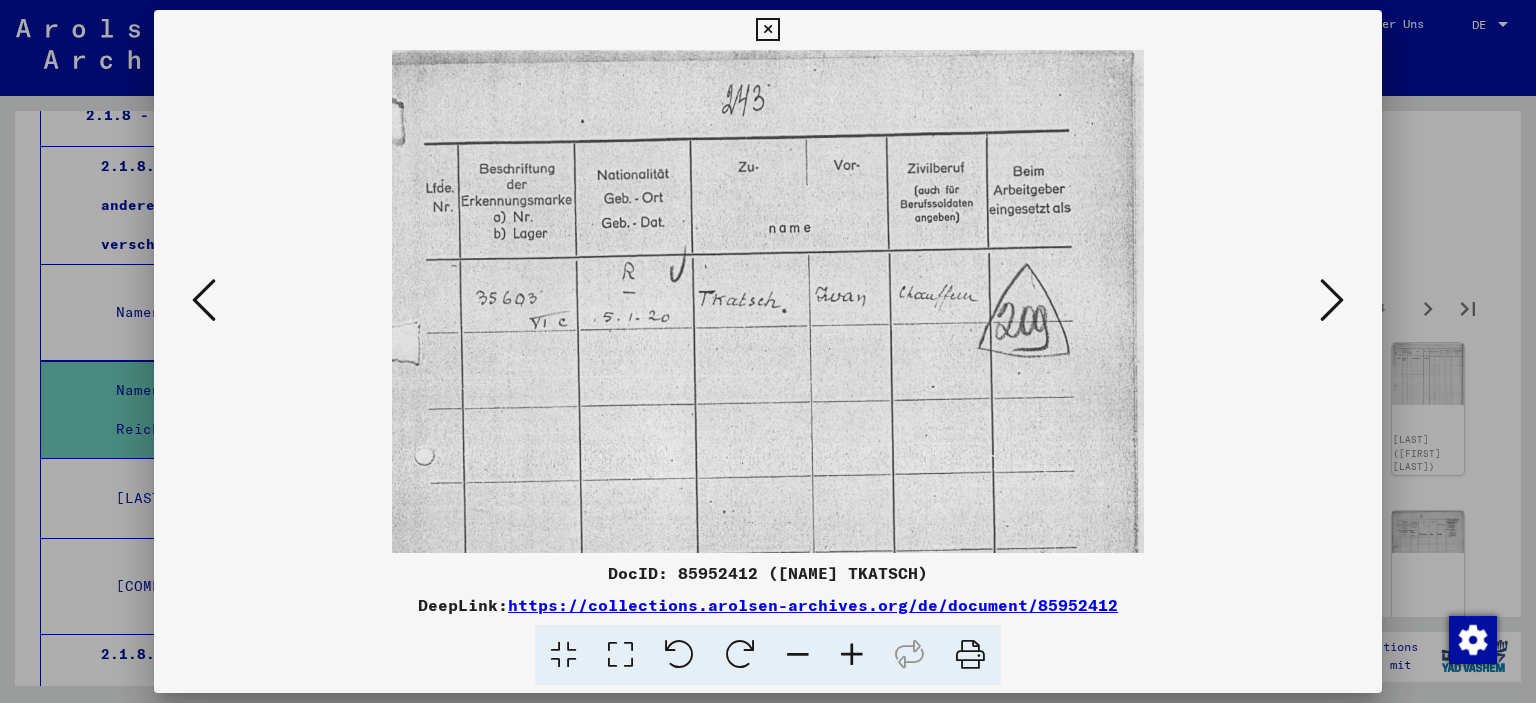 click at bounding box center [1332, 300] 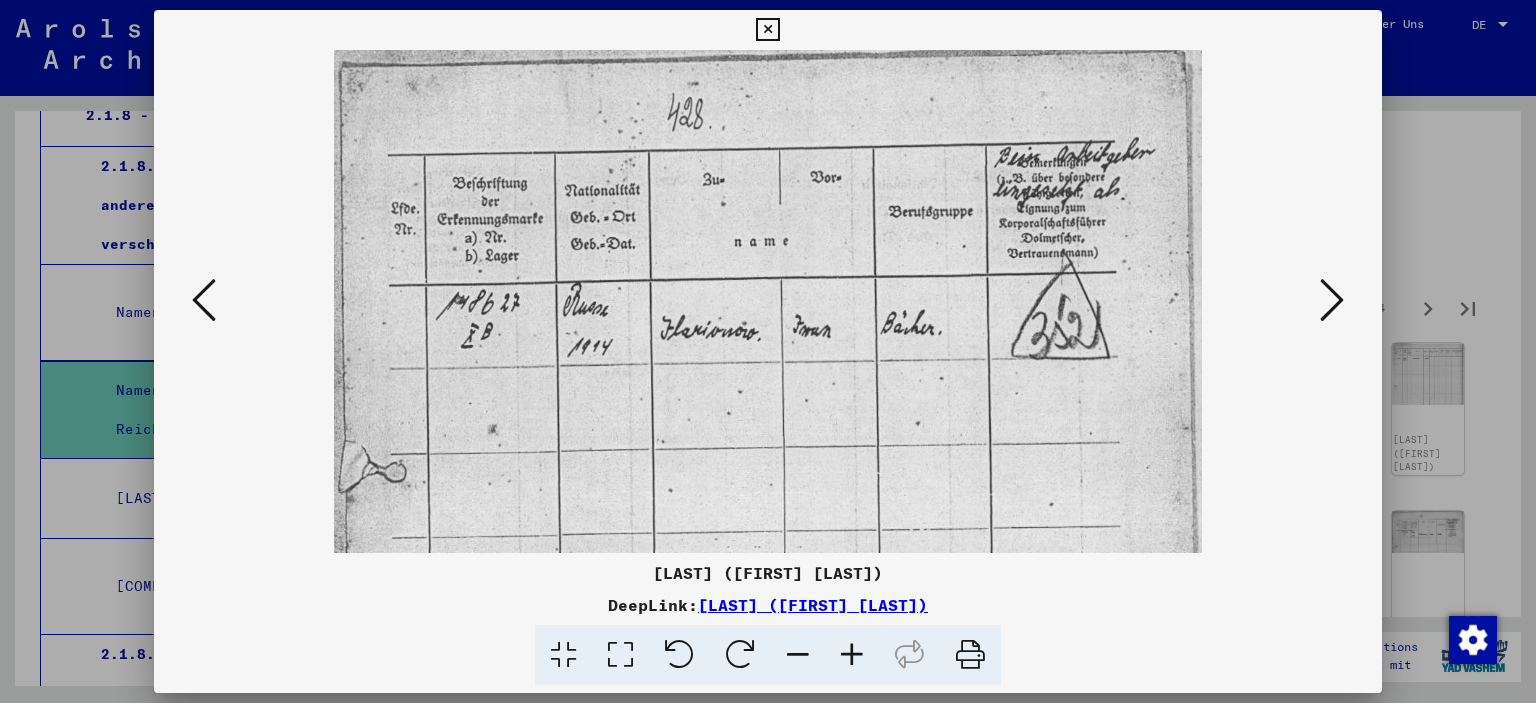 click at bounding box center [1332, 300] 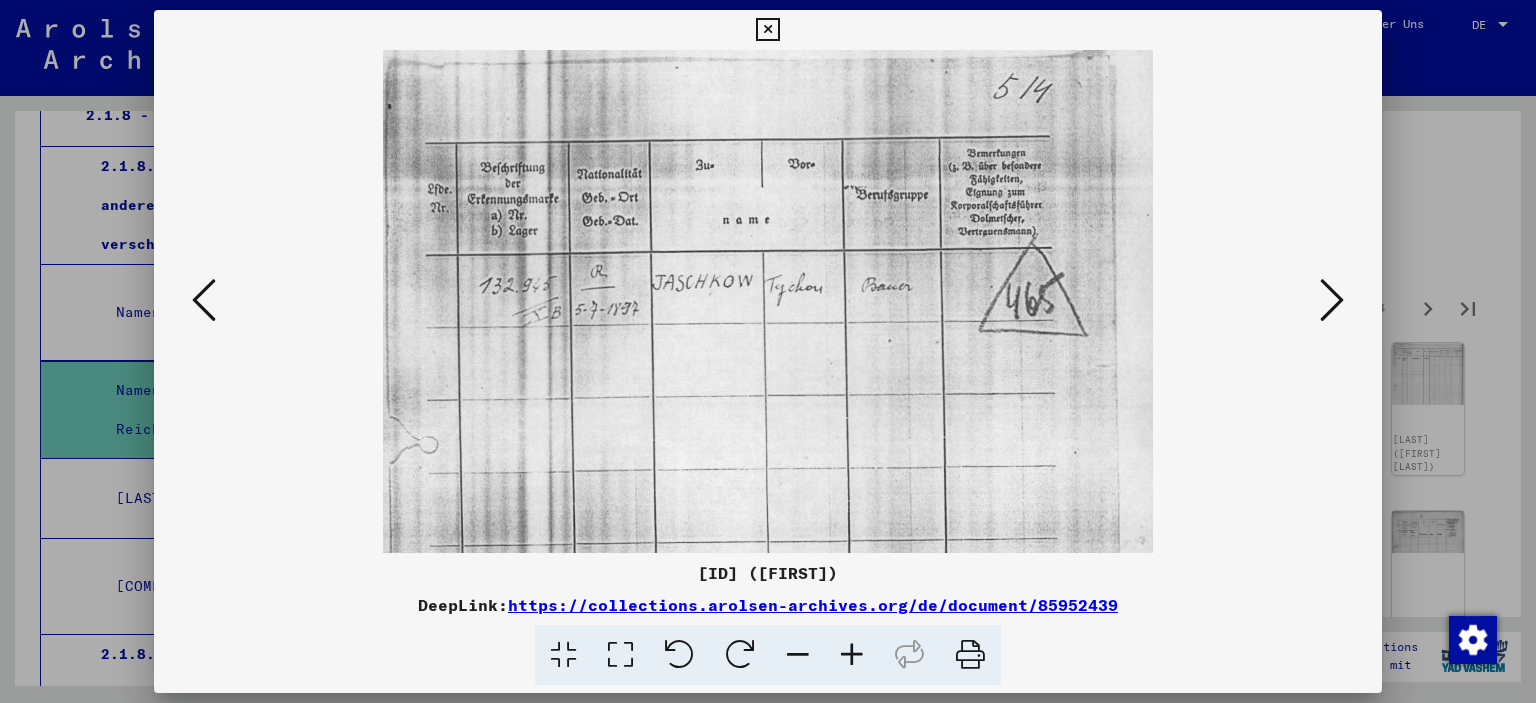 click at bounding box center (1332, 300) 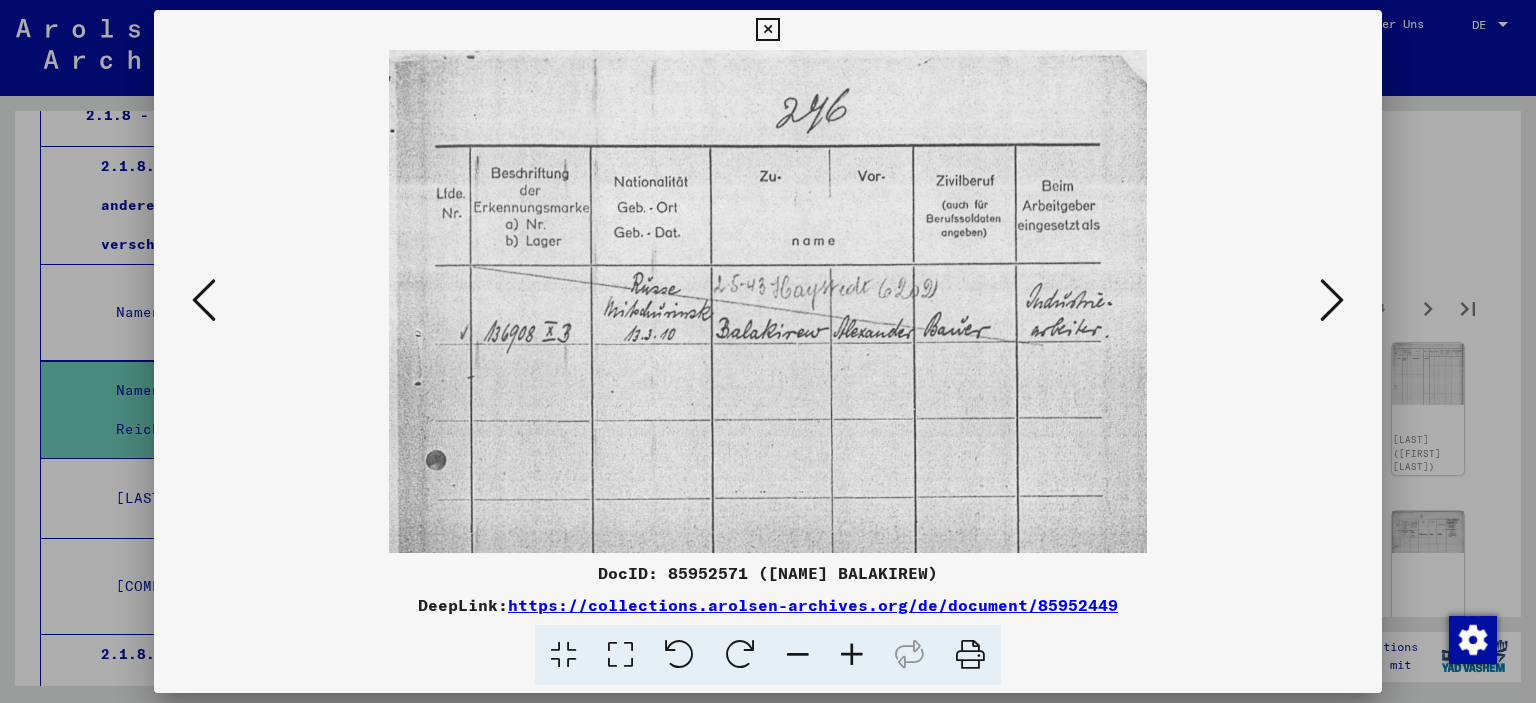 click at bounding box center (1332, 300) 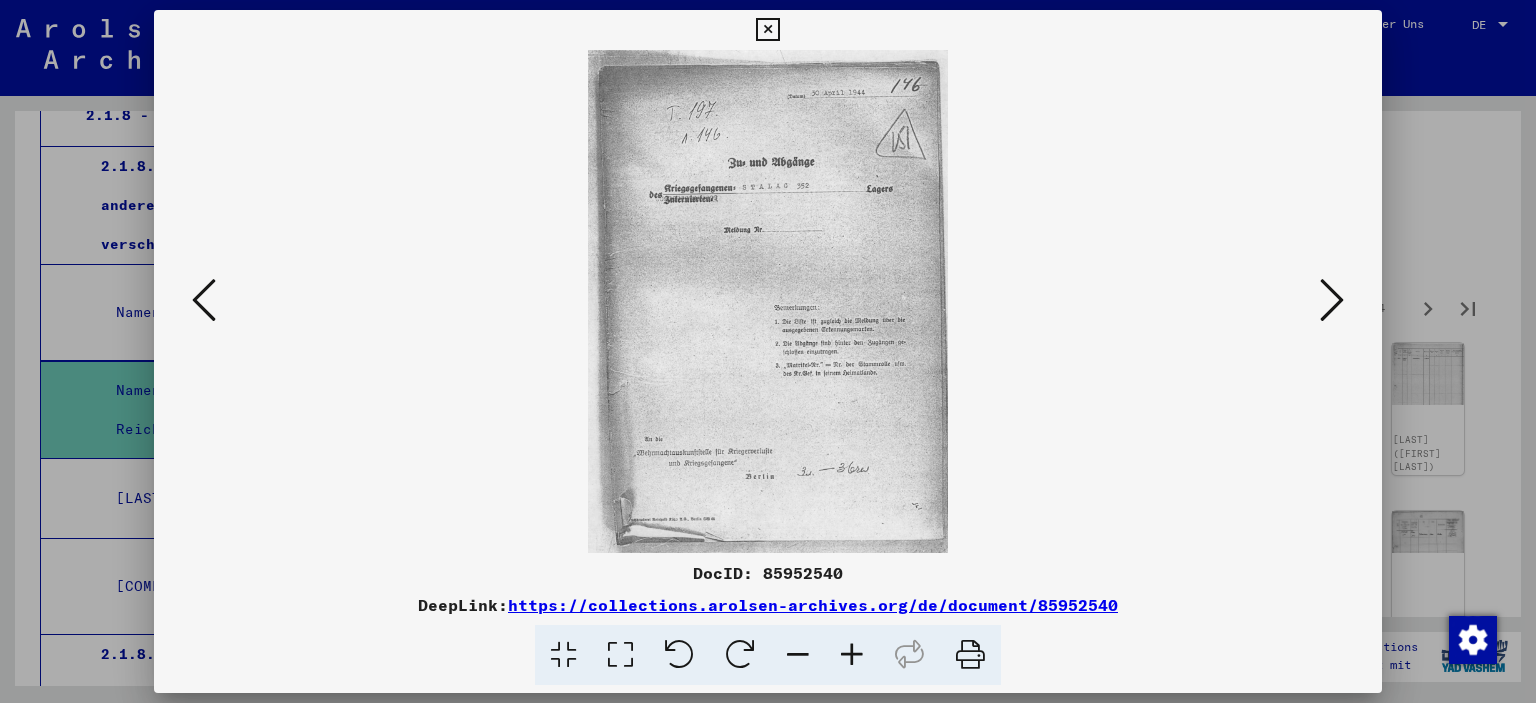 click at bounding box center (1332, 300) 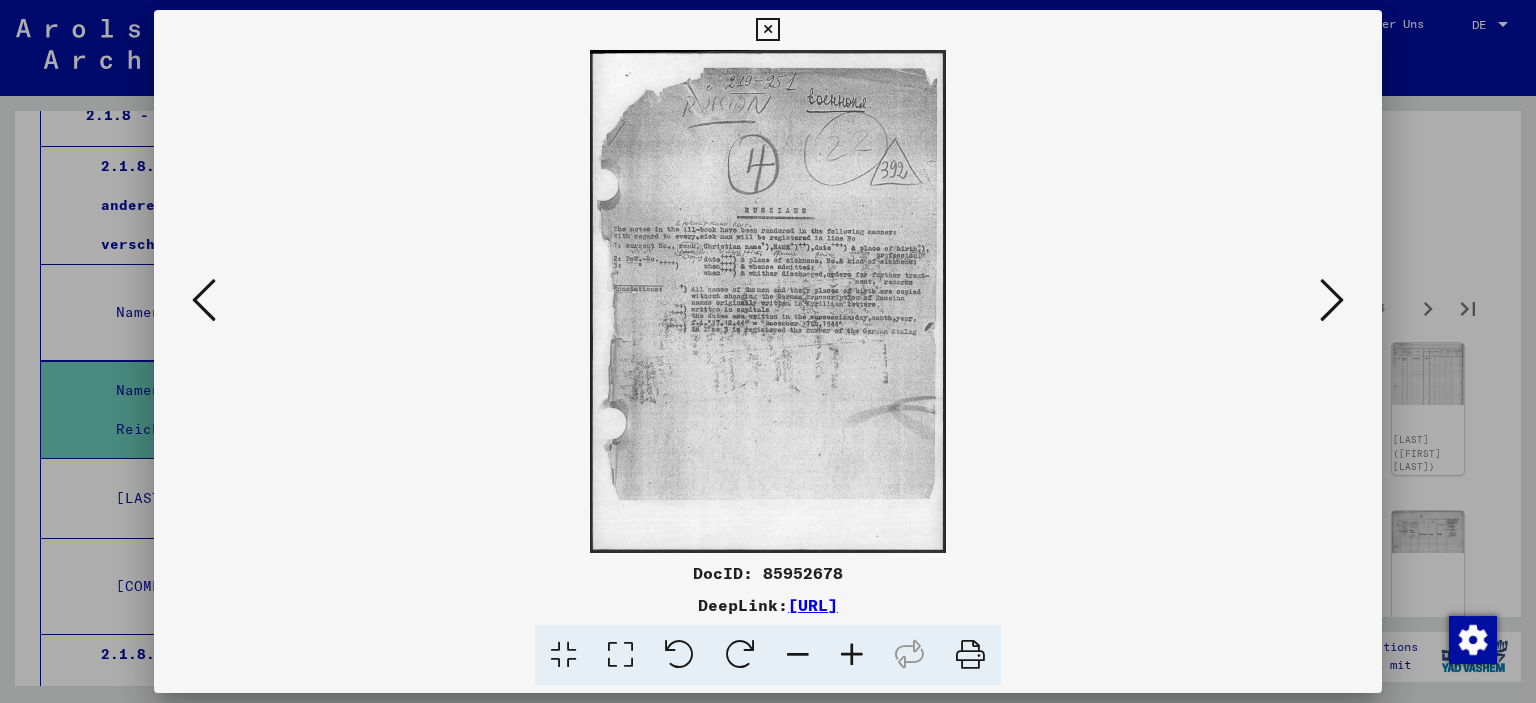 click at bounding box center [1332, 300] 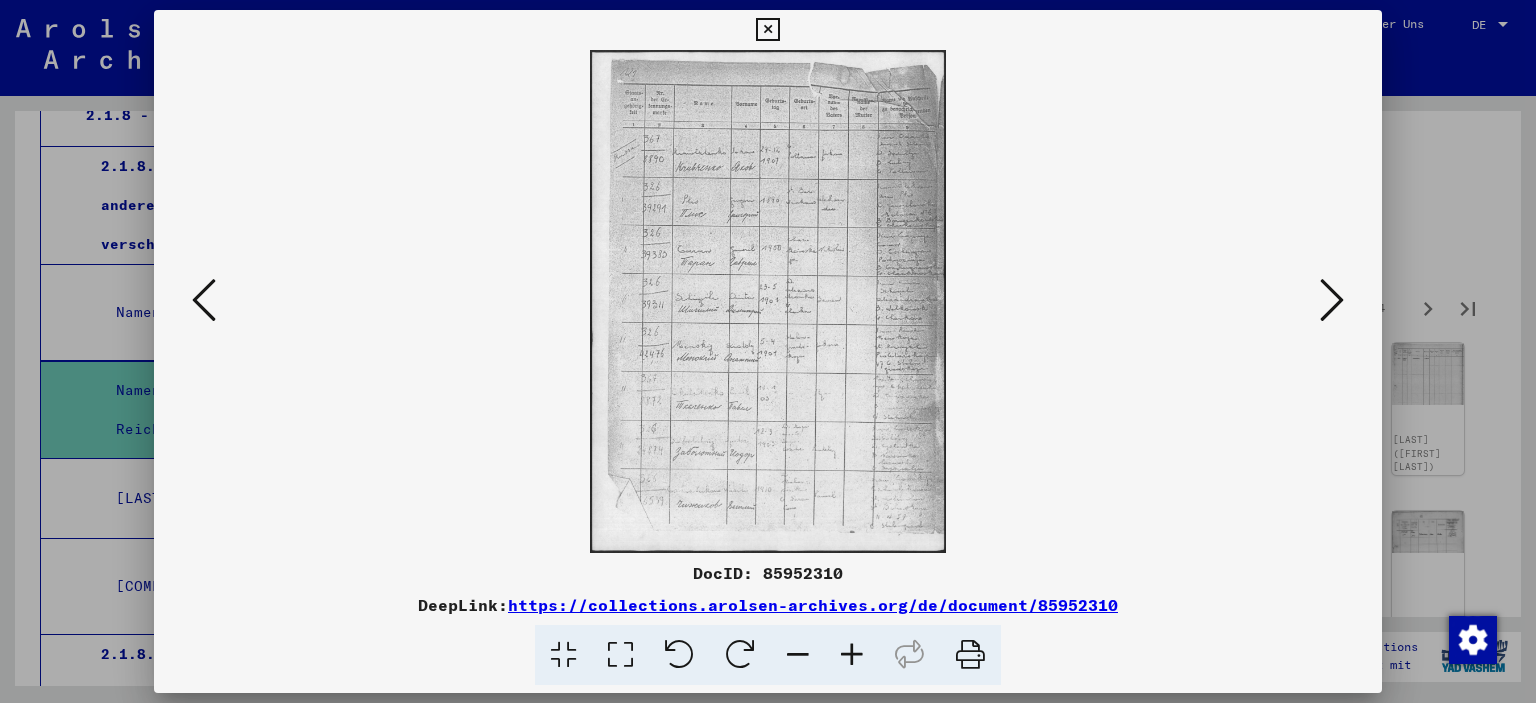 click at bounding box center [1332, 300] 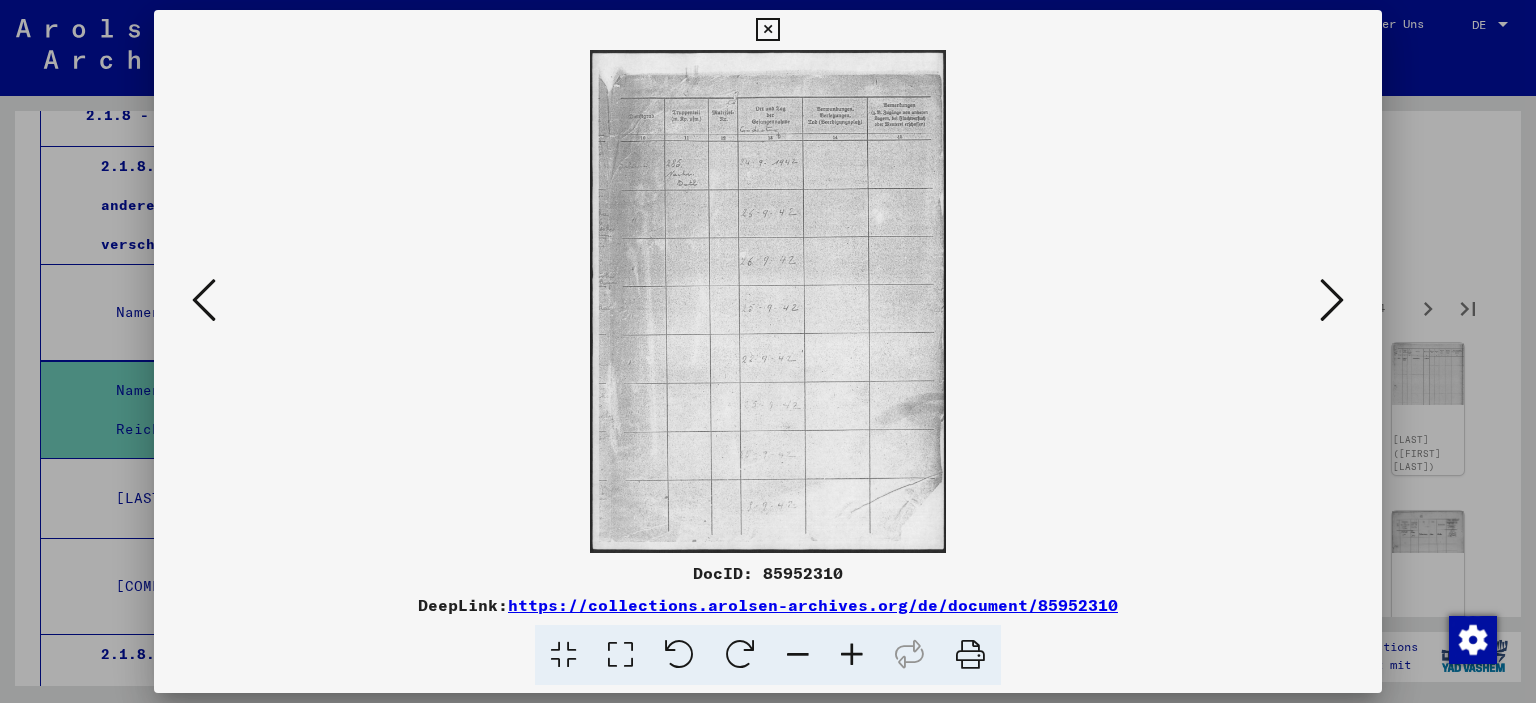 click at bounding box center (1332, 300) 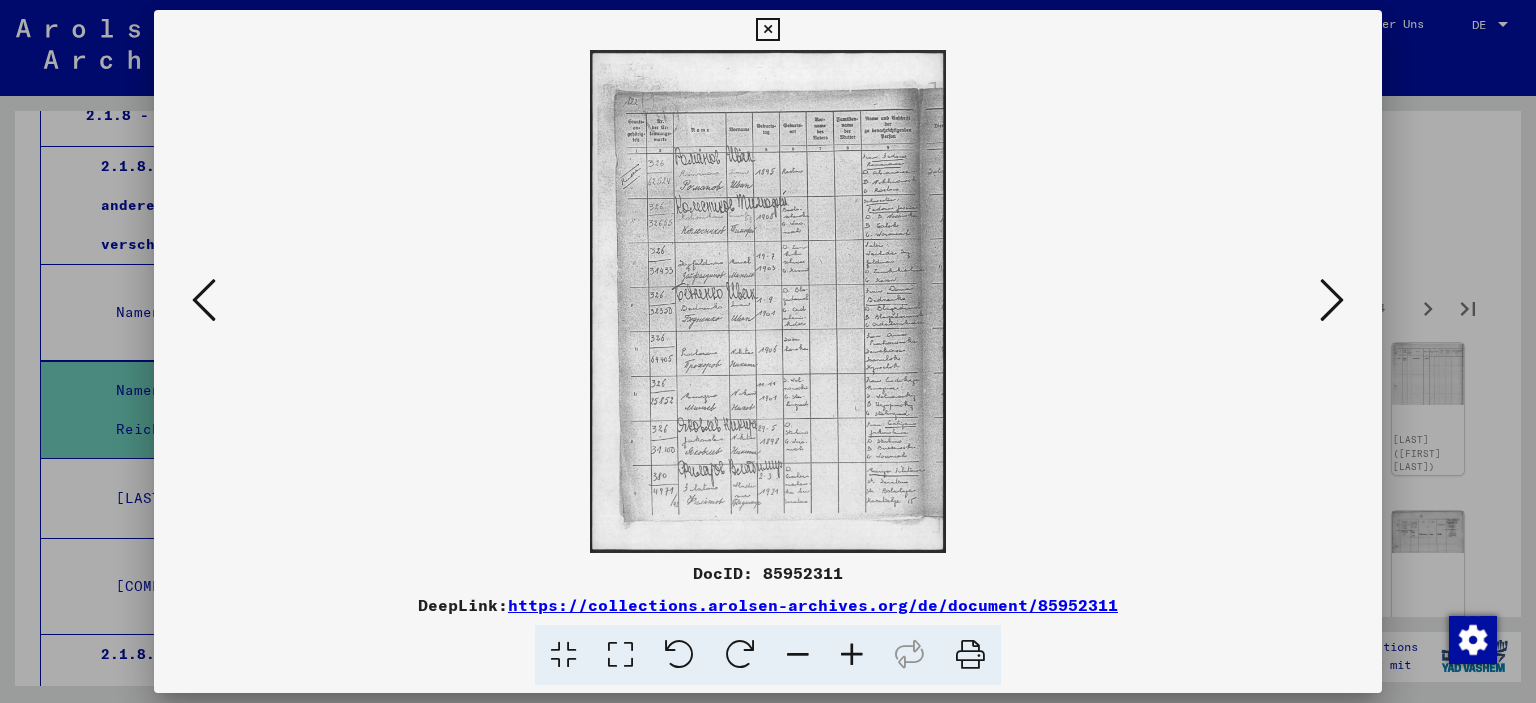 click at bounding box center (1332, 300) 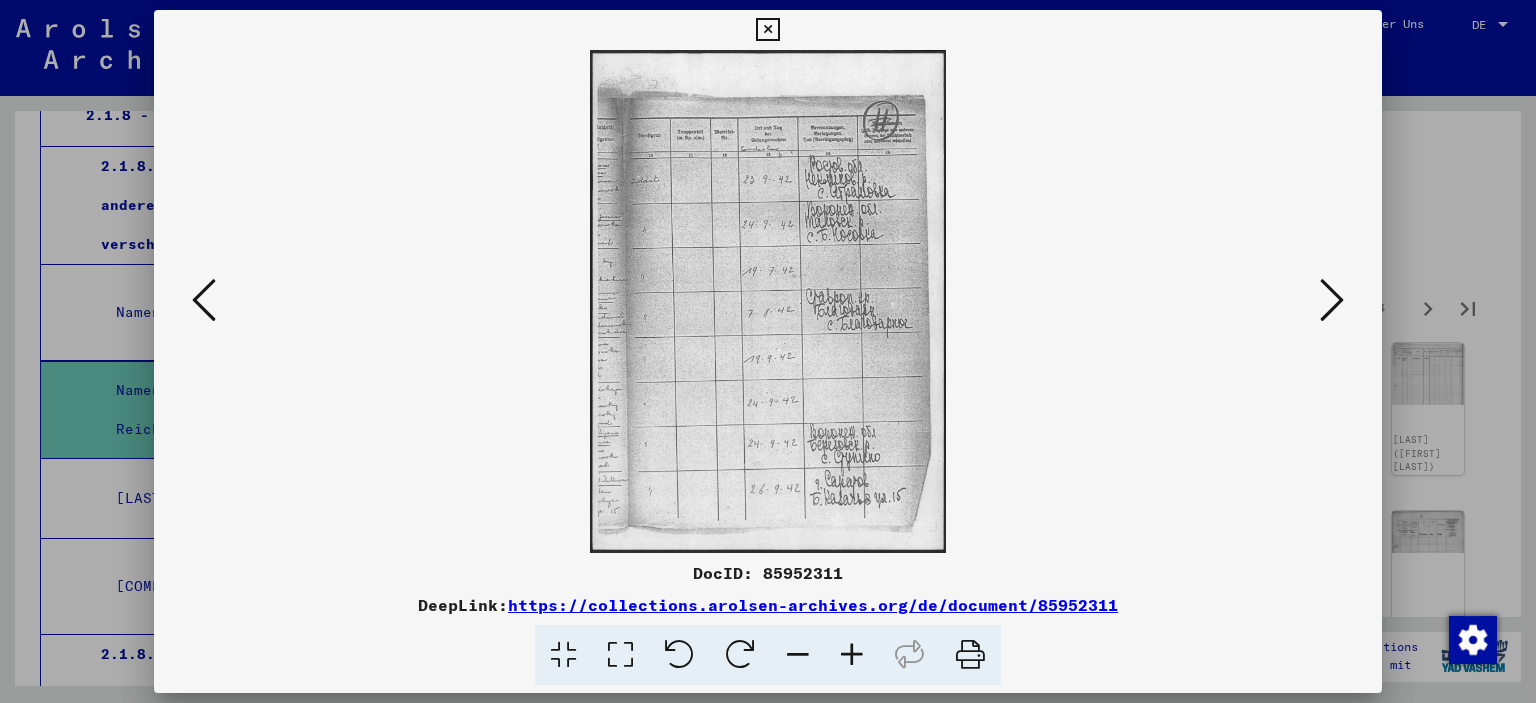 click at bounding box center (1332, 300) 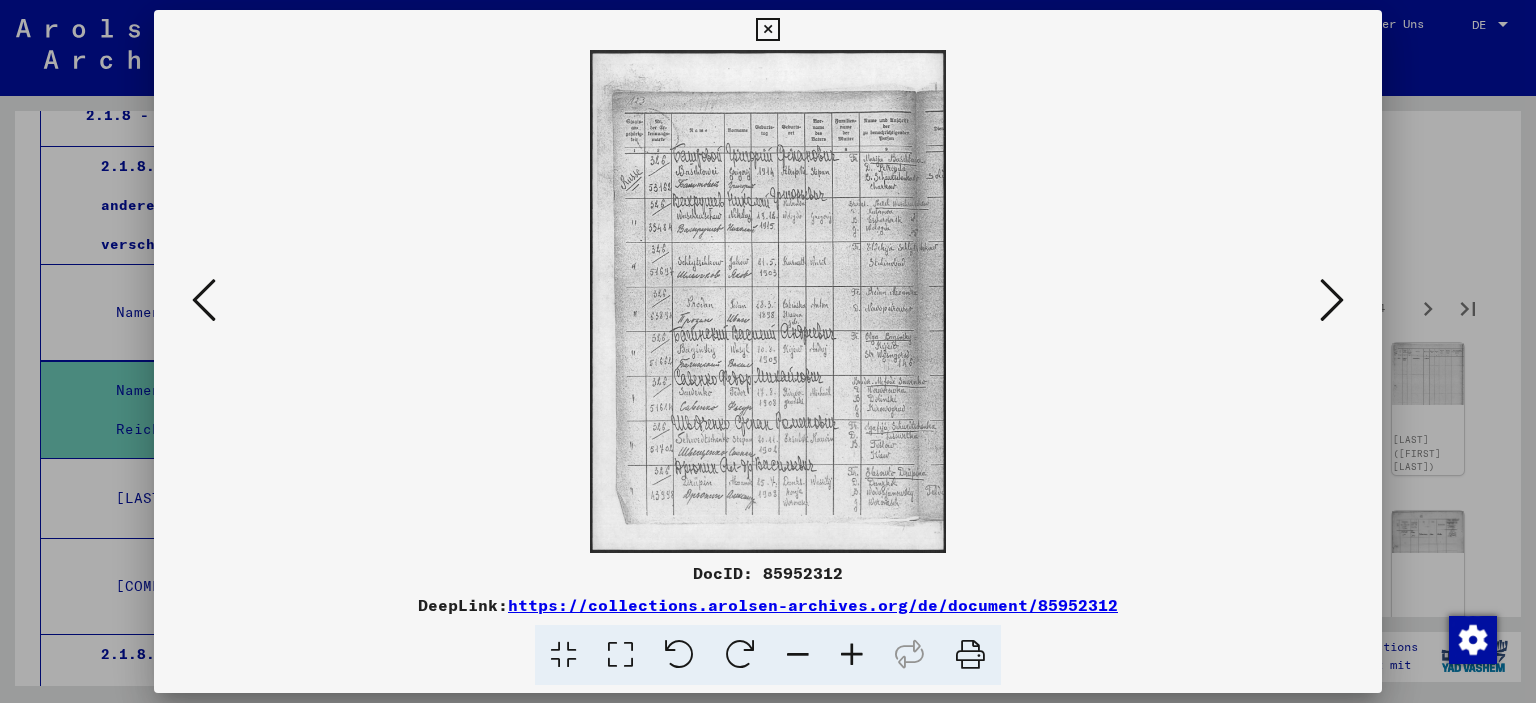 click at bounding box center (1332, 300) 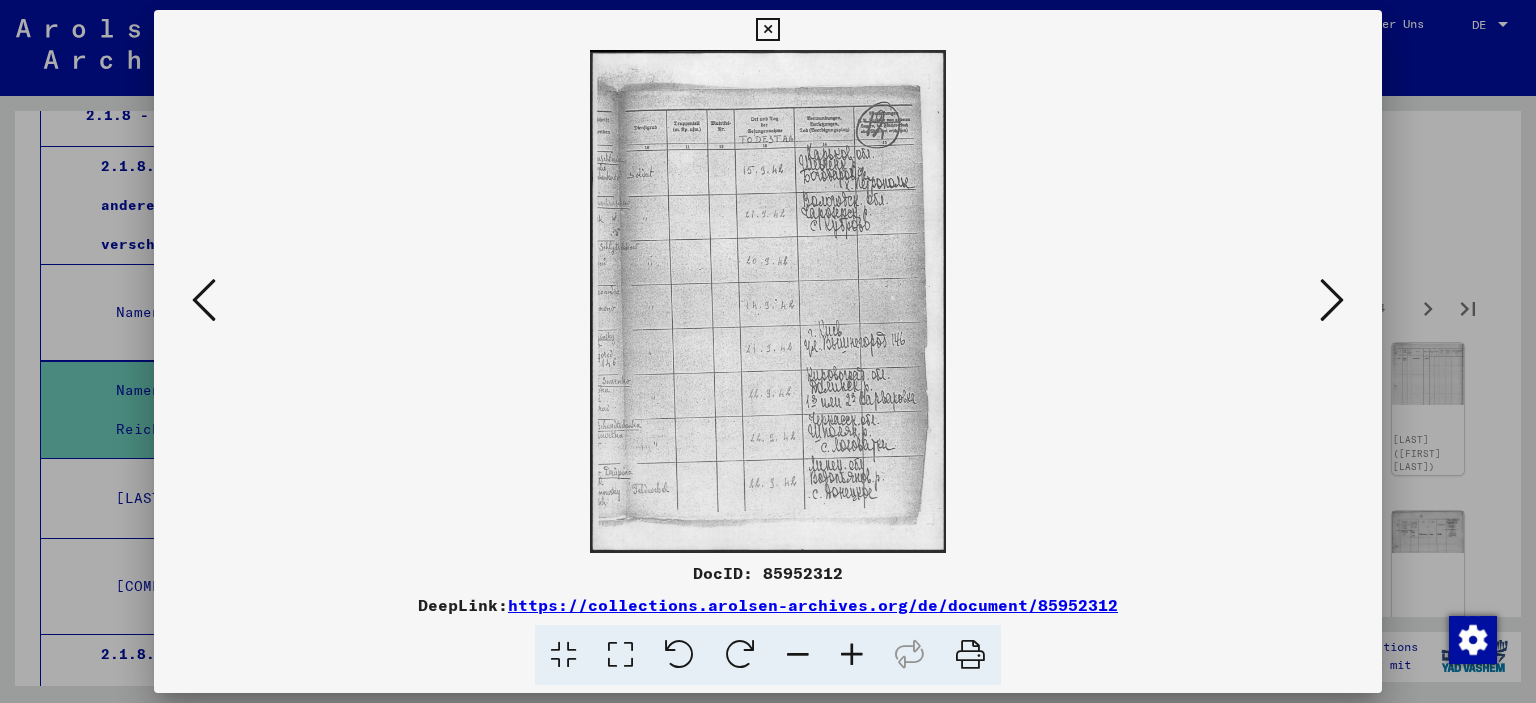 click at bounding box center [1332, 300] 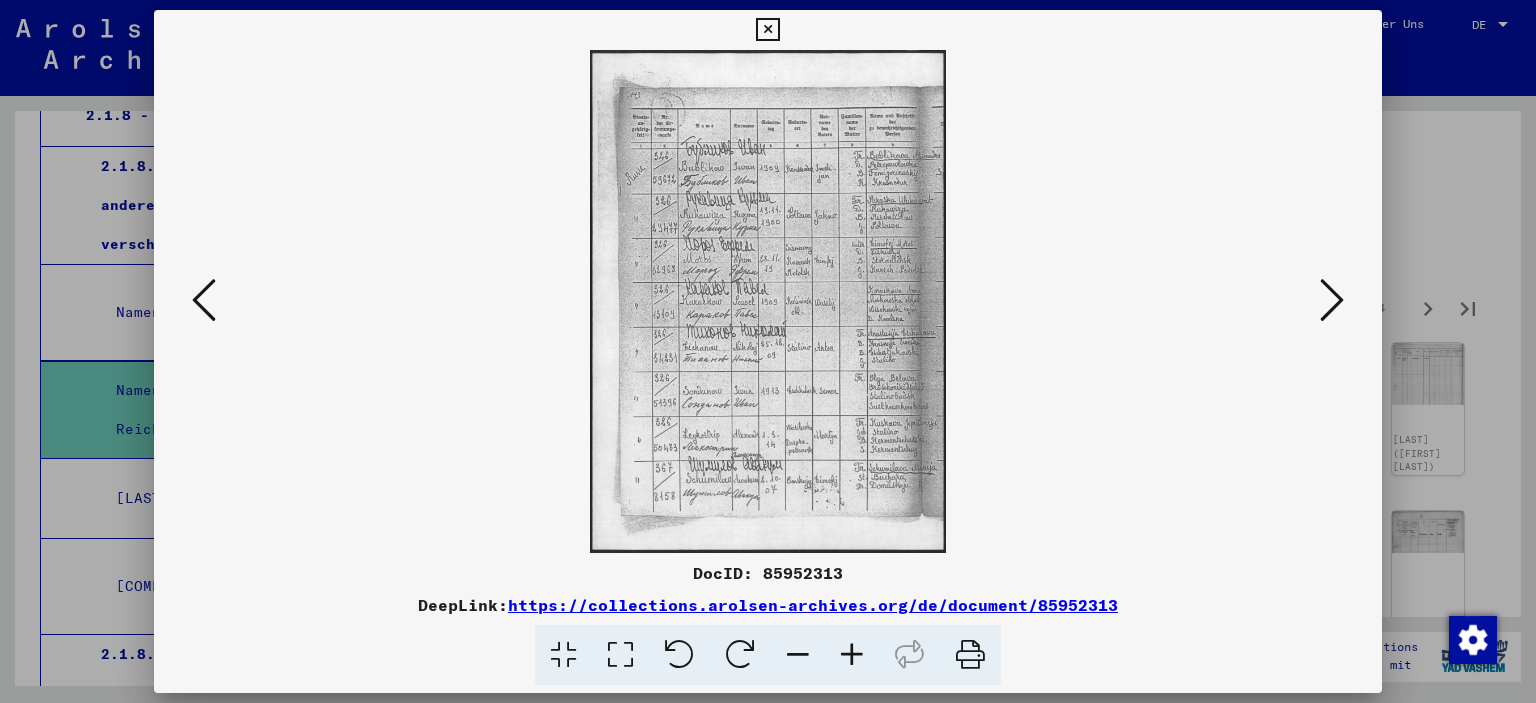 click at bounding box center [1332, 300] 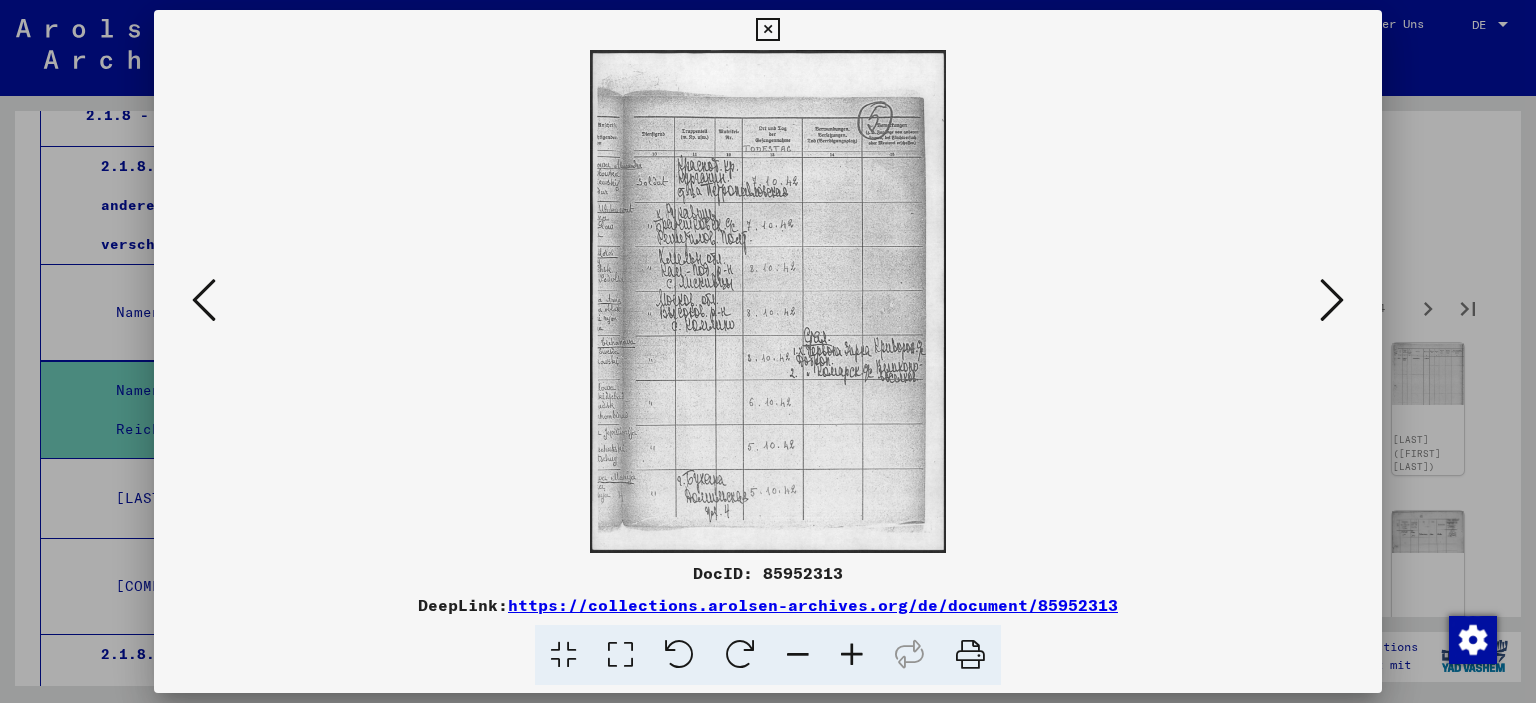 click at bounding box center (1332, 300) 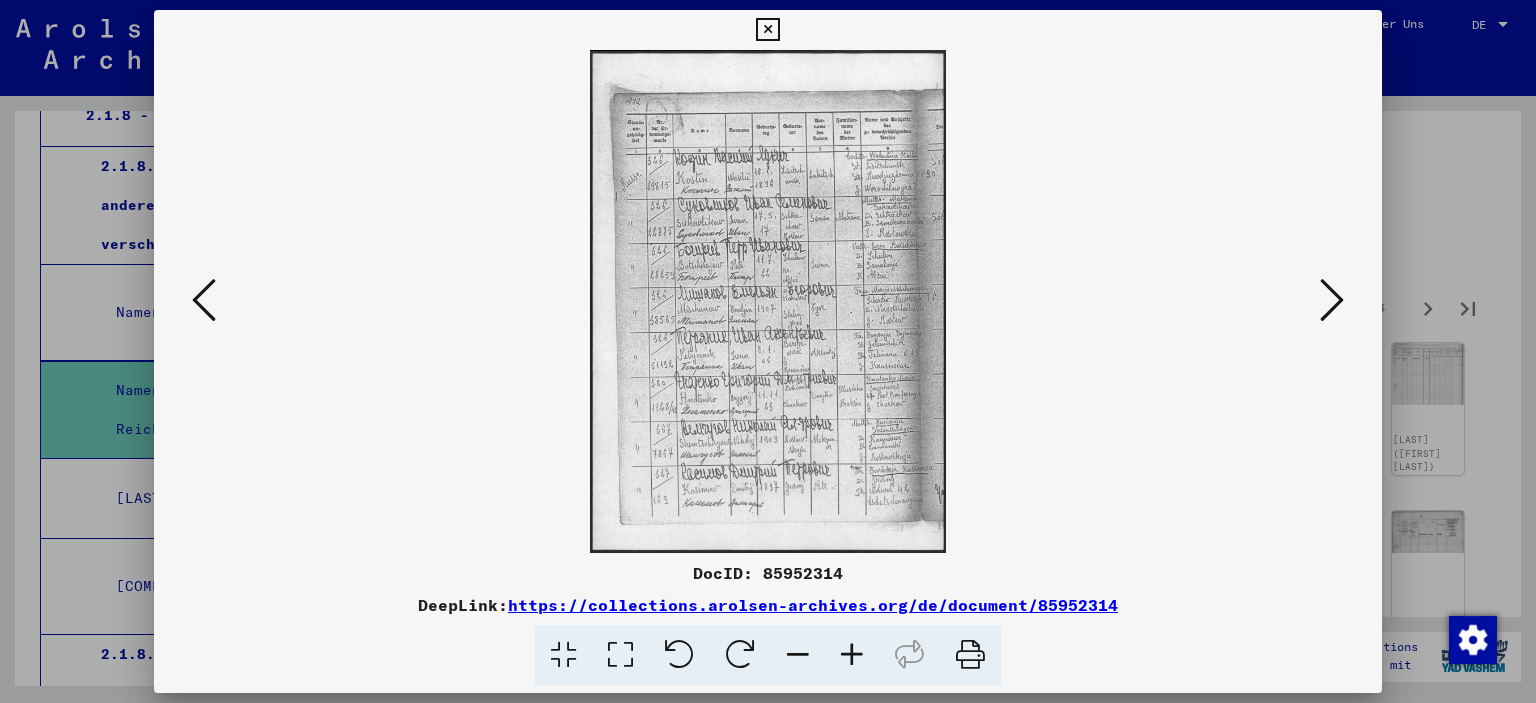 click at bounding box center (1332, 300) 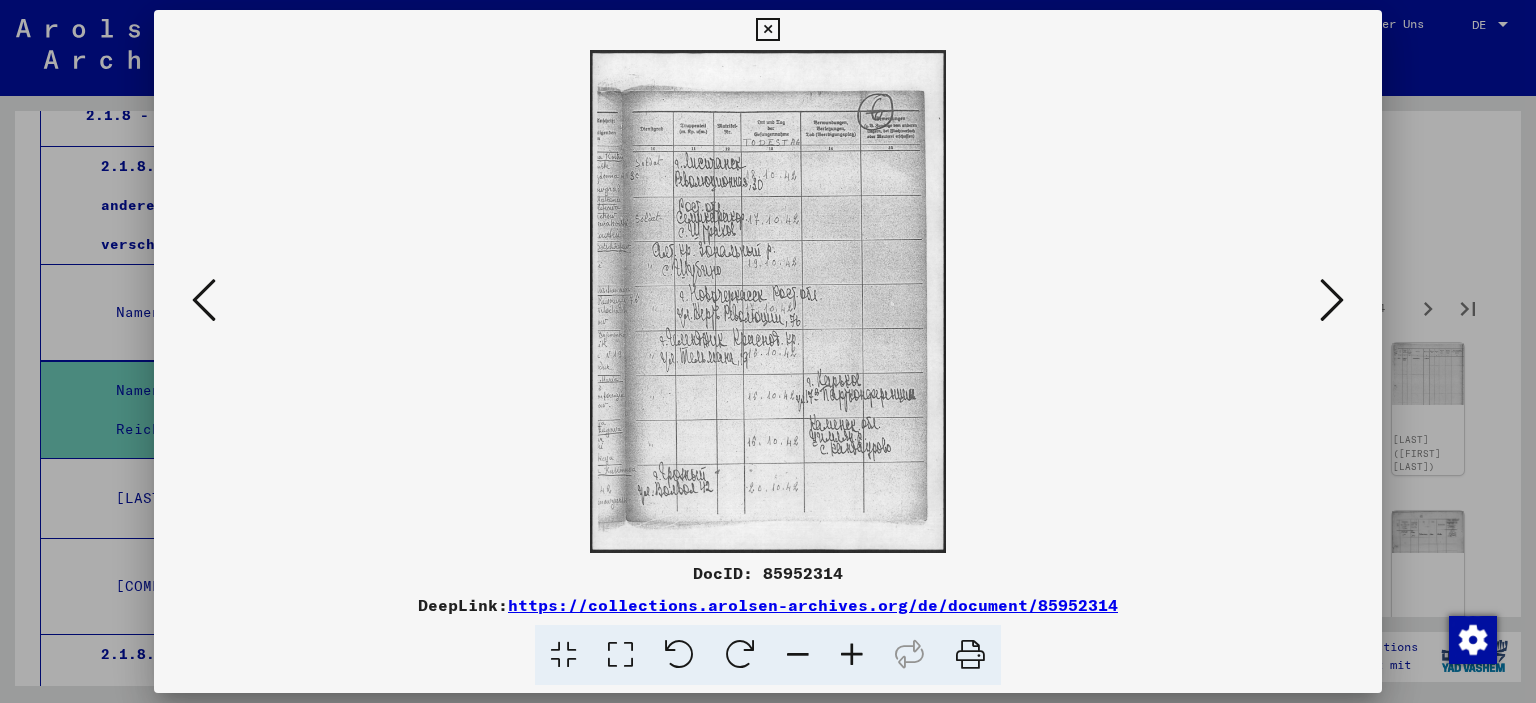 click at bounding box center [1332, 300] 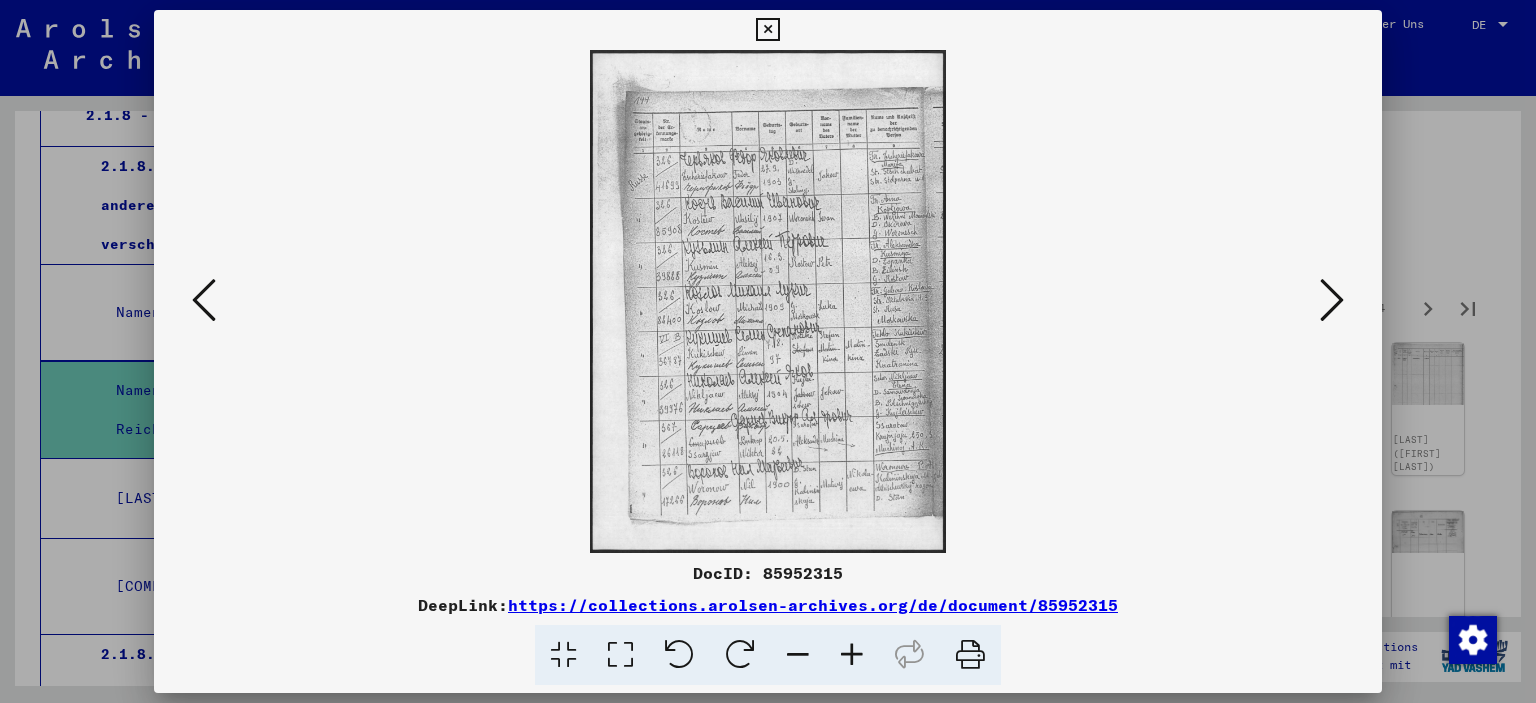 click at bounding box center [1332, 300] 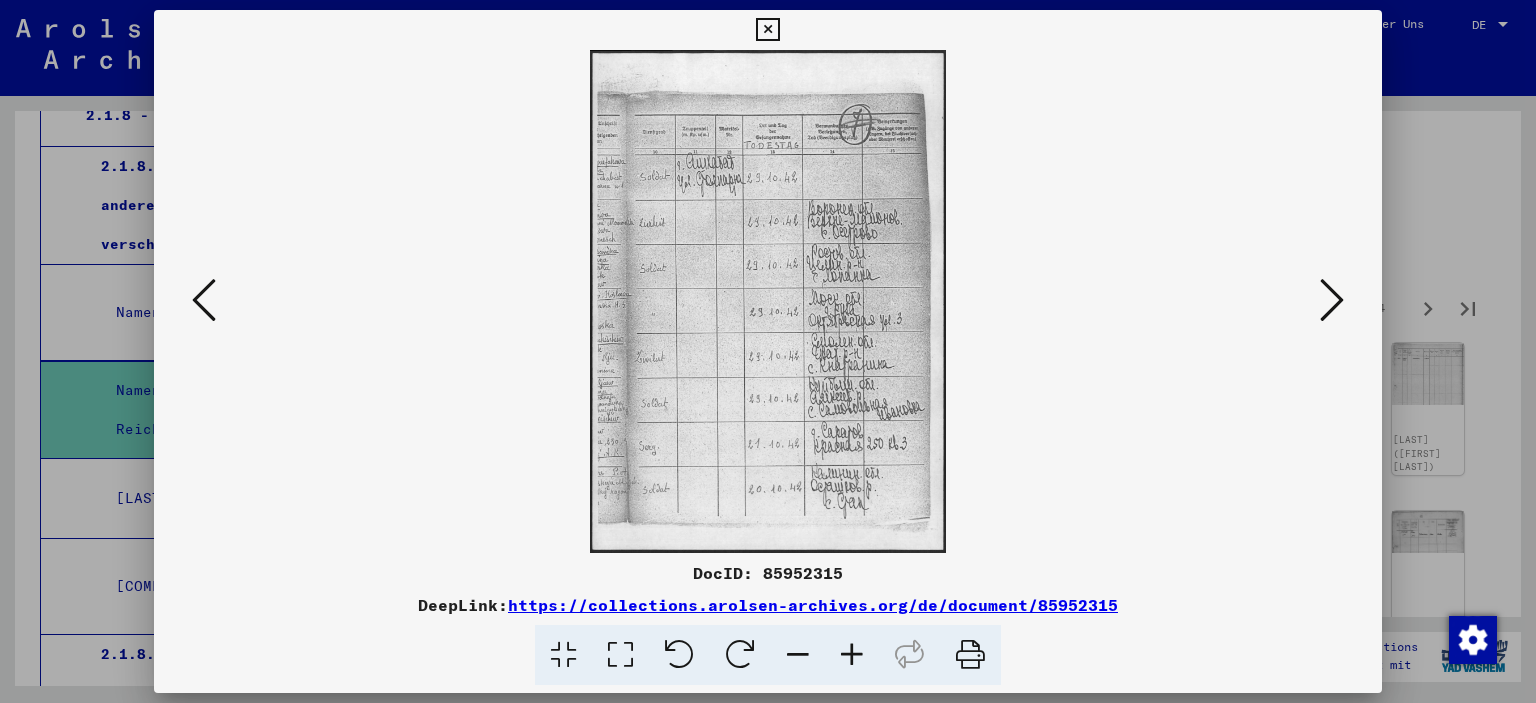 click at bounding box center (1332, 300) 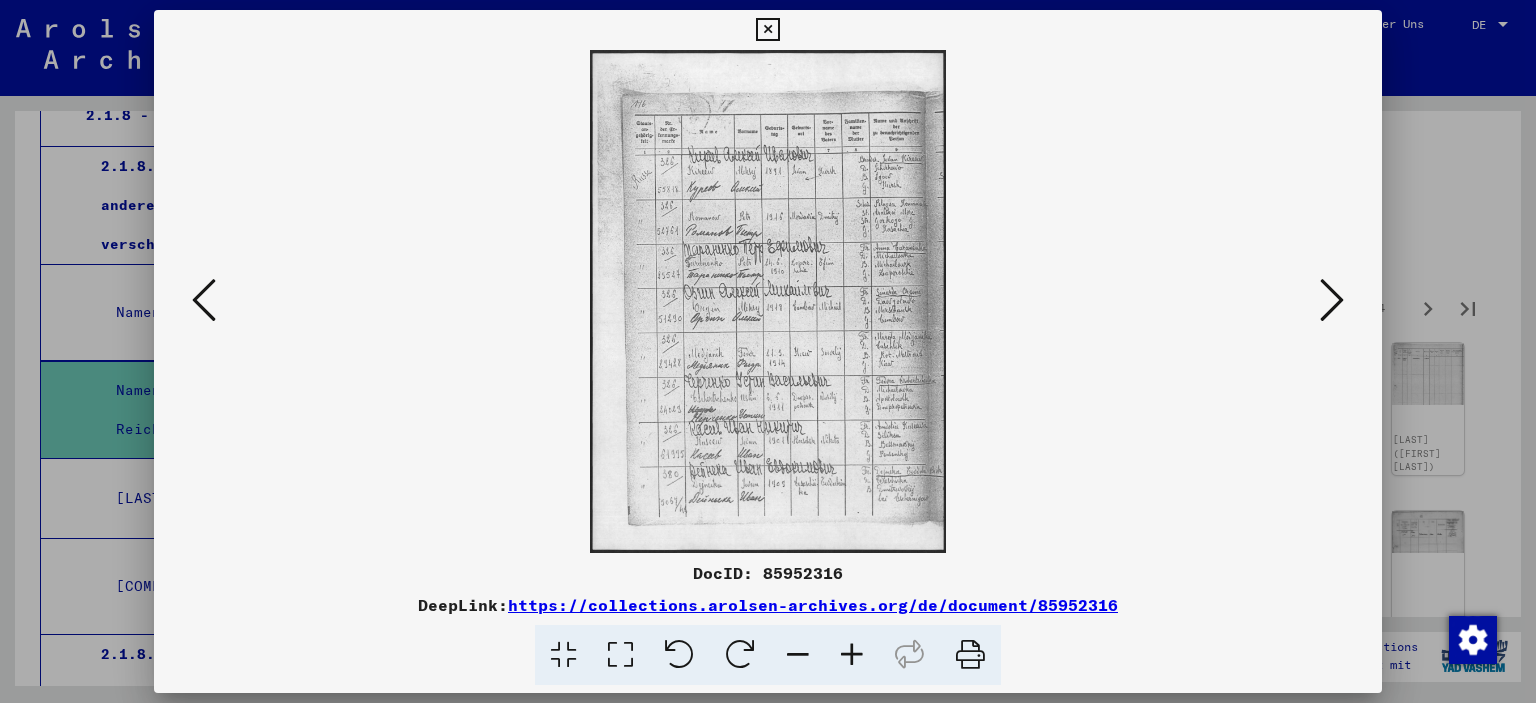 click at bounding box center (1332, 300) 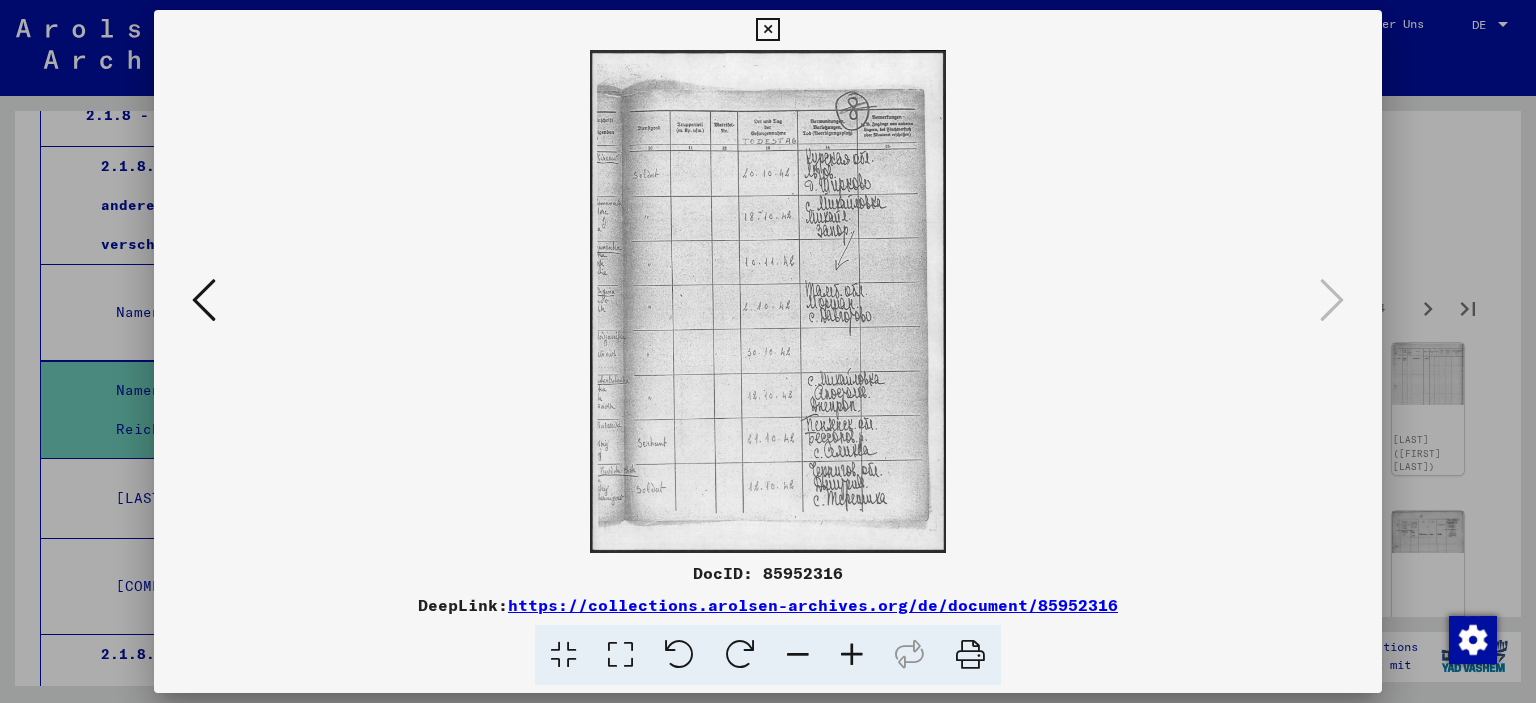 click at bounding box center (768, 351) 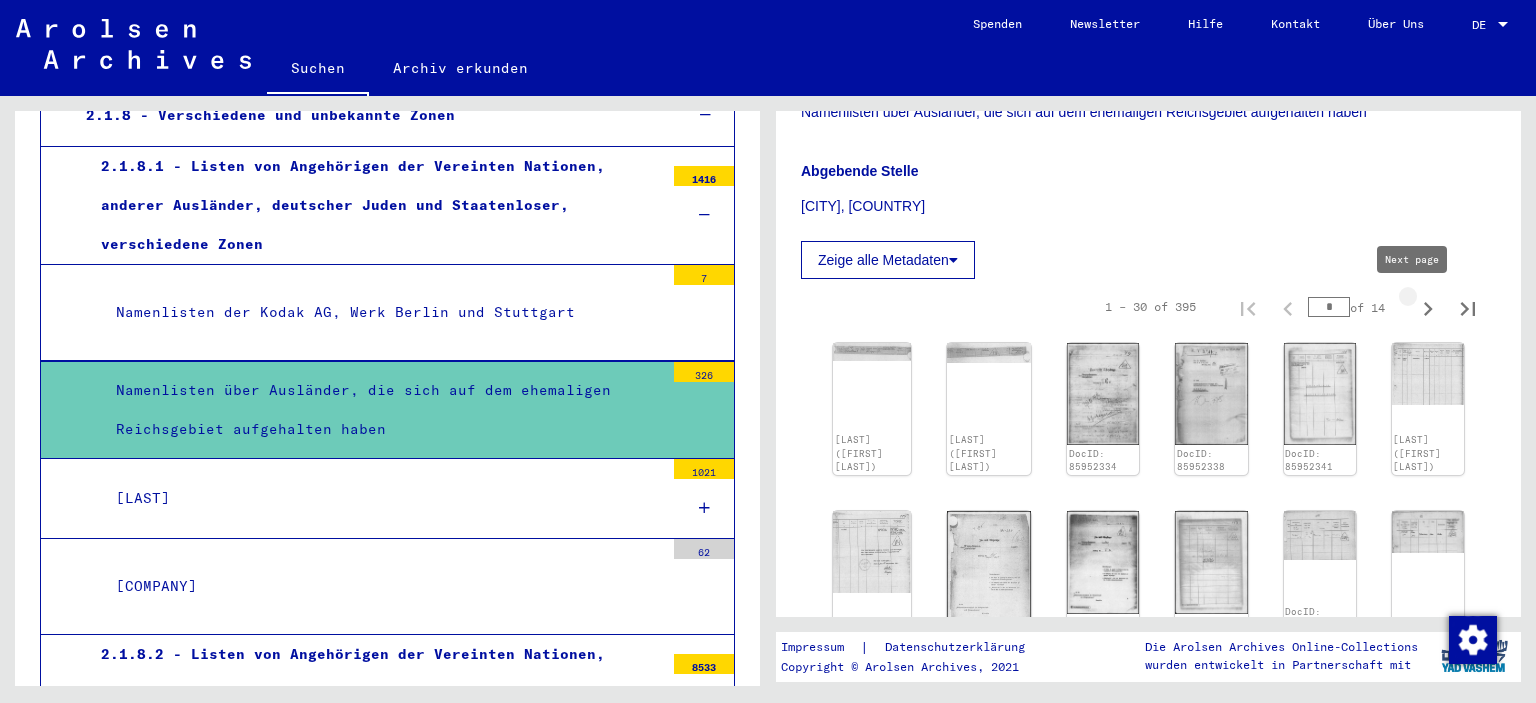 click at bounding box center [1428, 307] 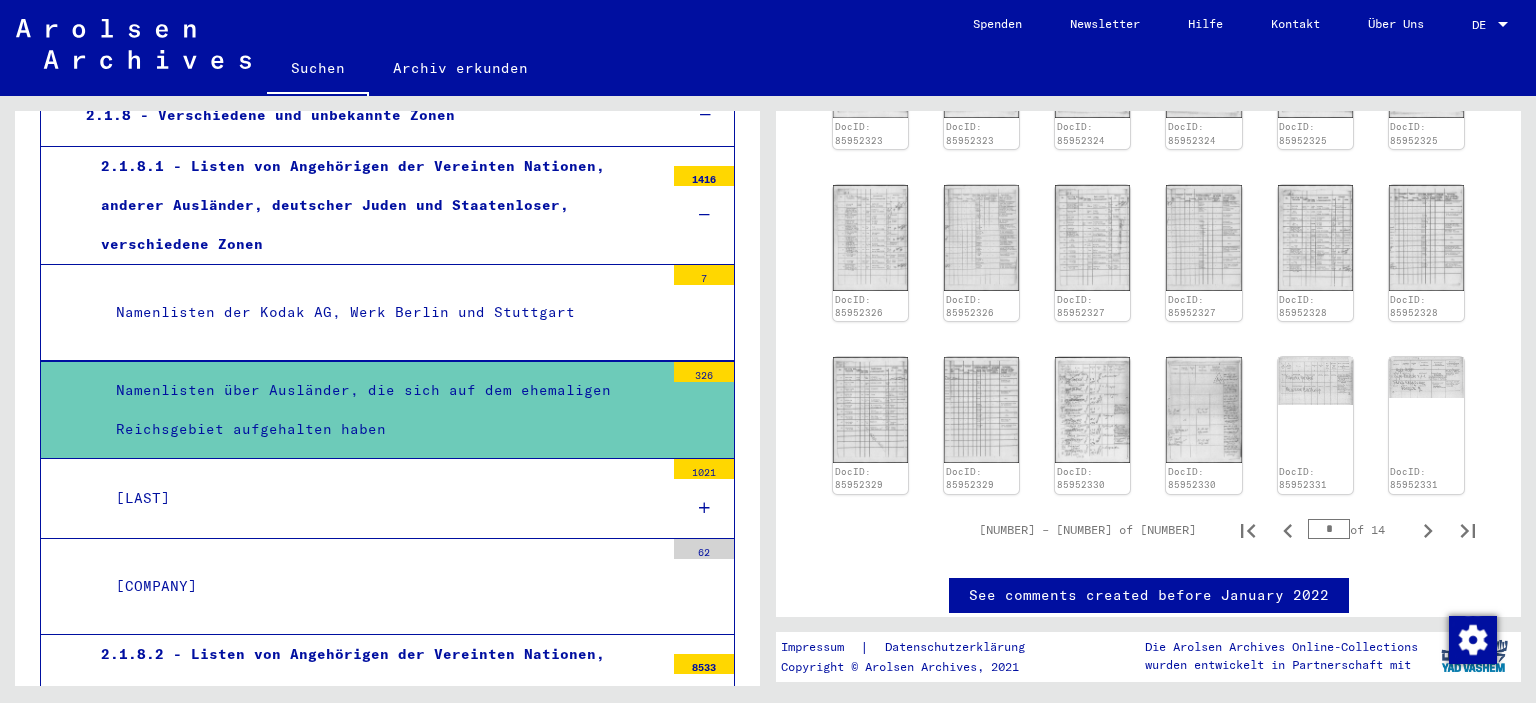 scroll, scrollTop: 1128, scrollLeft: 0, axis: vertical 